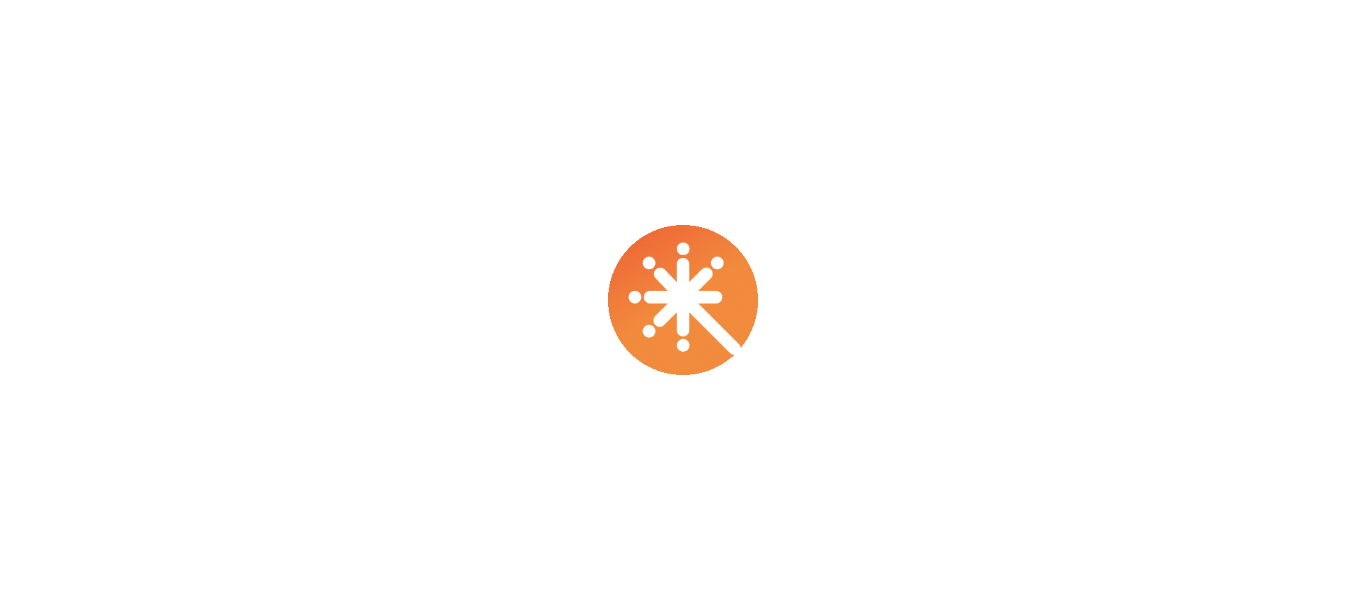 scroll, scrollTop: 0, scrollLeft: 0, axis: both 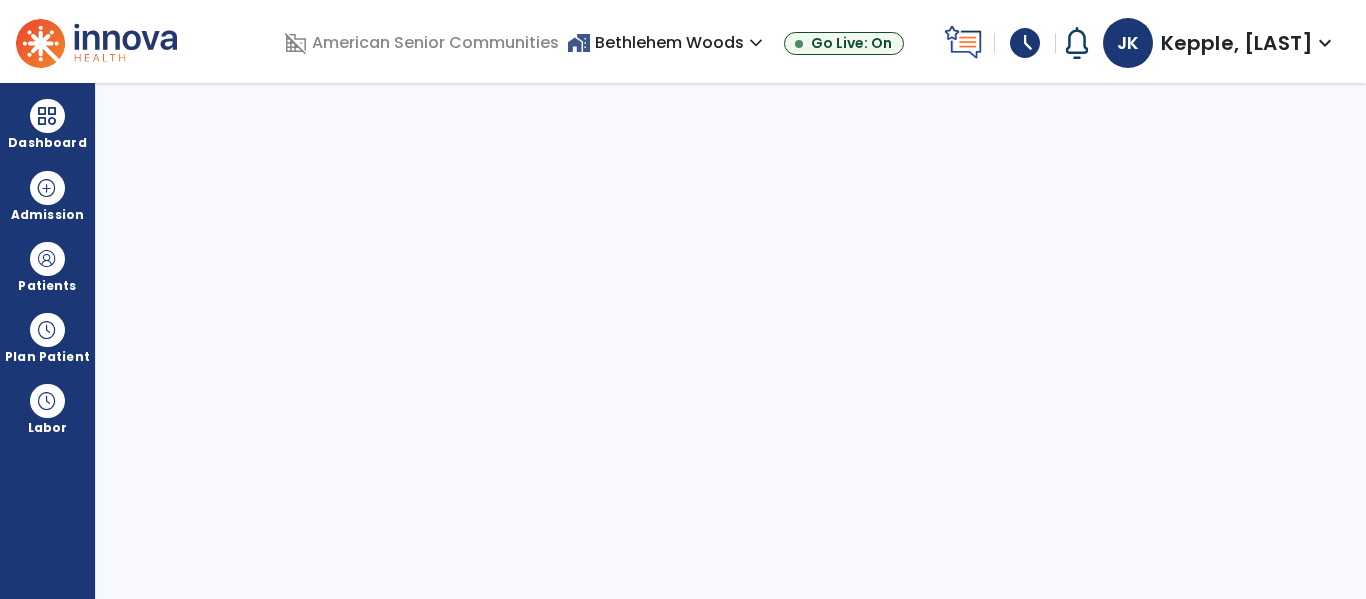 select on "****" 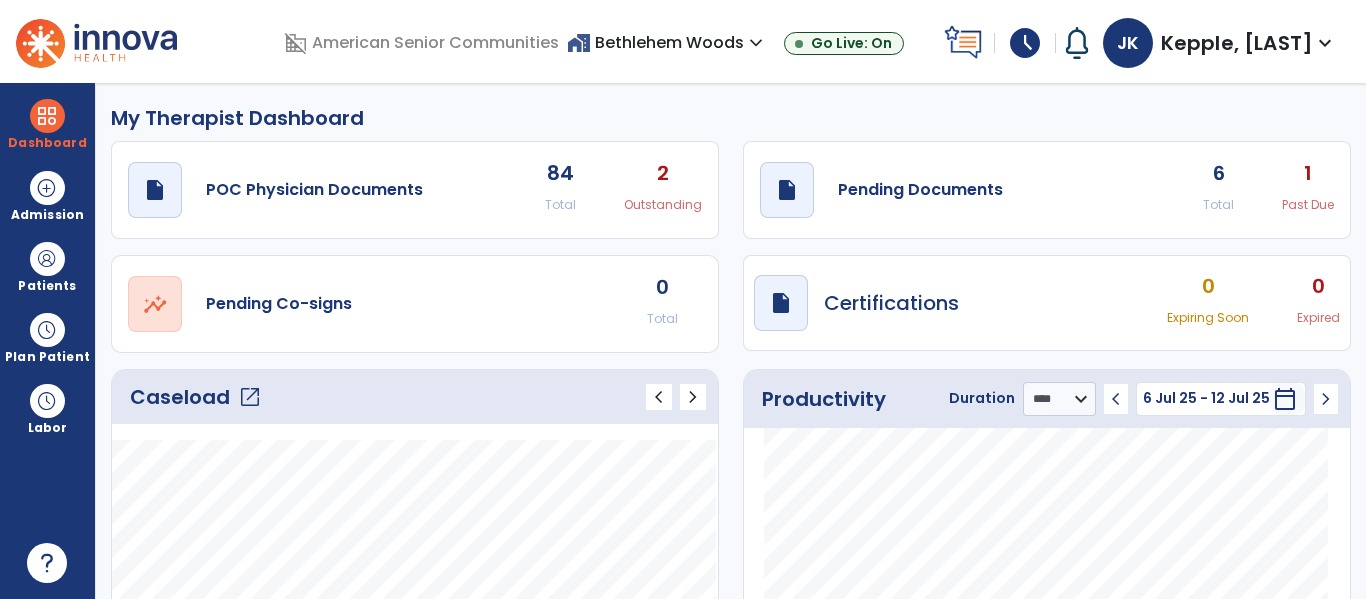 click on "open_in_new" 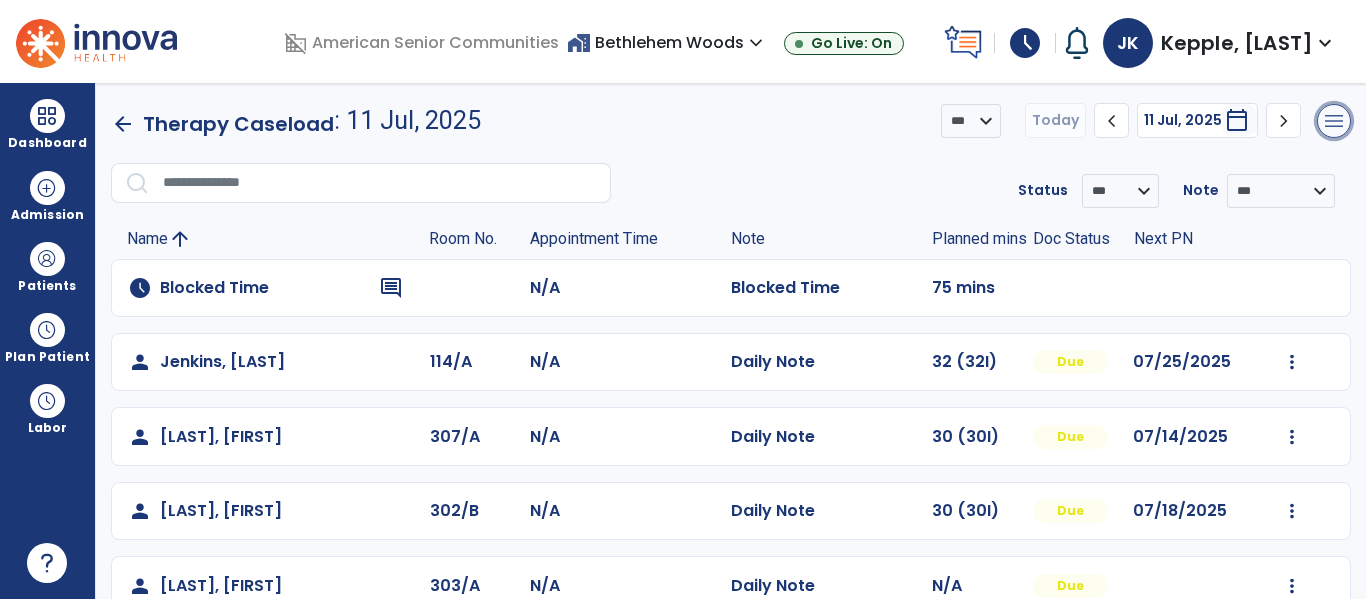 click on "menu" at bounding box center [1334, 121] 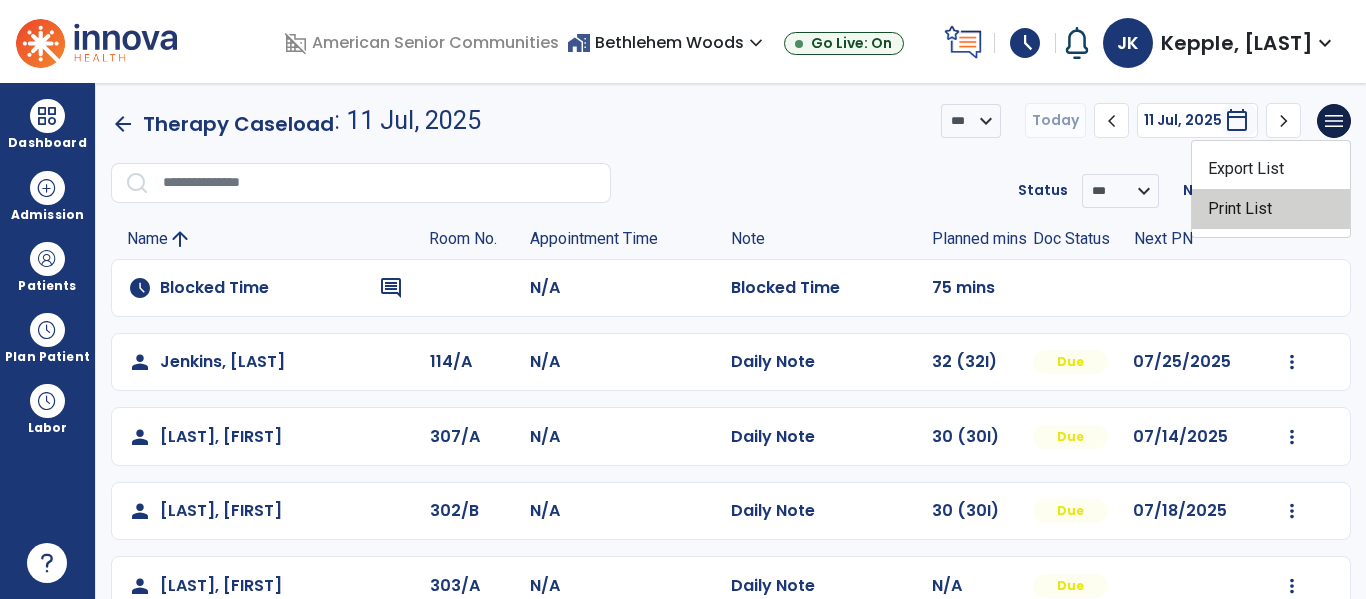 click on "Print List" 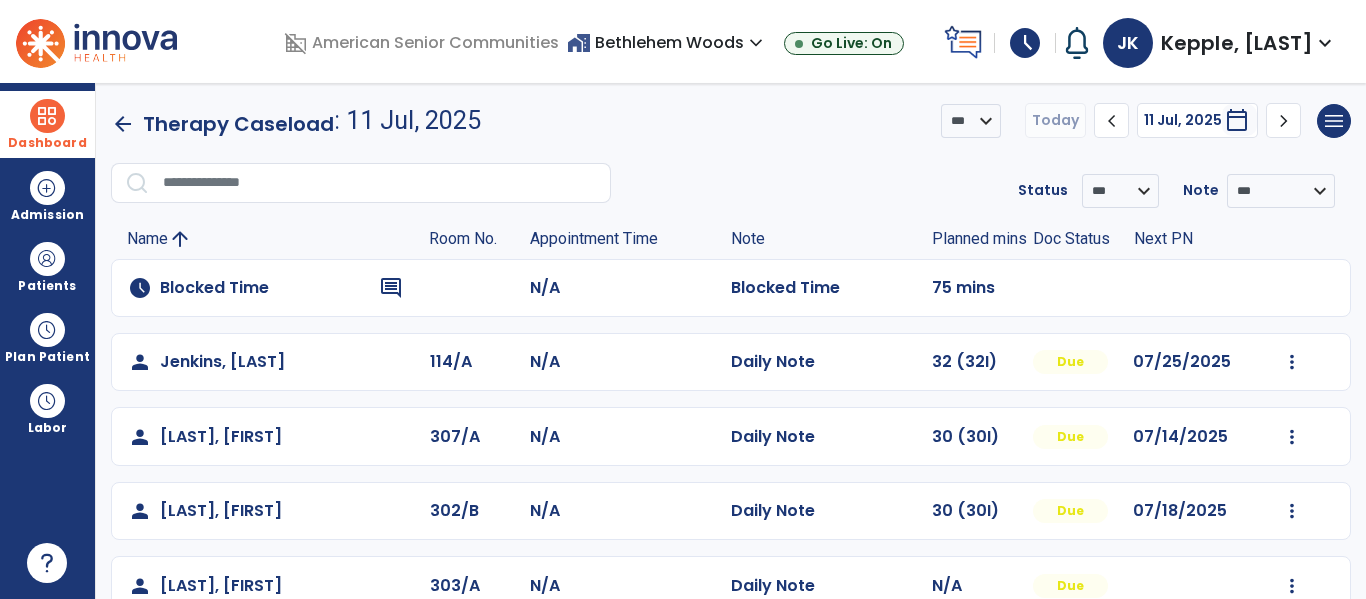 click at bounding box center (47, 116) 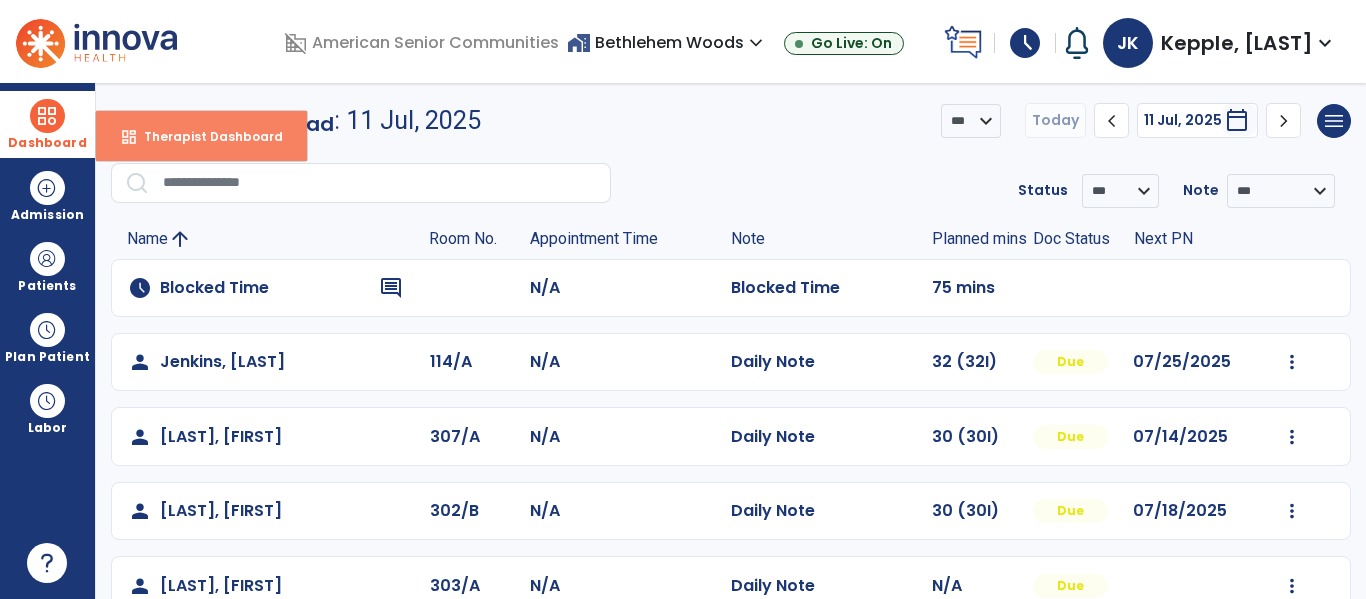 click on "Therapist Dashboard" at bounding box center (205, 136) 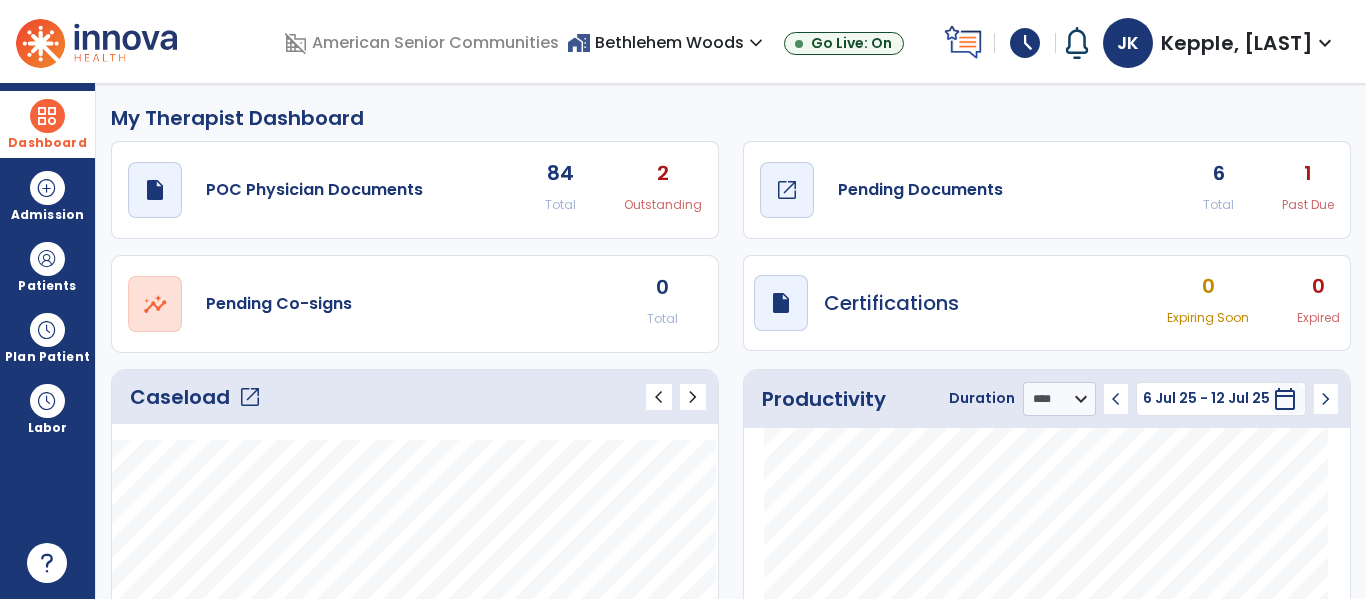 click on "Pending Documents" 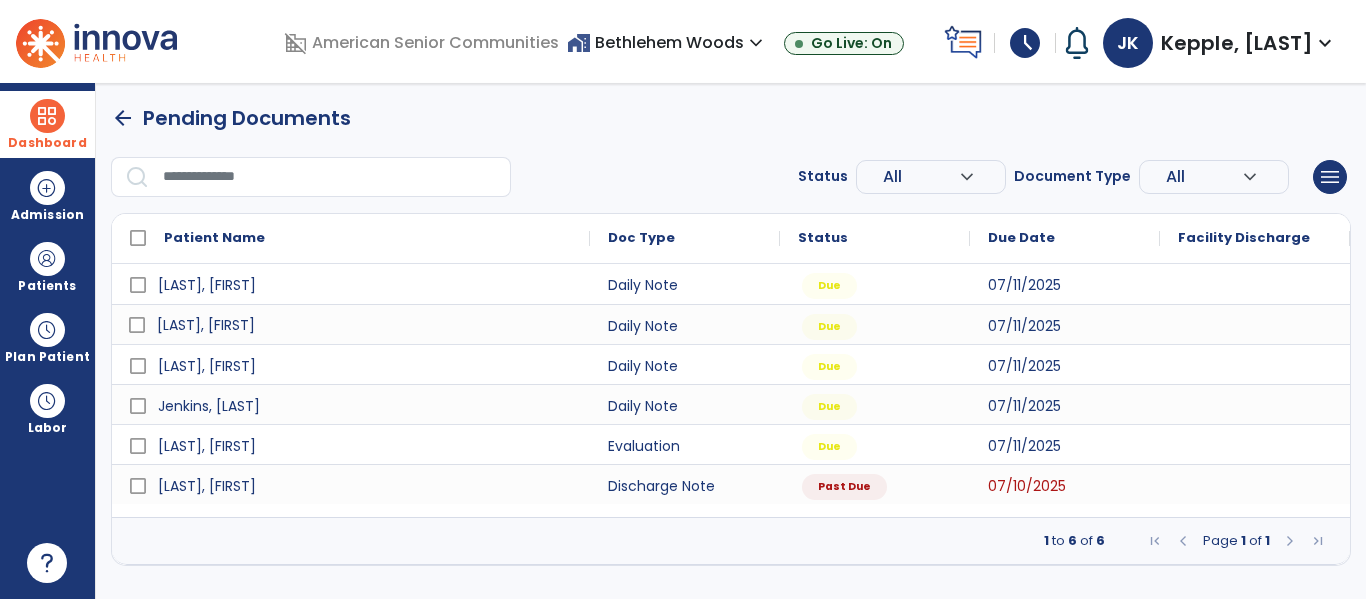 click on "[LAST], [FIRST]" at bounding box center (206, 325) 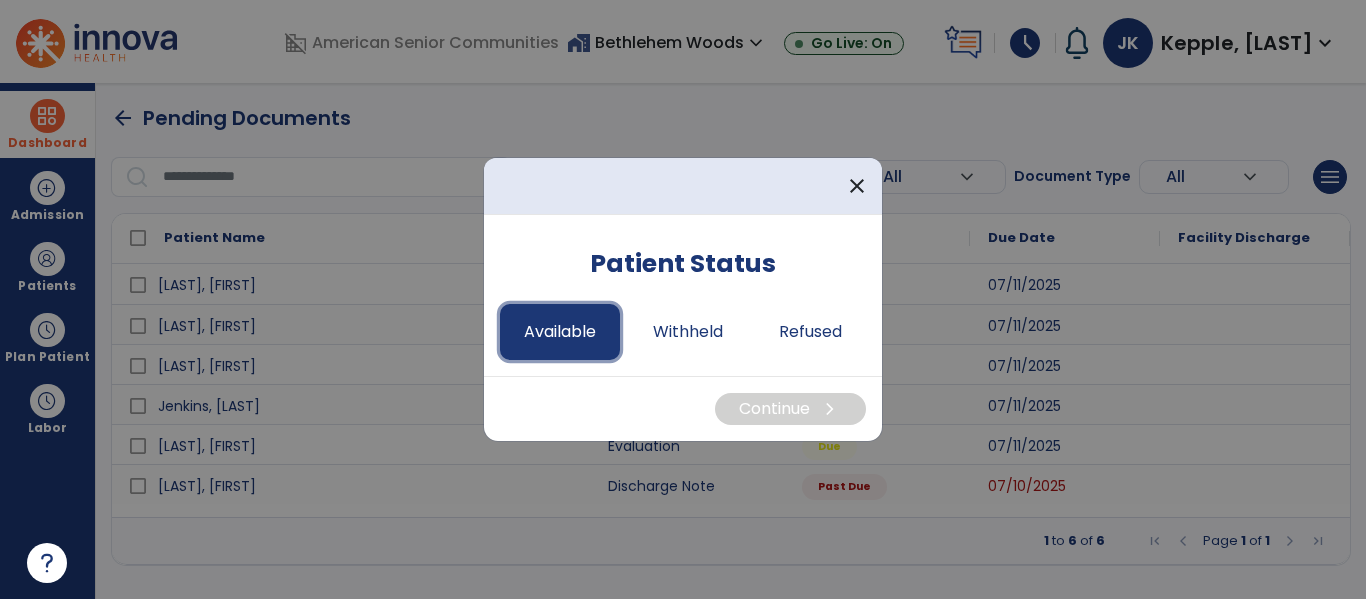 click on "Available" at bounding box center [560, 332] 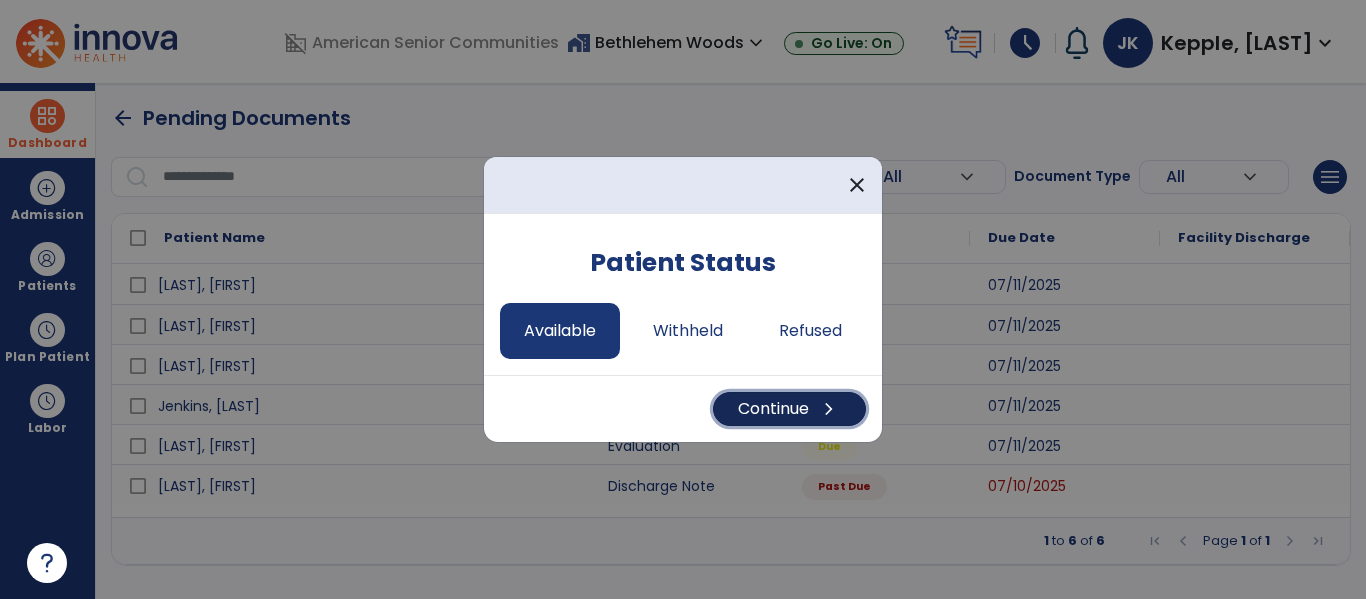 click on "chevron_right" at bounding box center (829, 409) 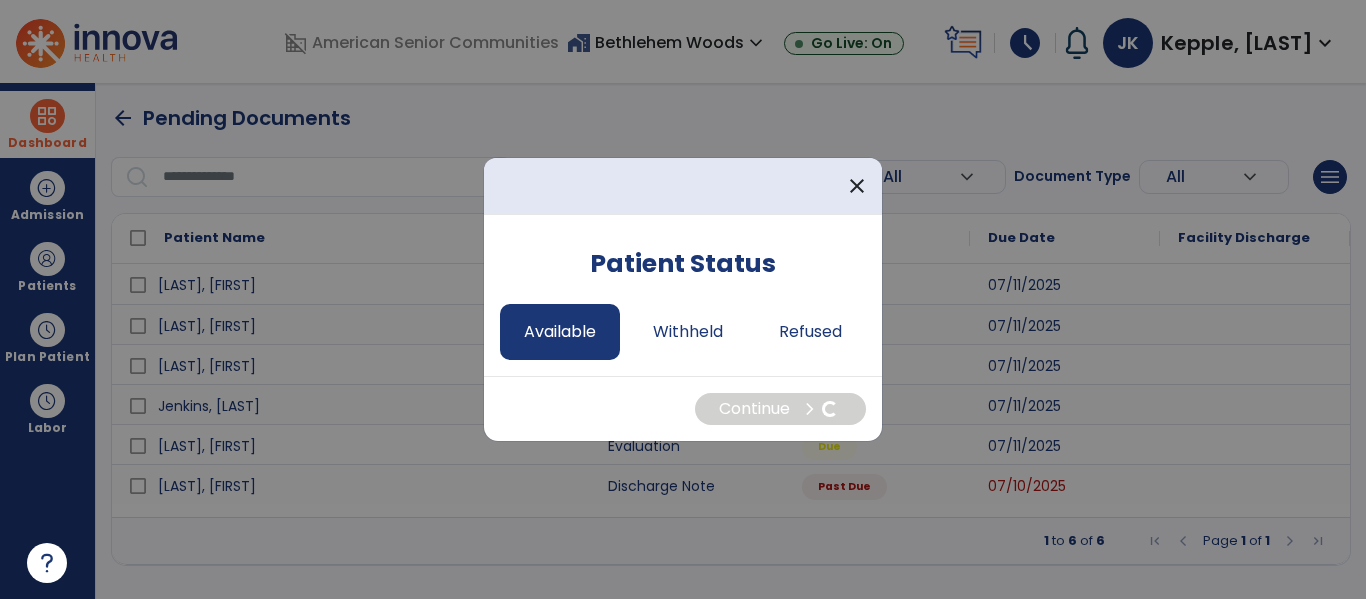 select on "*" 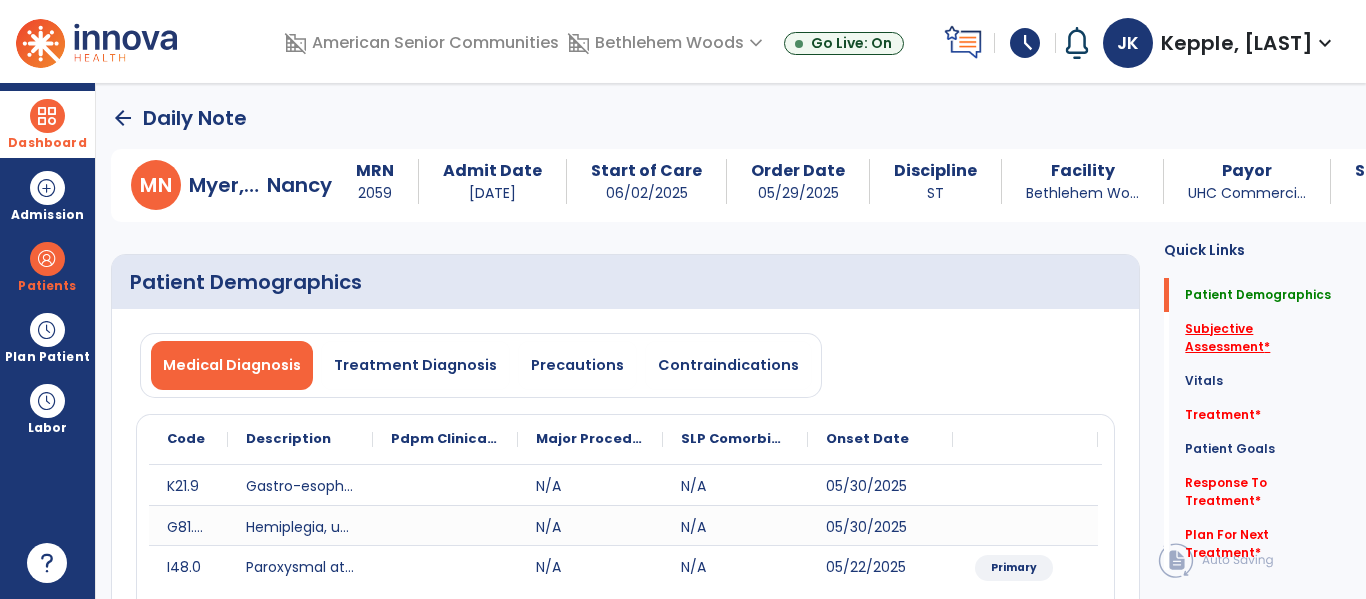 click on "Subjective Assessment   *" 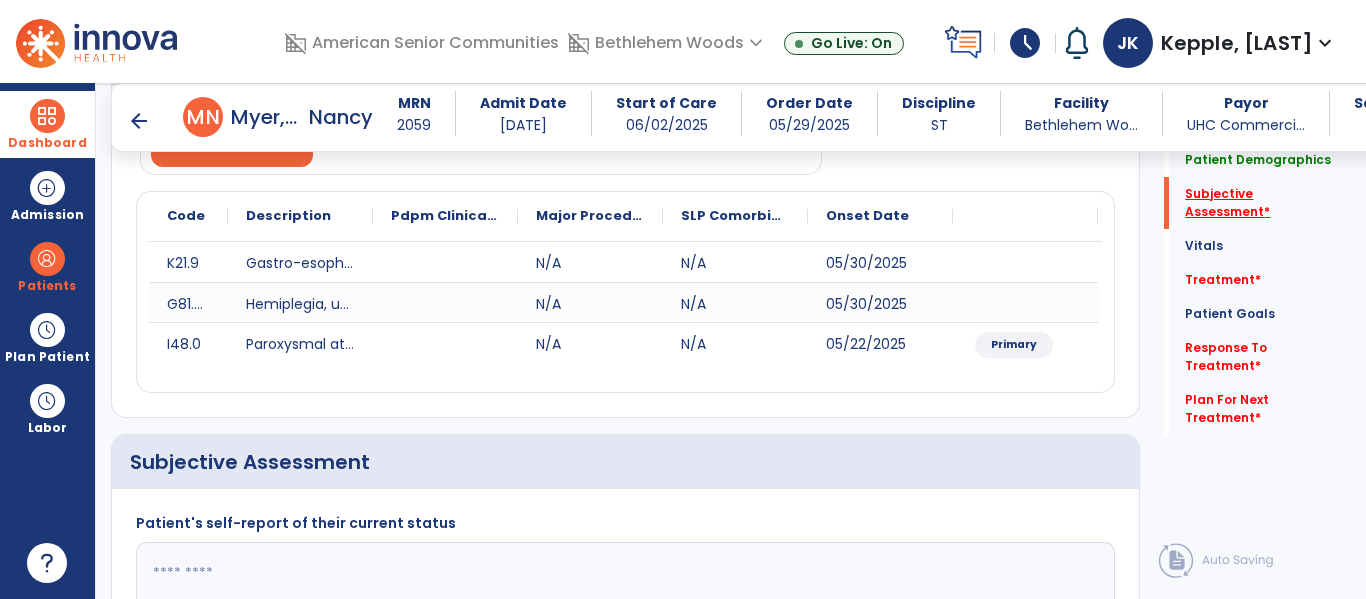 scroll, scrollTop: 457, scrollLeft: 0, axis: vertical 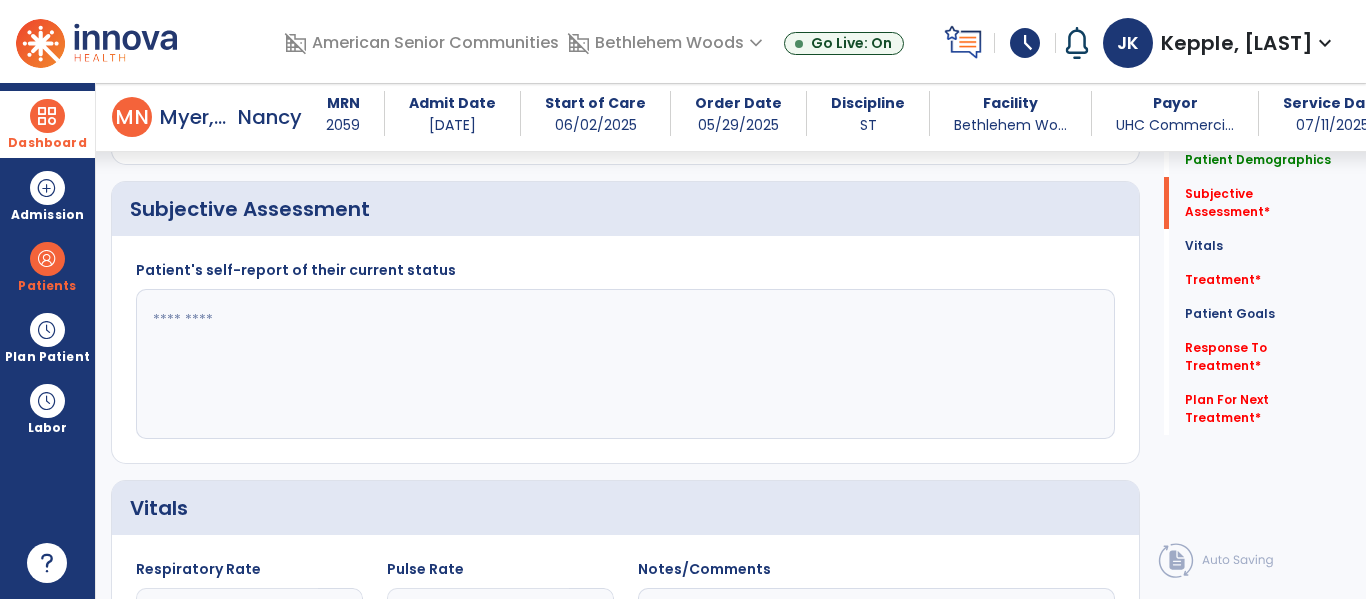 click 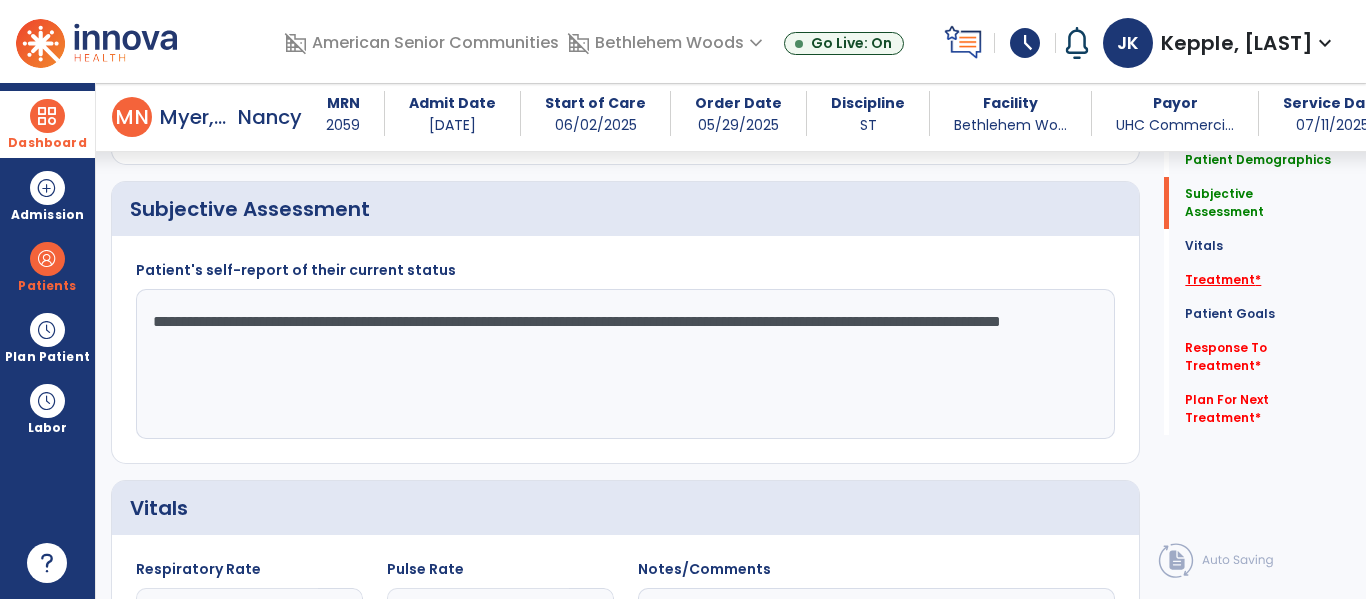 type on "**********" 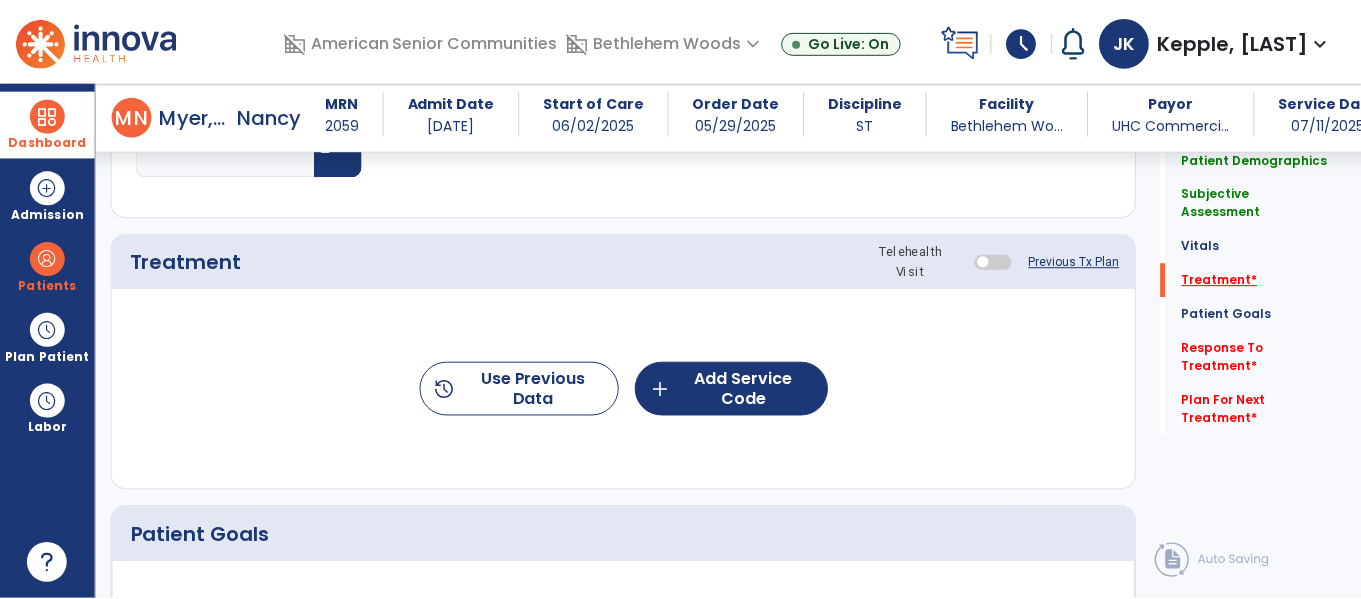 scroll, scrollTop: 1146, scrollLeft: 0, axis: vertical 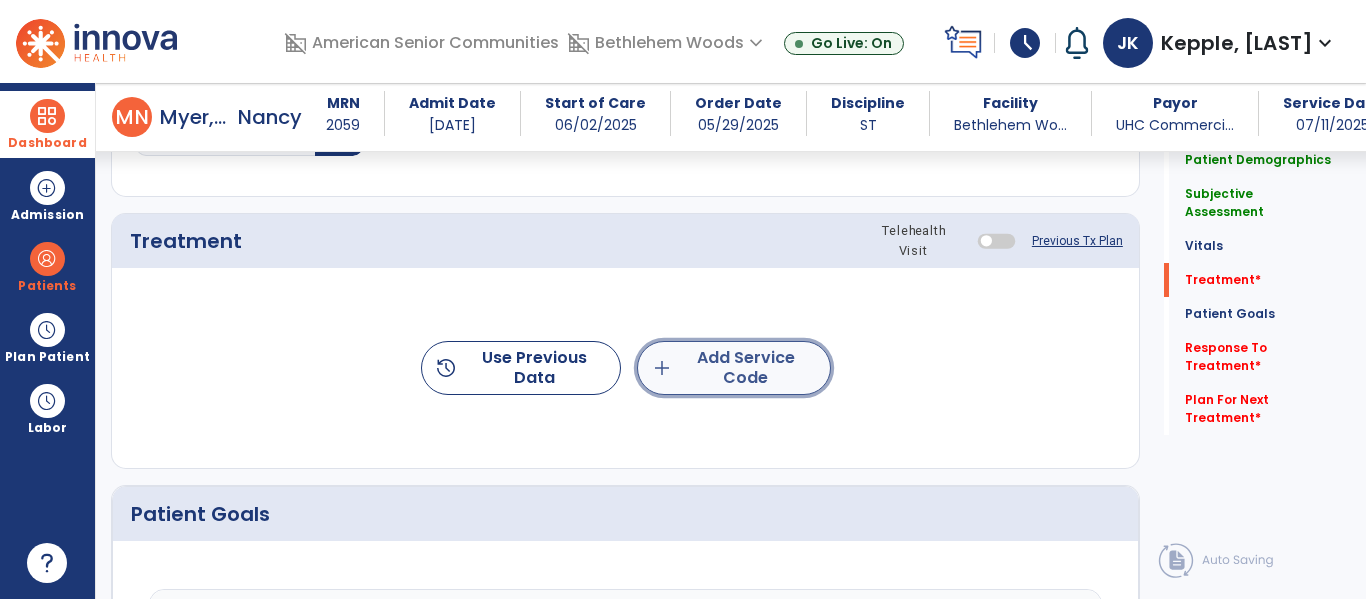 click on "add  Add Service Code" 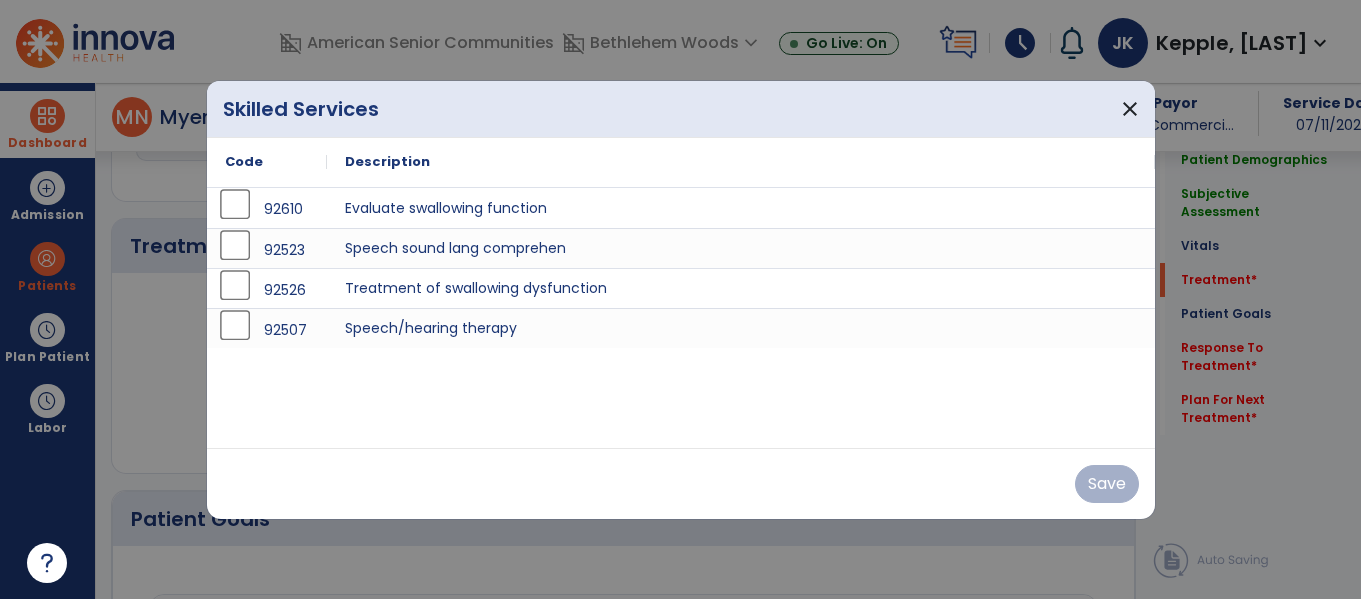 scroll, scrollTop: 1146, scrollLeft: 0, axis: vertical 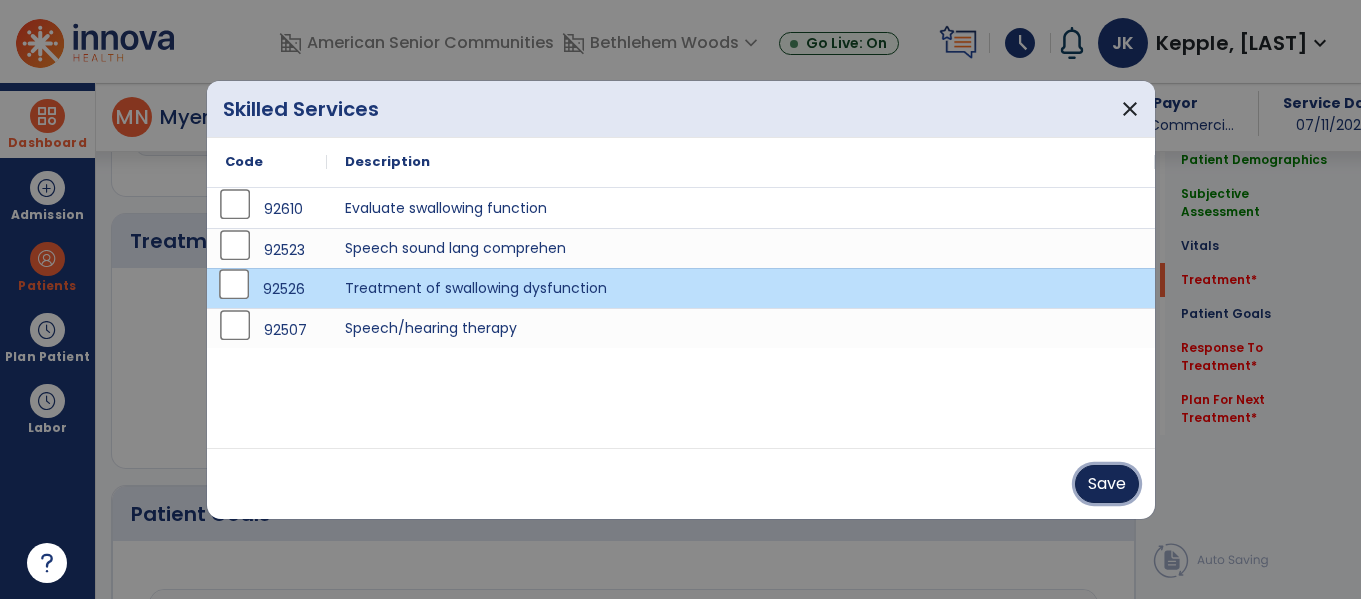 click on "Save" at bounding box center [1107, 484] 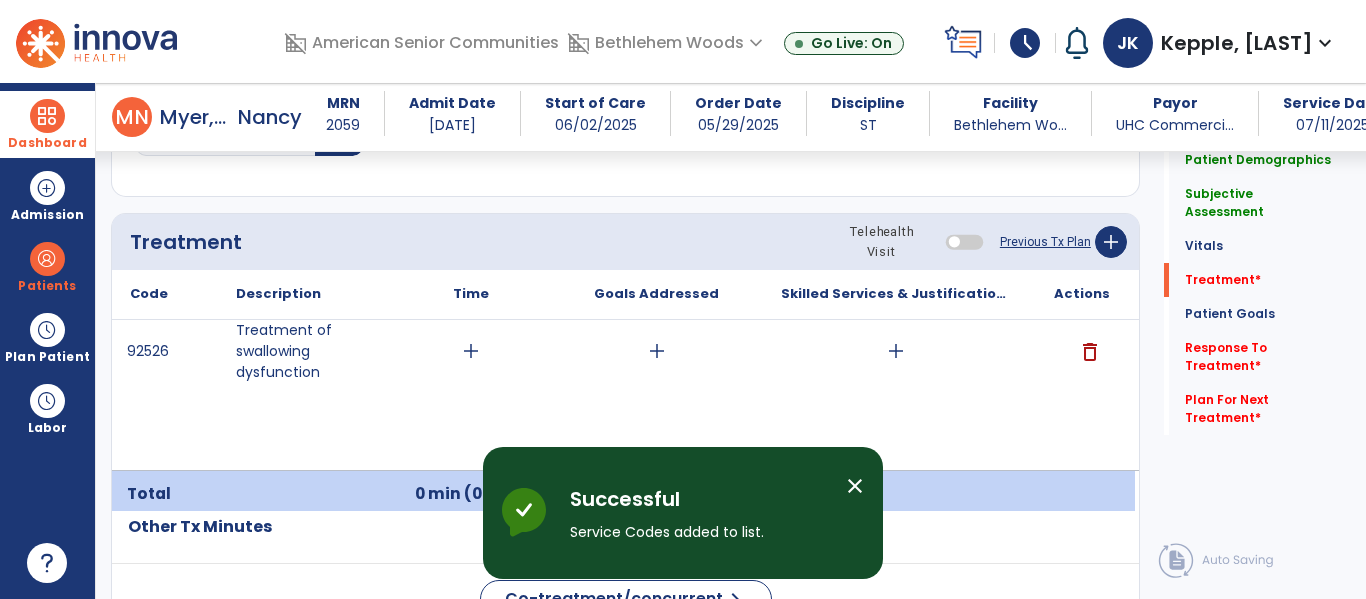 click on "add" at bounding box center (471, 351) 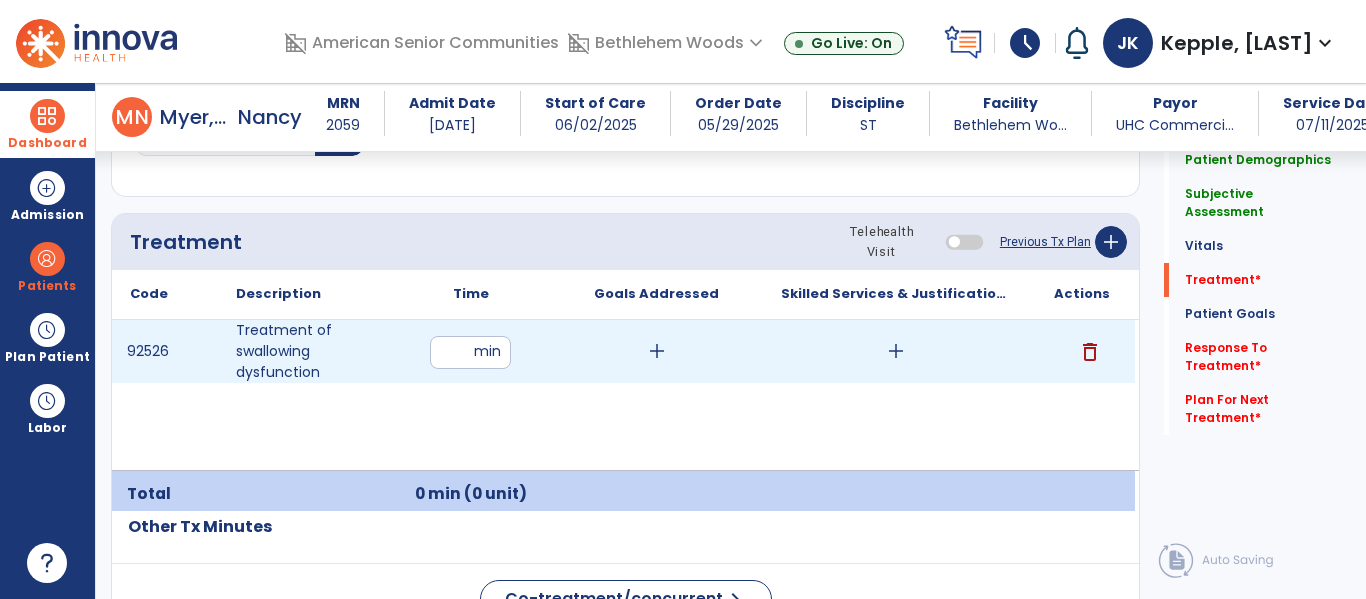type on "*" 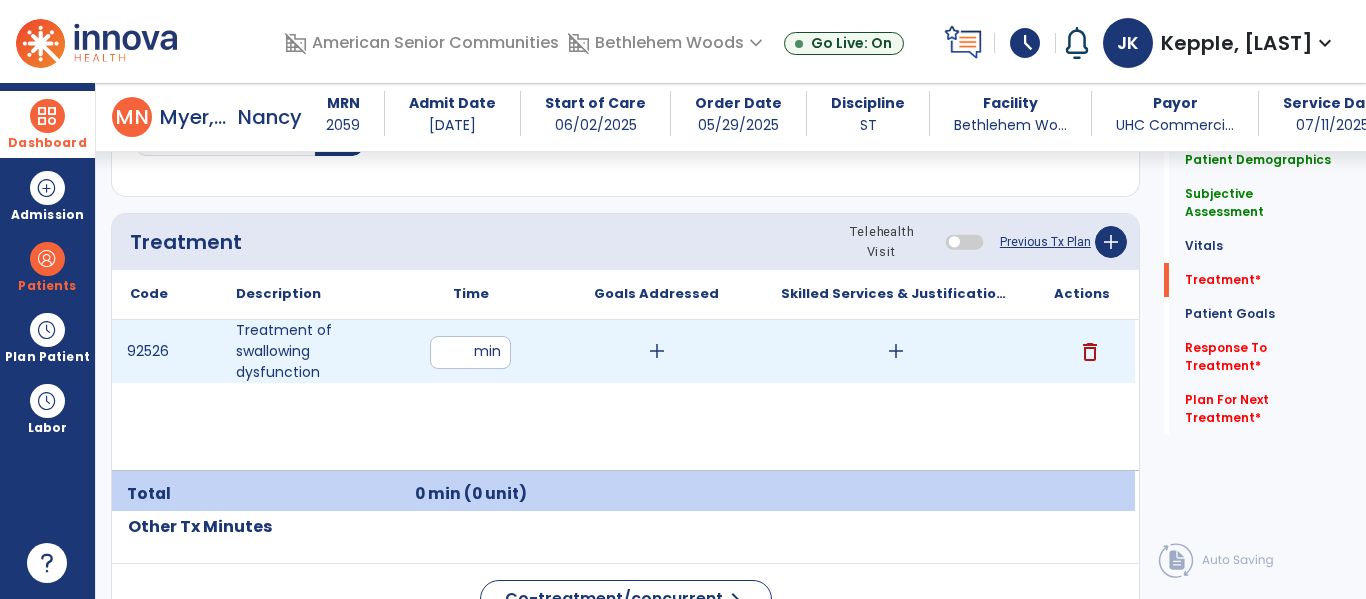 type on "**" 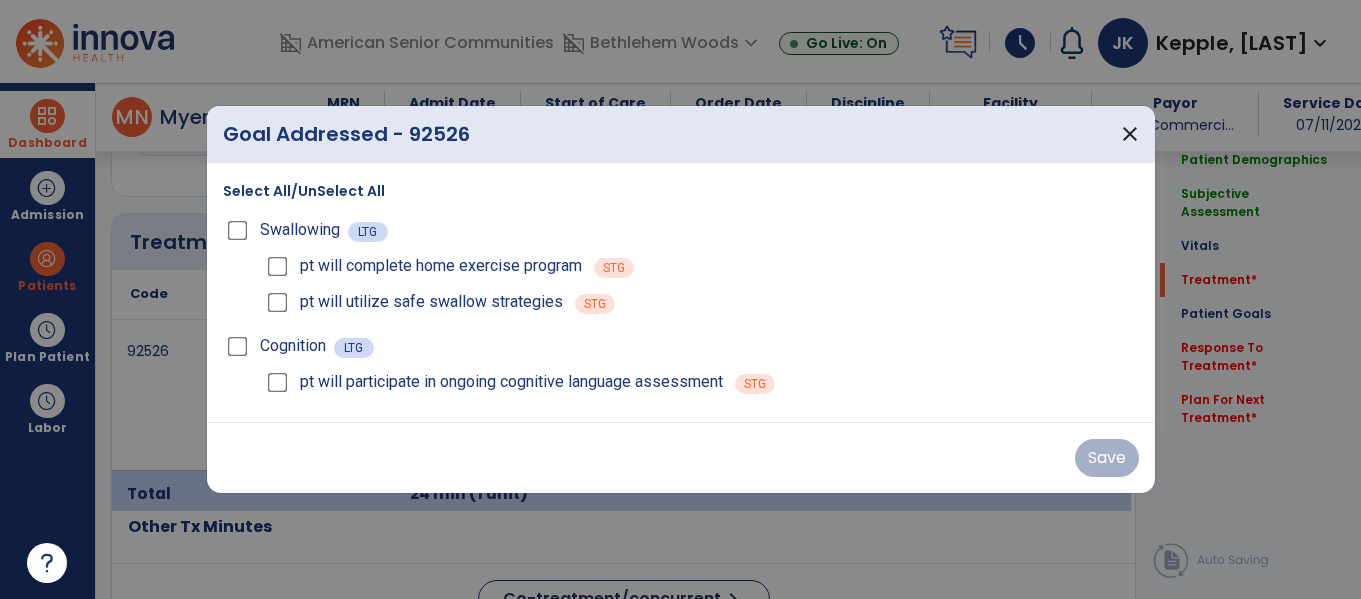 scroll, scrollTop: 1146, scrollLeft: 0, axis: vertical 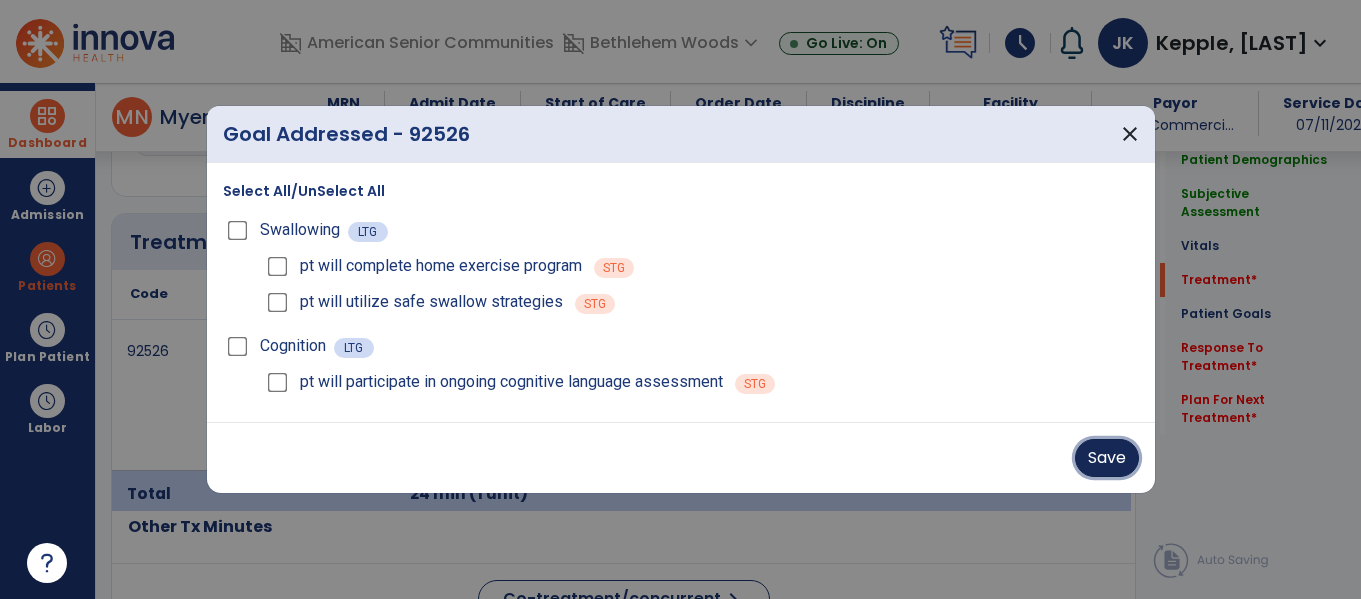 click on "Save" at bounding box center [1107, 458] 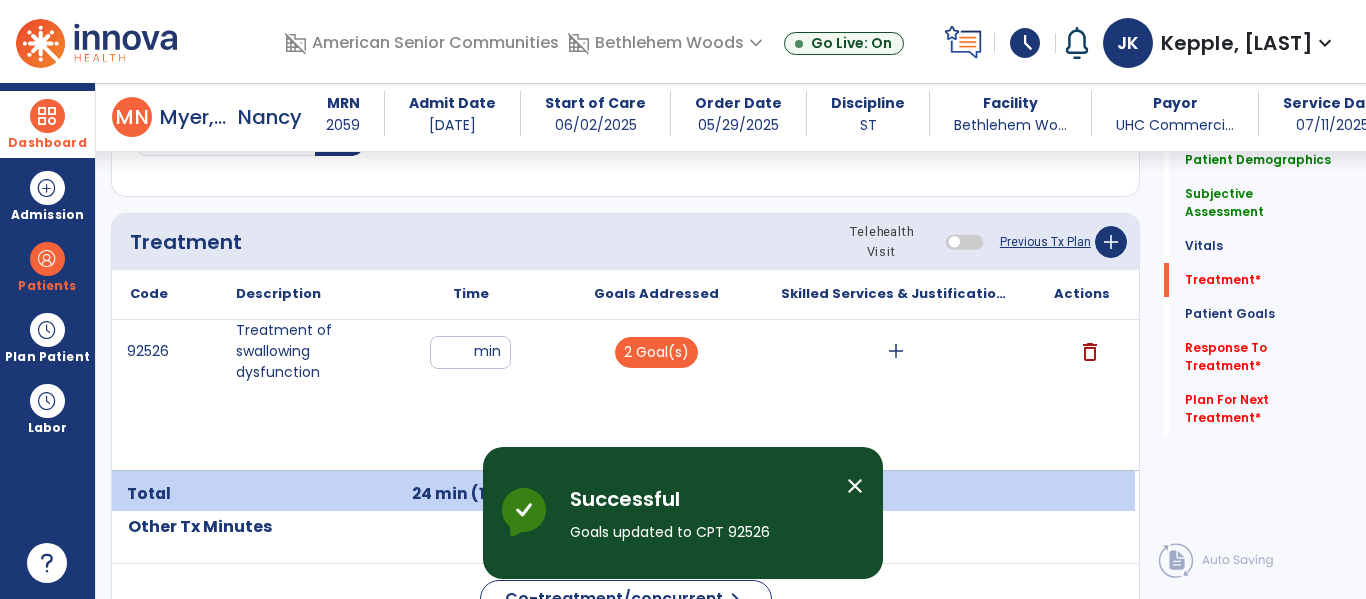 click on "add" at bounding box center (896, 351) 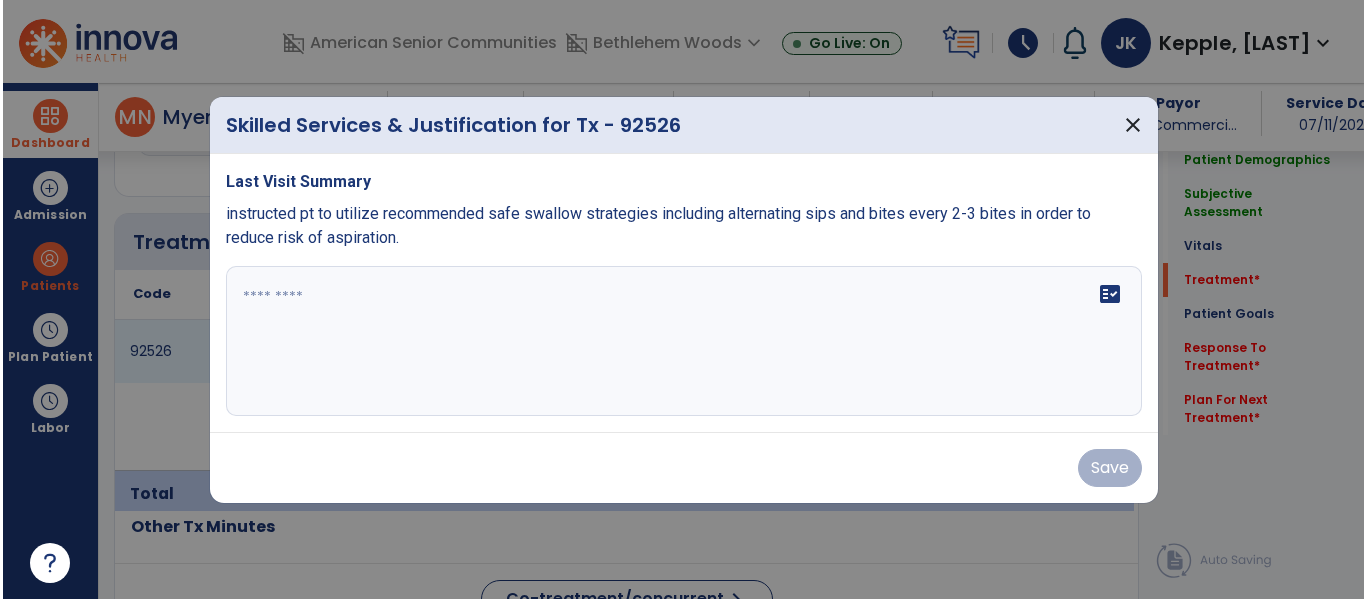 scroll, scrollTop: 1146, scrollLeft: 0, axis: vertical 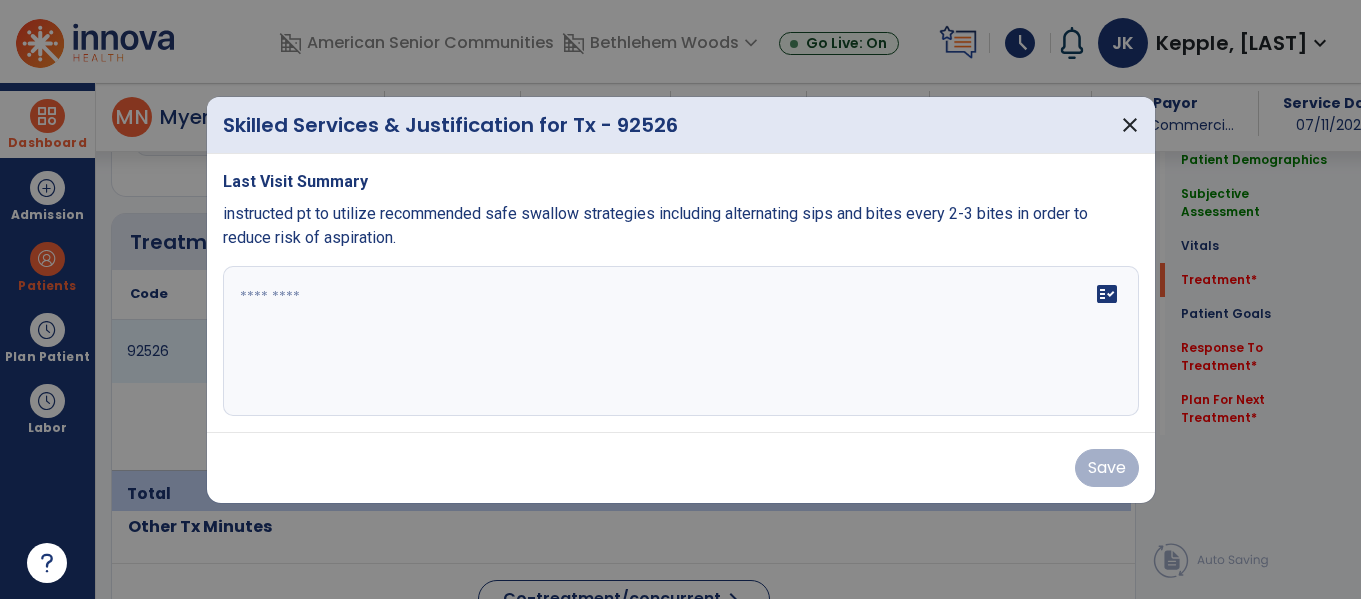 click on "fact_check" at bounding box center [681, 341] 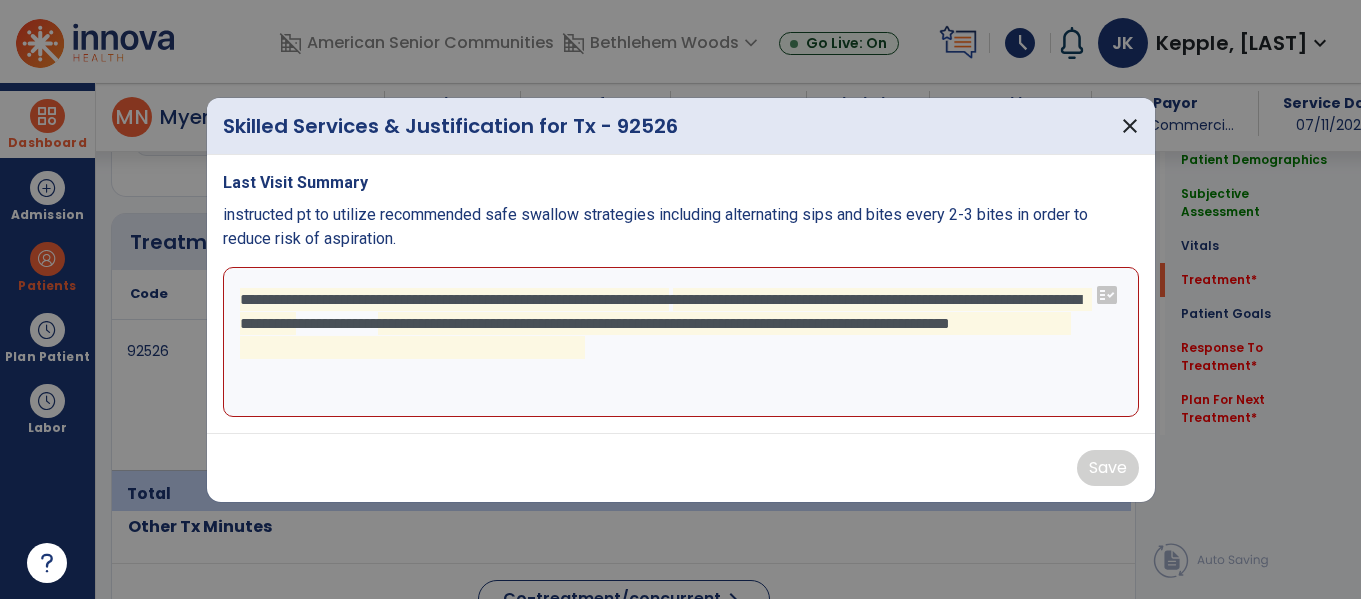 click on "**********" at bounding box center [681, 342] 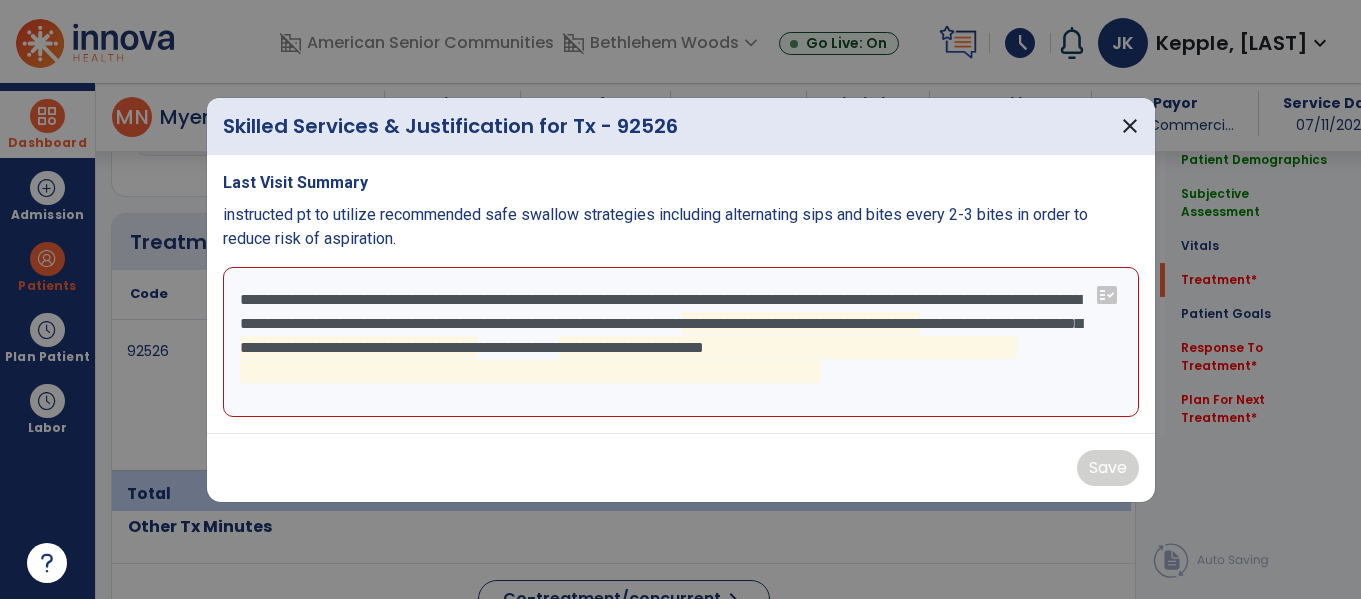click on "**********" at bounding box center (681, 342) 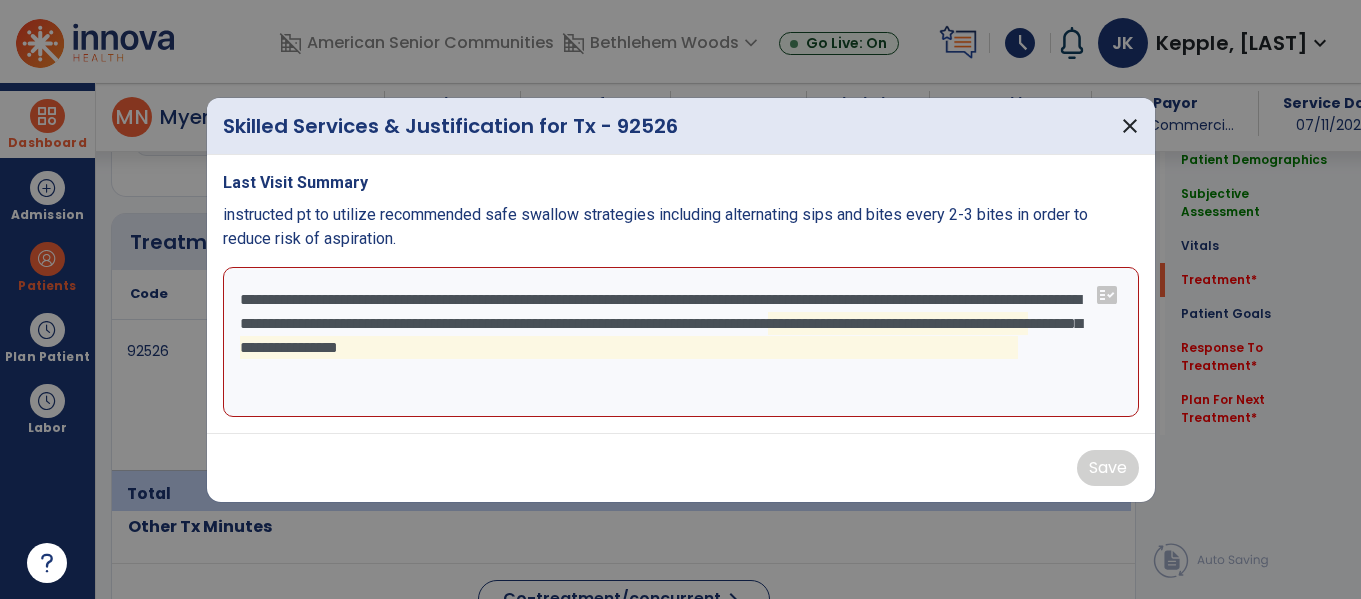 click on "**********" at bounding box center (681, 342) 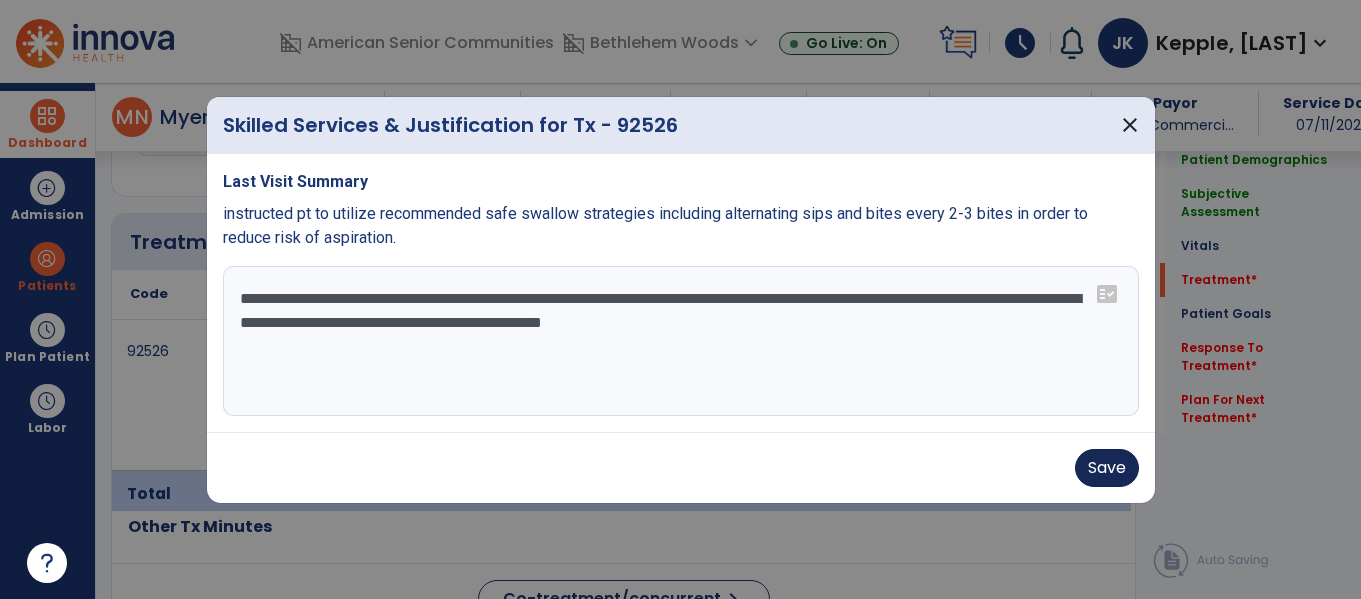 type on "**********" 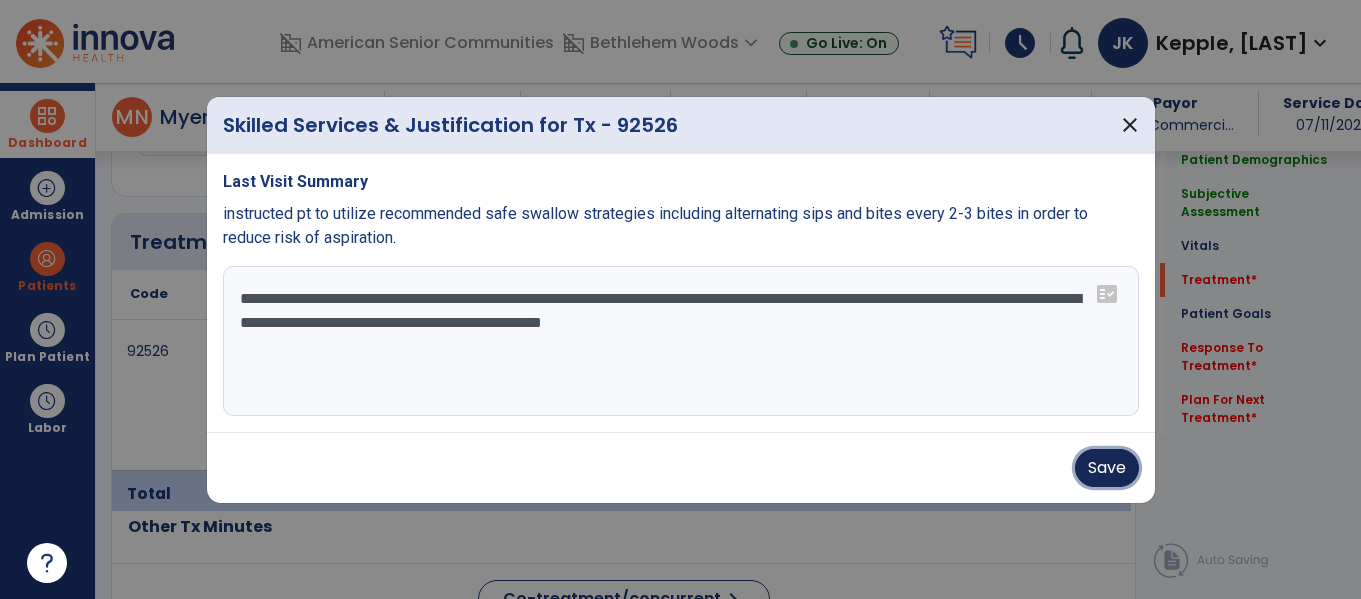 click on "Save" at bounding box center (1107, 468) 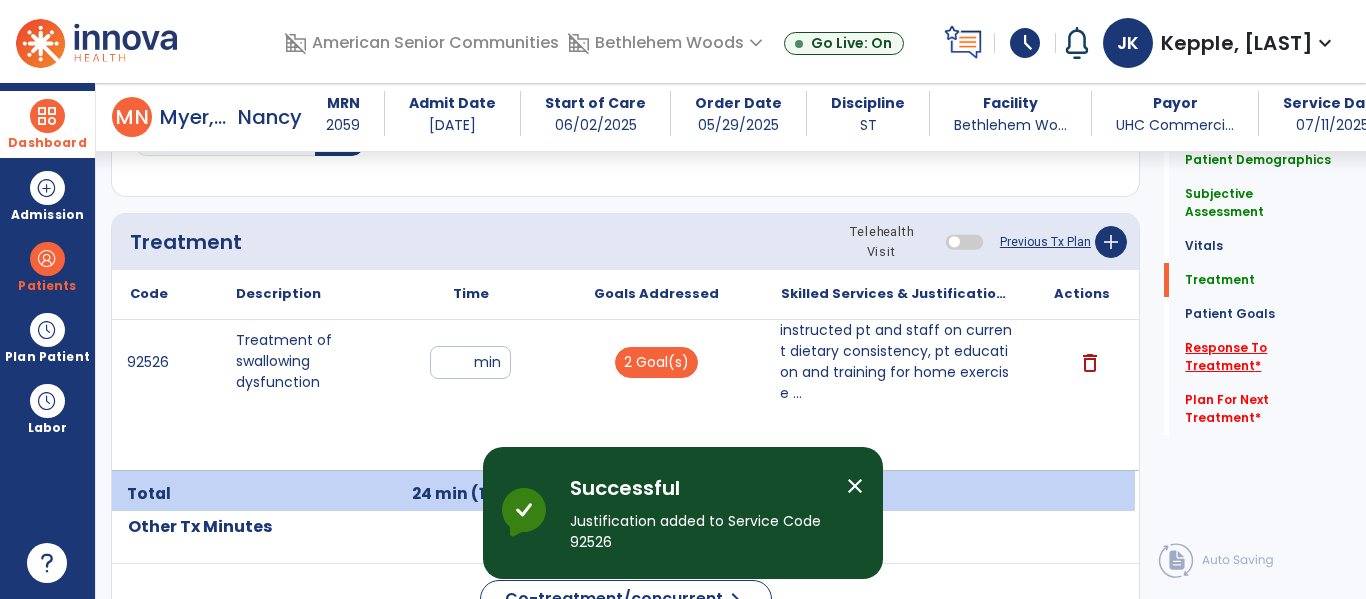 click on "Response To Treatment   *" 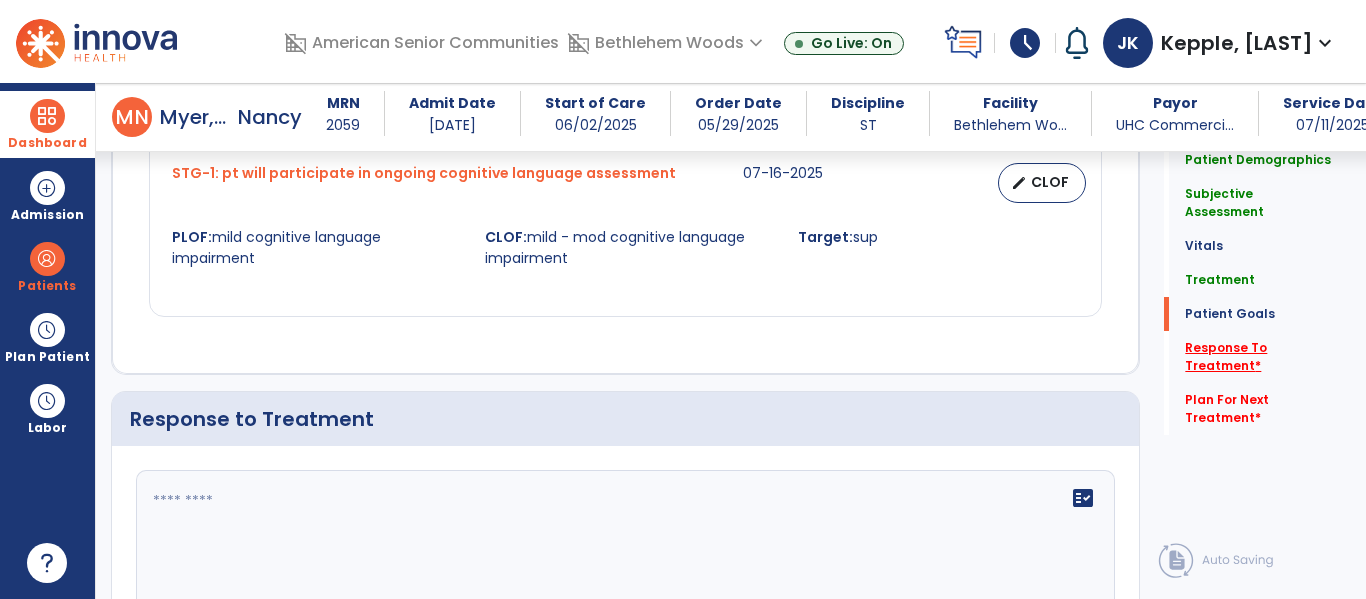 scroll, scrollTop: 2610, scrollLeft: 0, axis: vertical 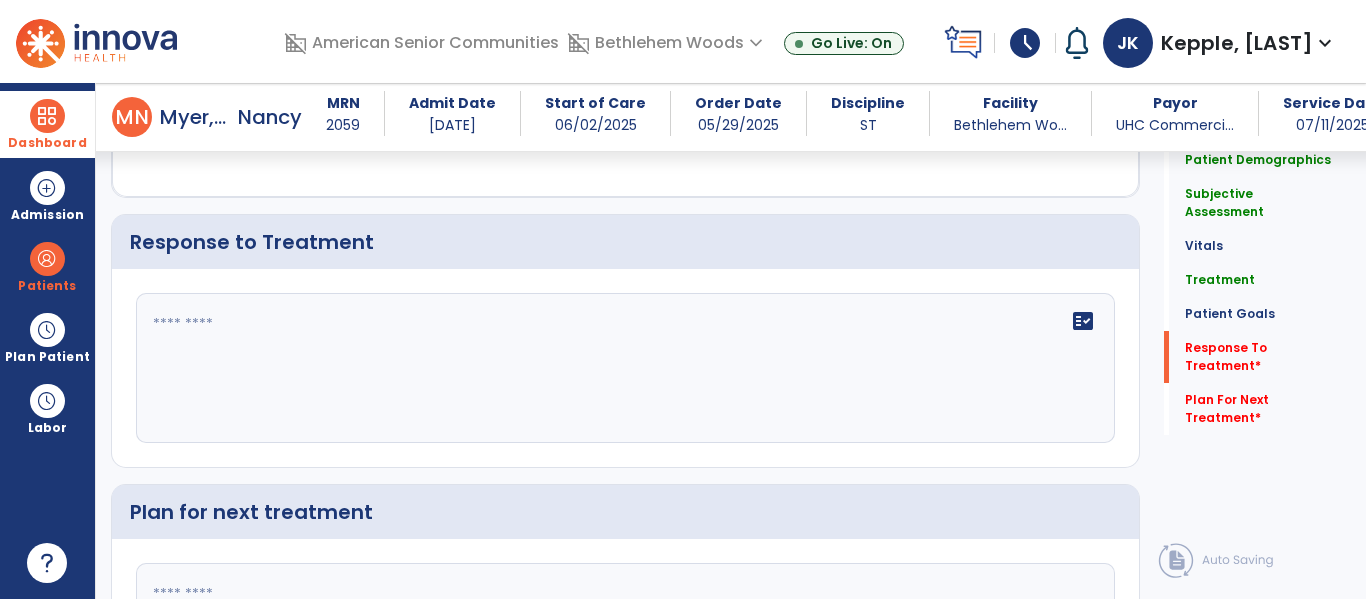 click on "fact_check" 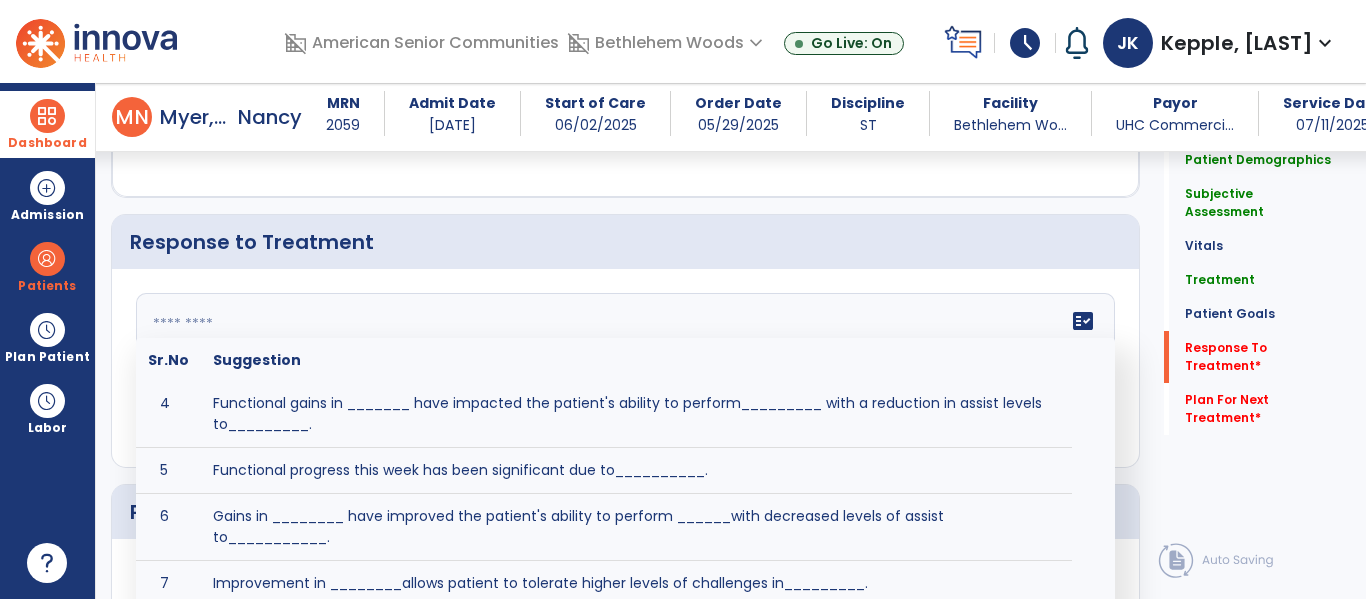 scroll, scrollTop: 185, scrollLeft: 0, axis: vertical 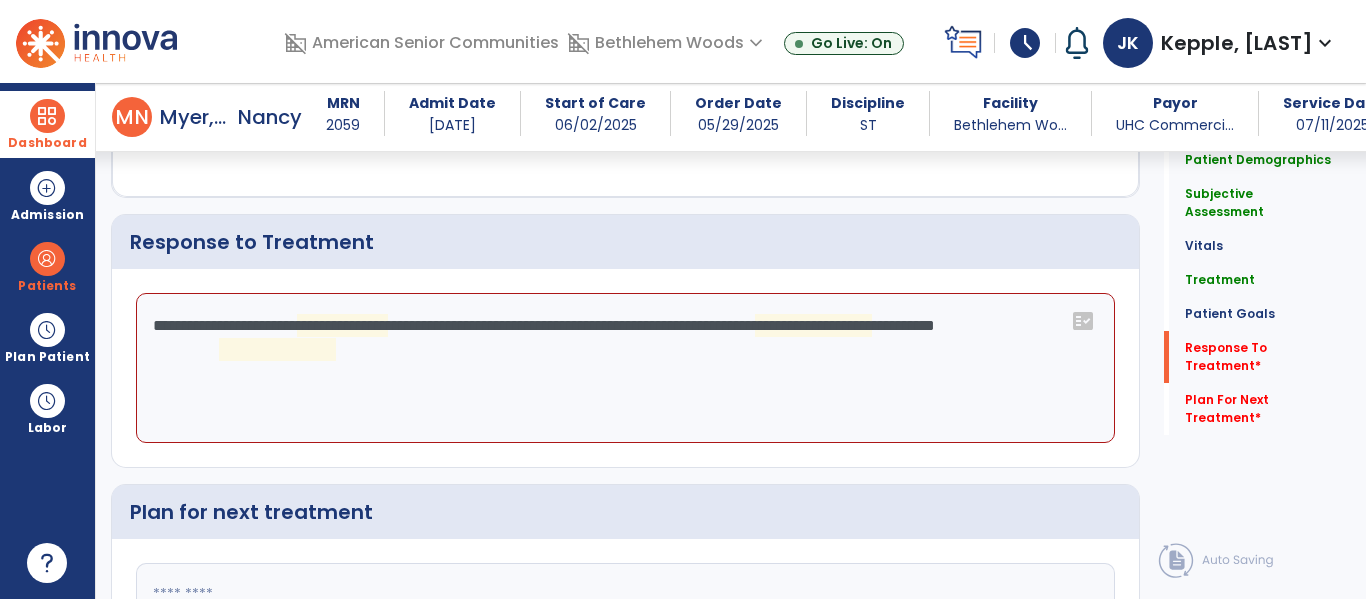 click on "**********" 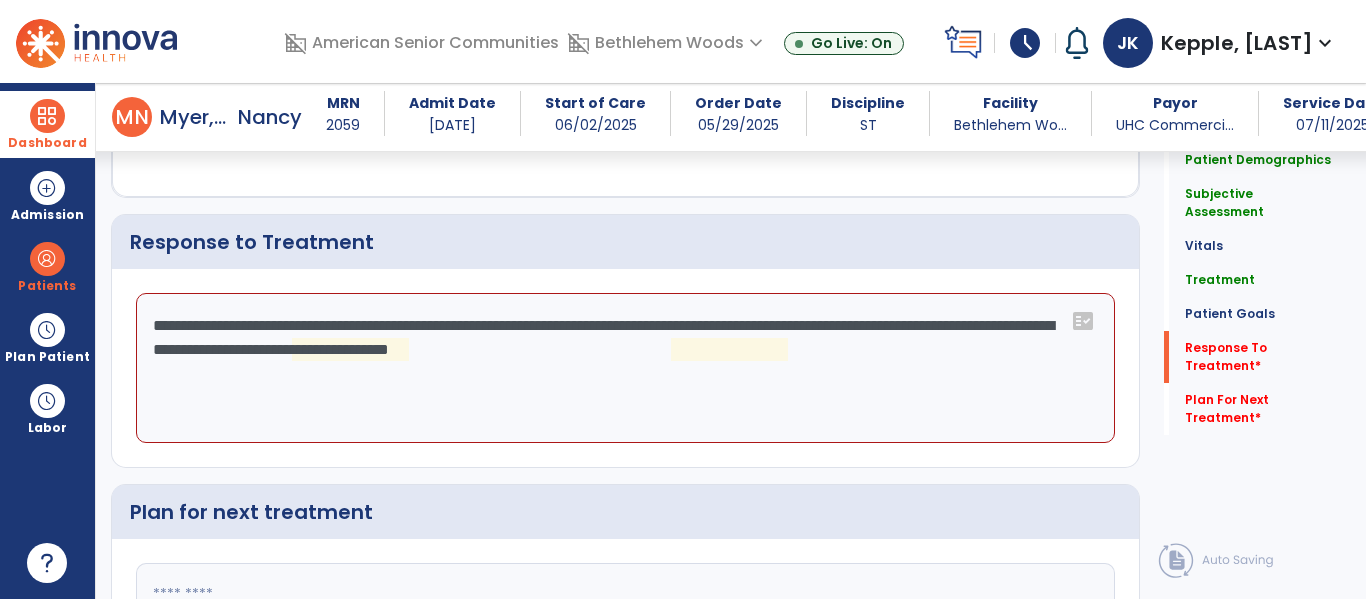 click on "**********" 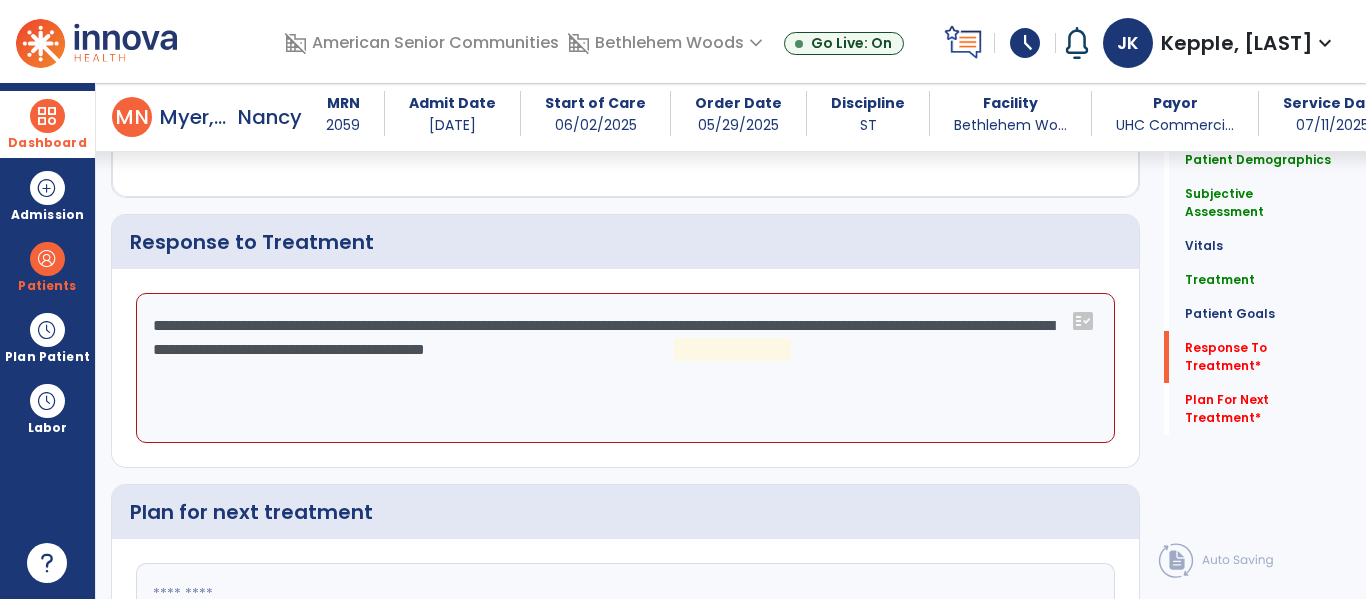click on "**********" 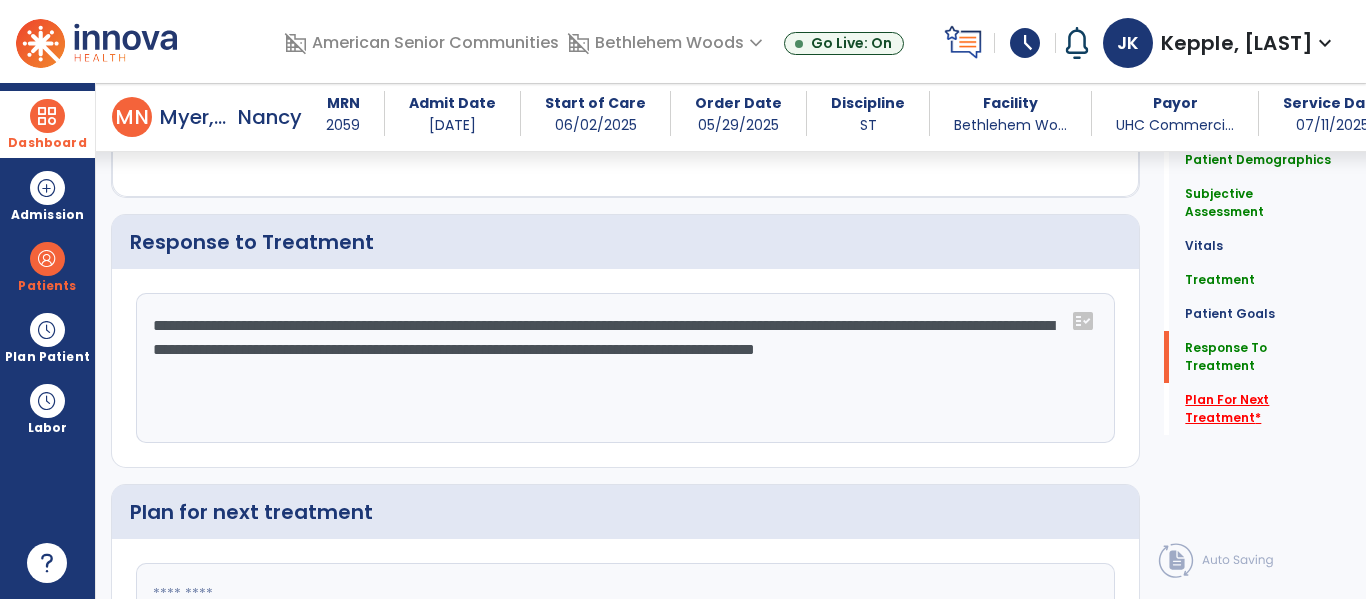 type on "**********" 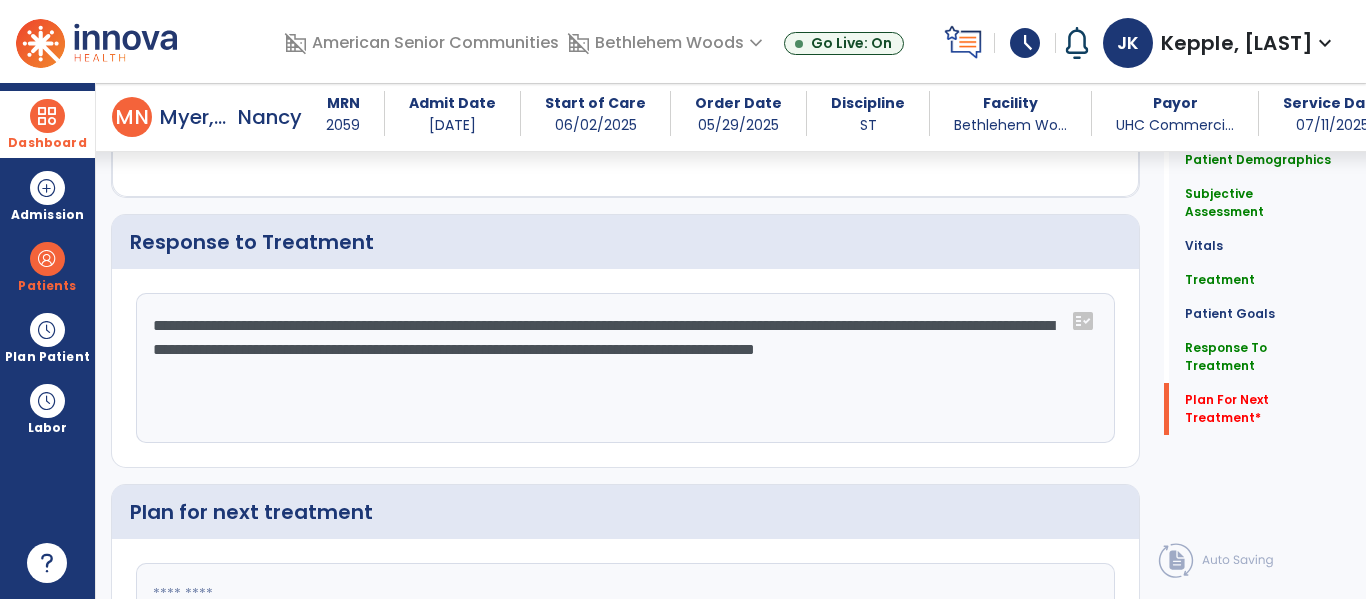 click 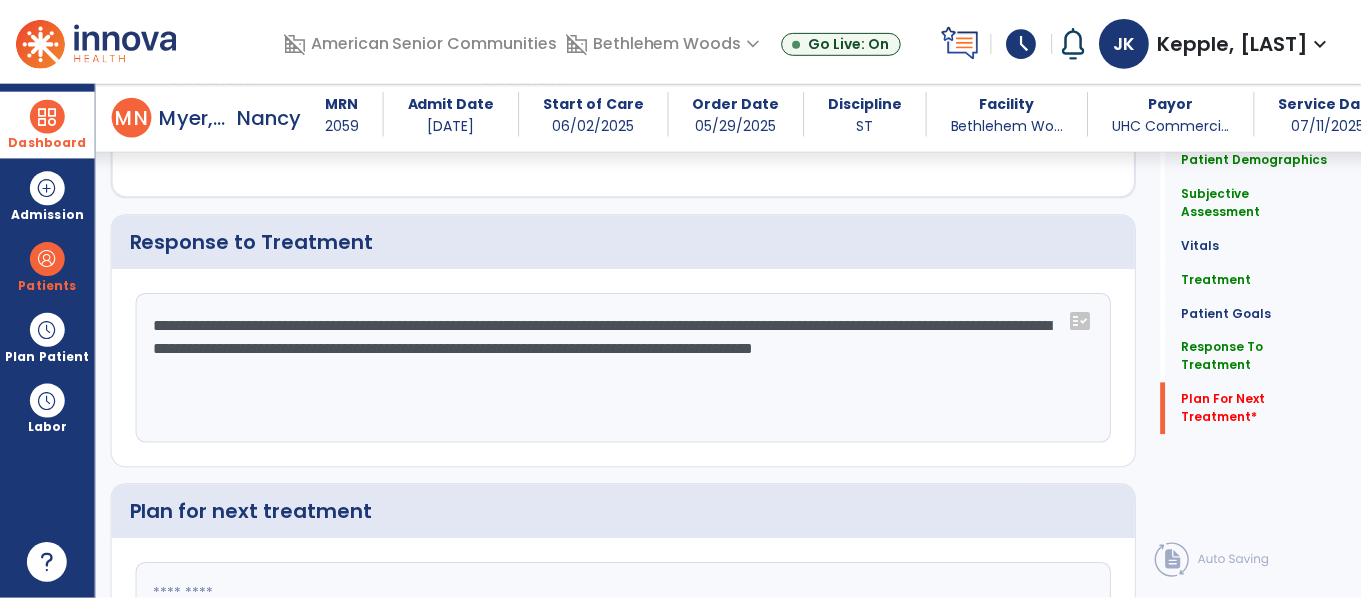 scroll, scrollTop: 2815, scrollLeft: 0, axis: vertical 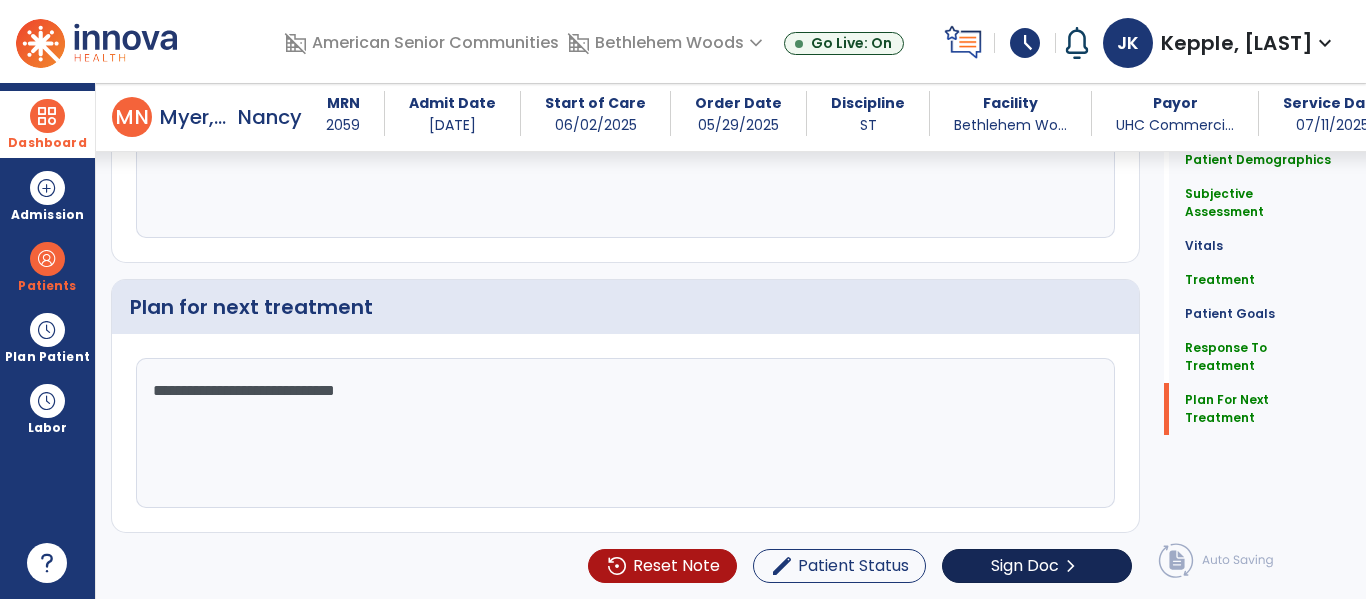 type on "**********" 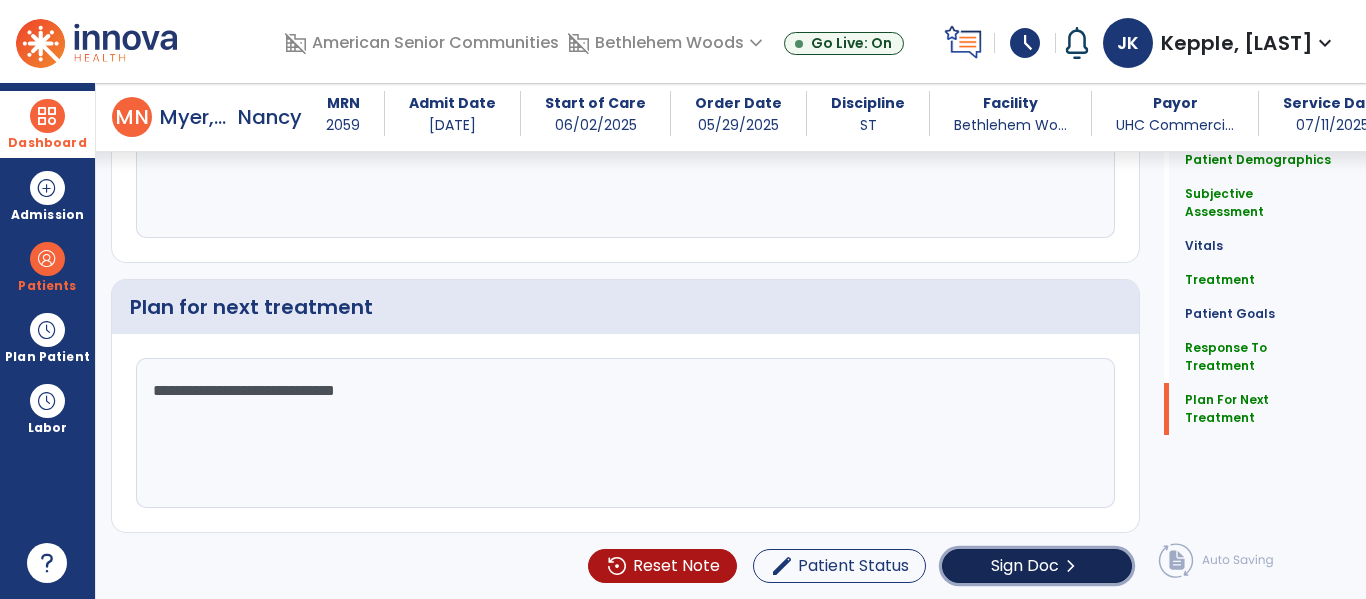click on "Sign Doc" 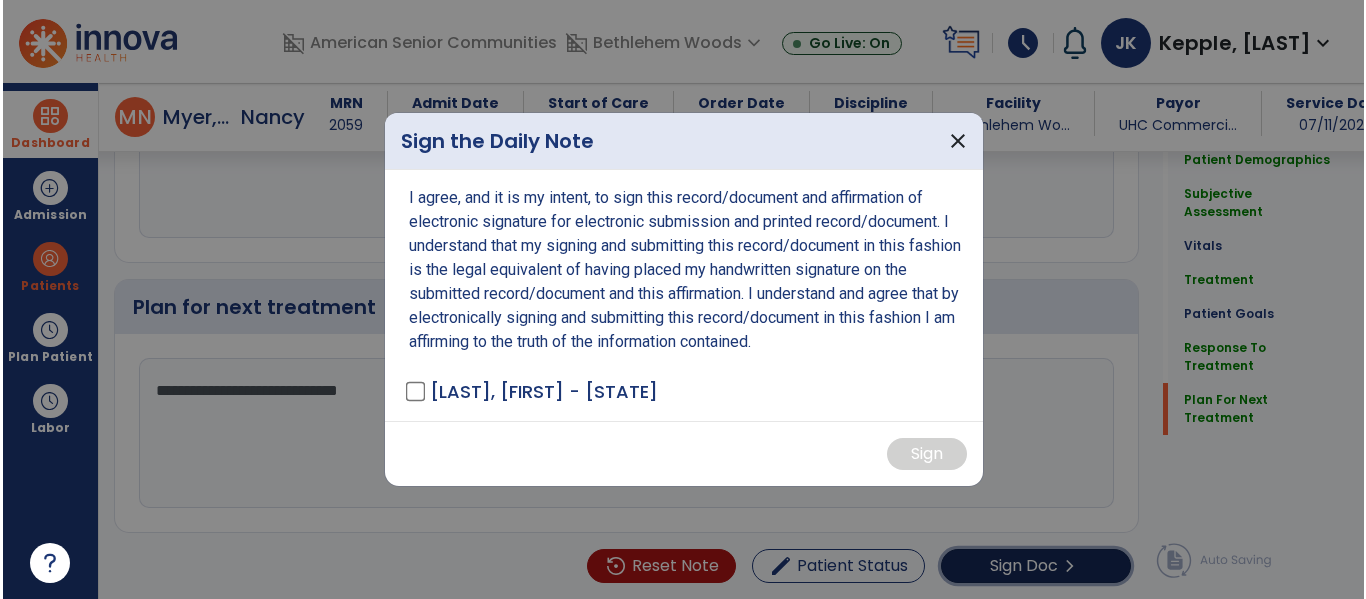 scroll, scrollTop: 2815, scrollLeft: 0, axis: vertical 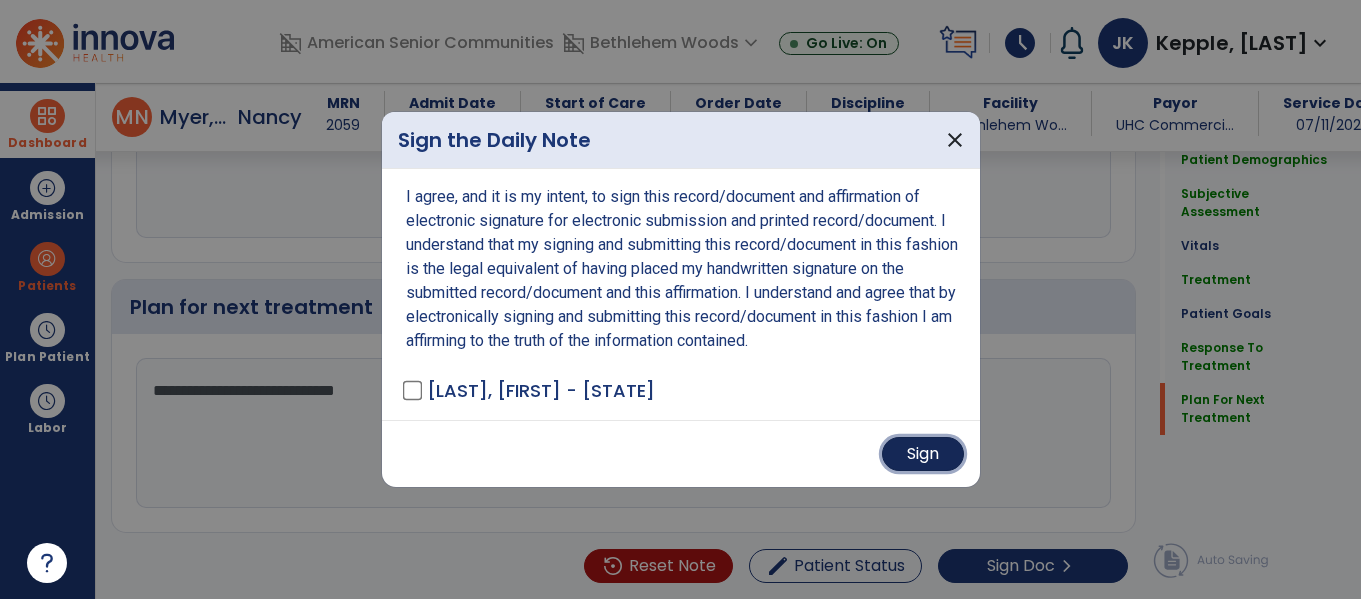 click on "Sign" at bounding box center [923, 454] 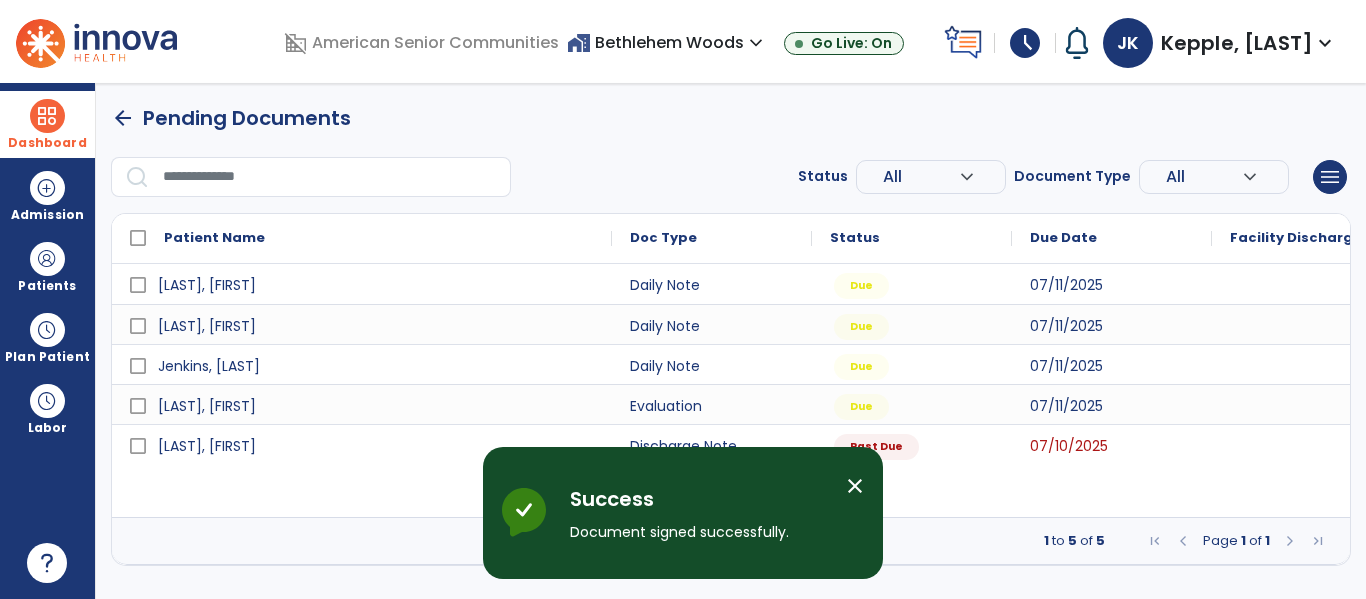scroll, scrollTop: 0, scrollLeft: 0, axis: both 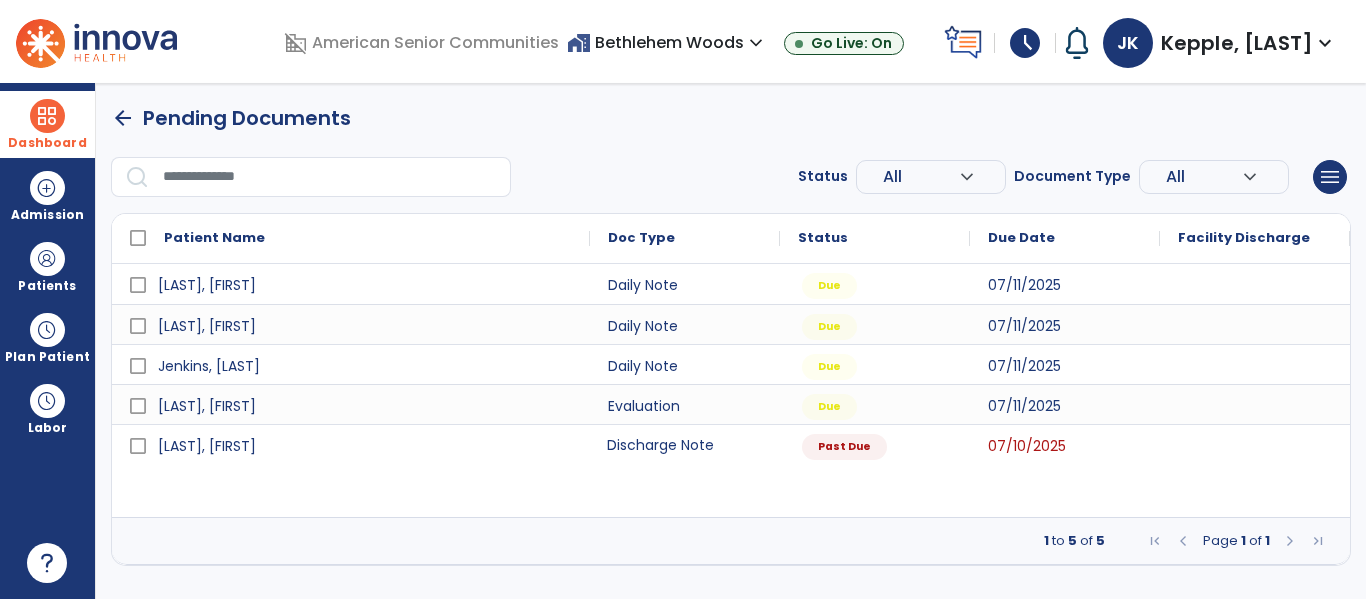 click on "Discharge Note" at bounding box center [685, 444] 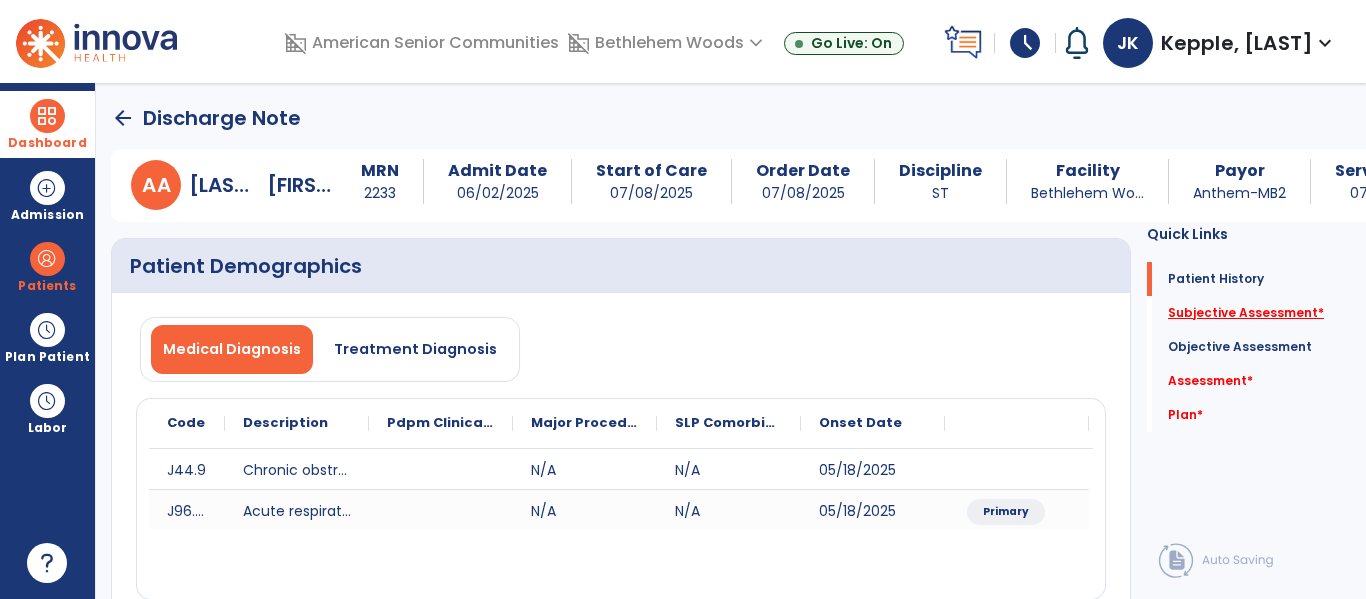 click on "Subjective Assessment   *" 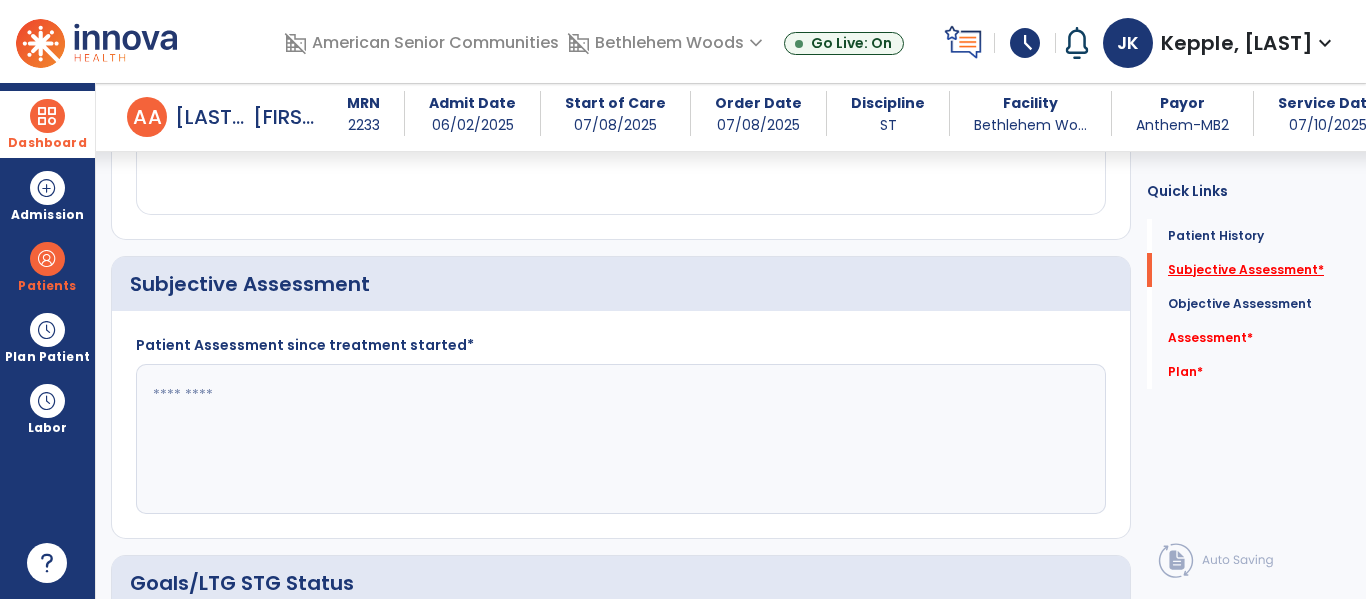 scroll, scrollTop: 441, scrollLeft: 0, axis: vertical 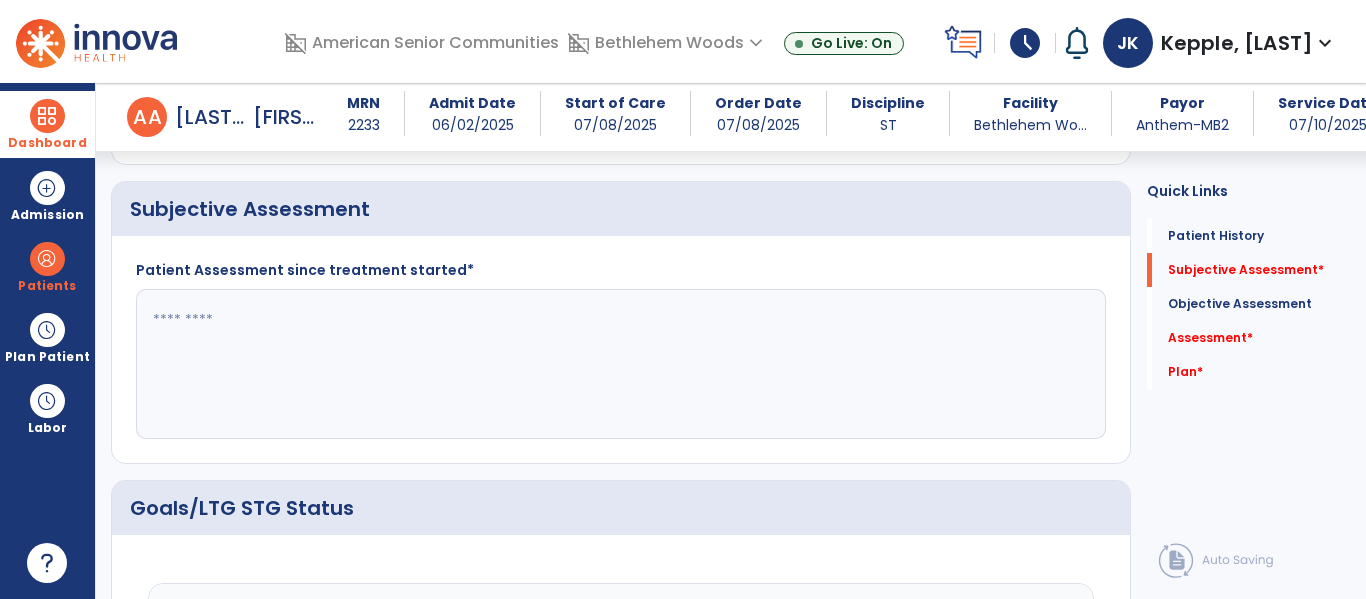 click 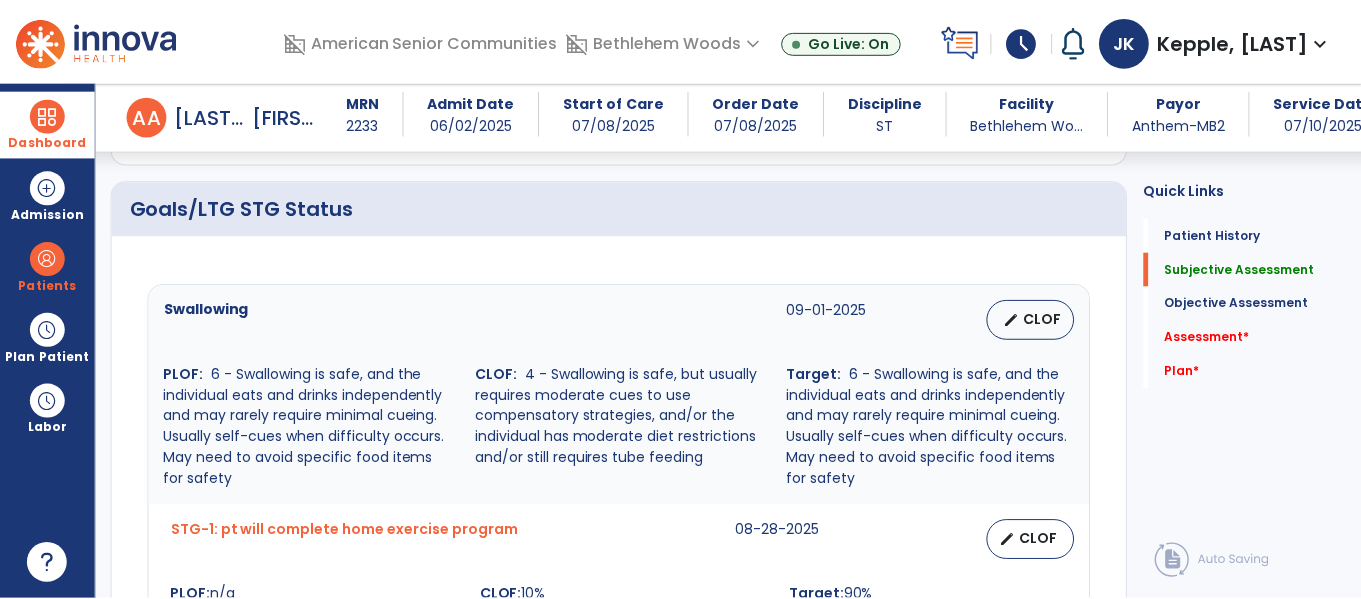 scroll, scrollTop: 784, scrollLeft: 0, axis: vertical 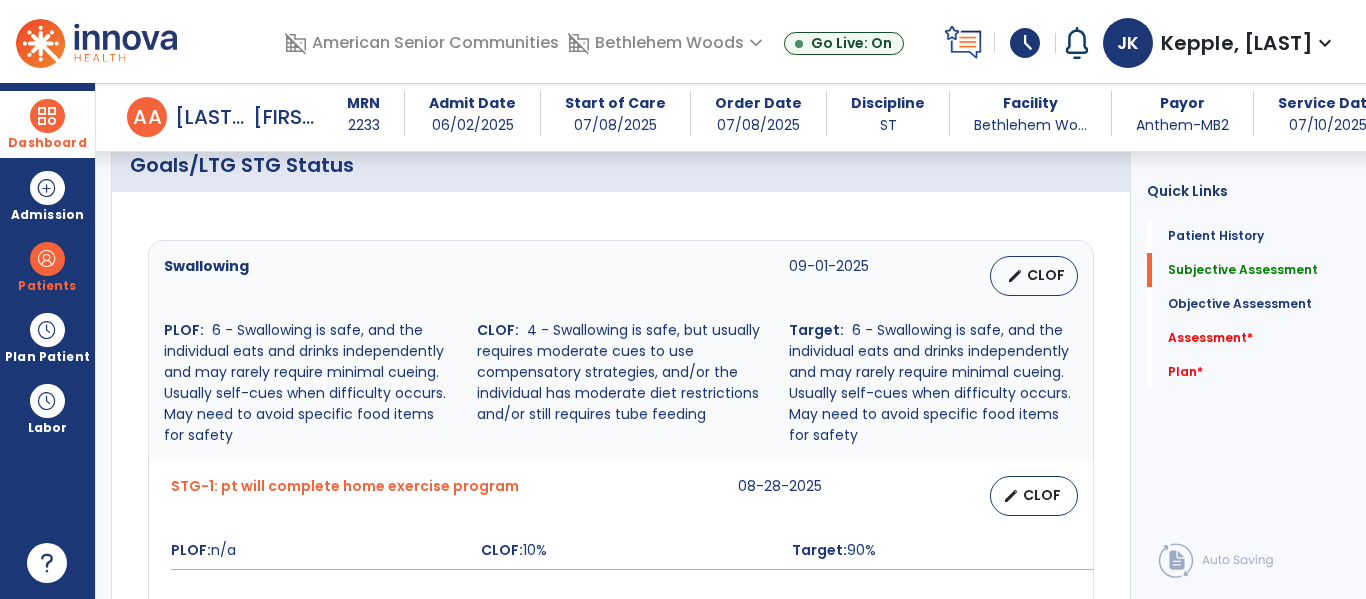 type on "**********" 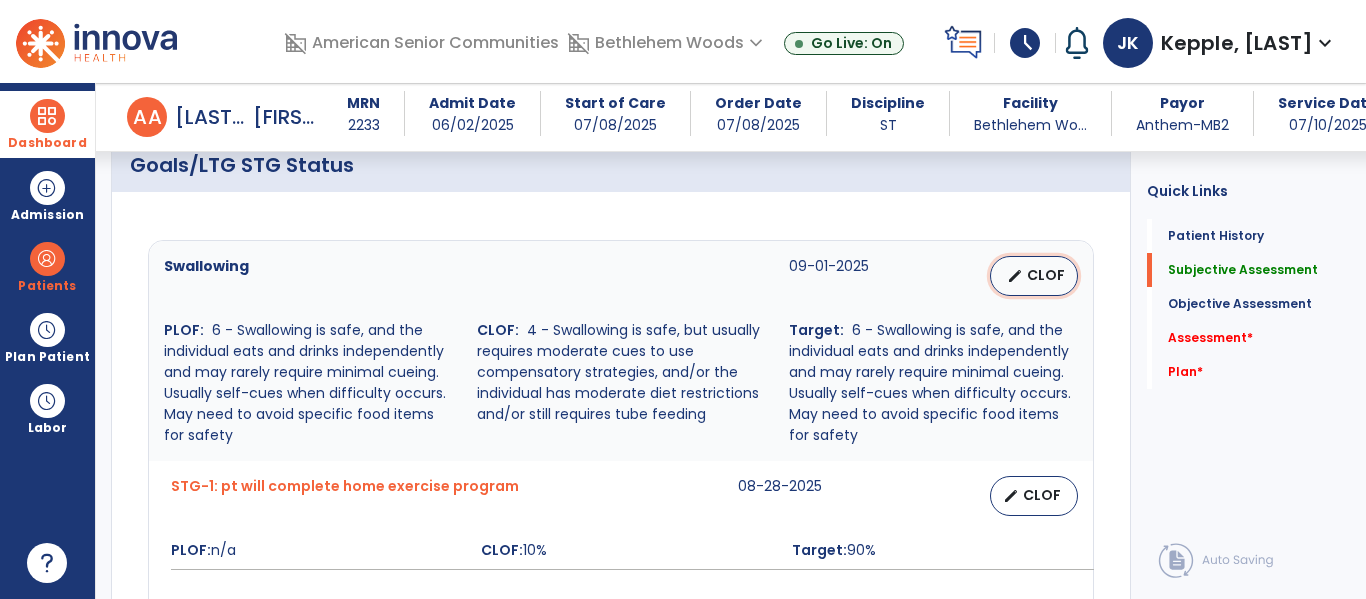 click on "CLOF" at bounding box center [1046, 275] 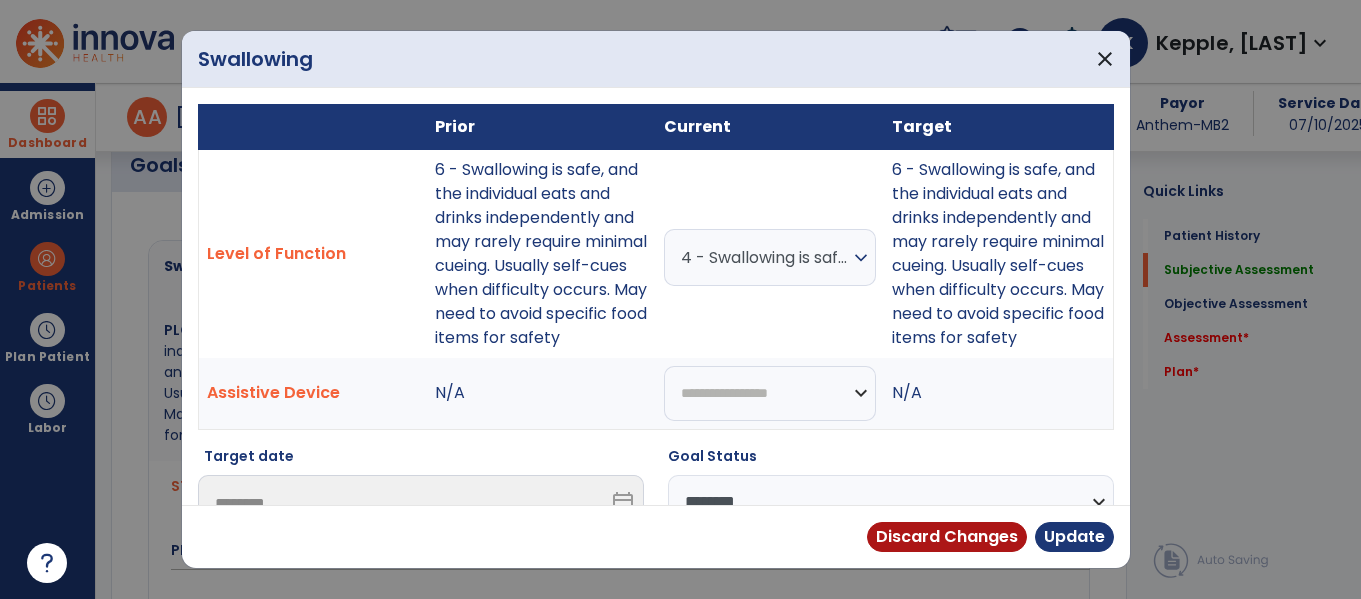 scroll, scrollTop: 784, scrollLeft: 0, axis: vertical 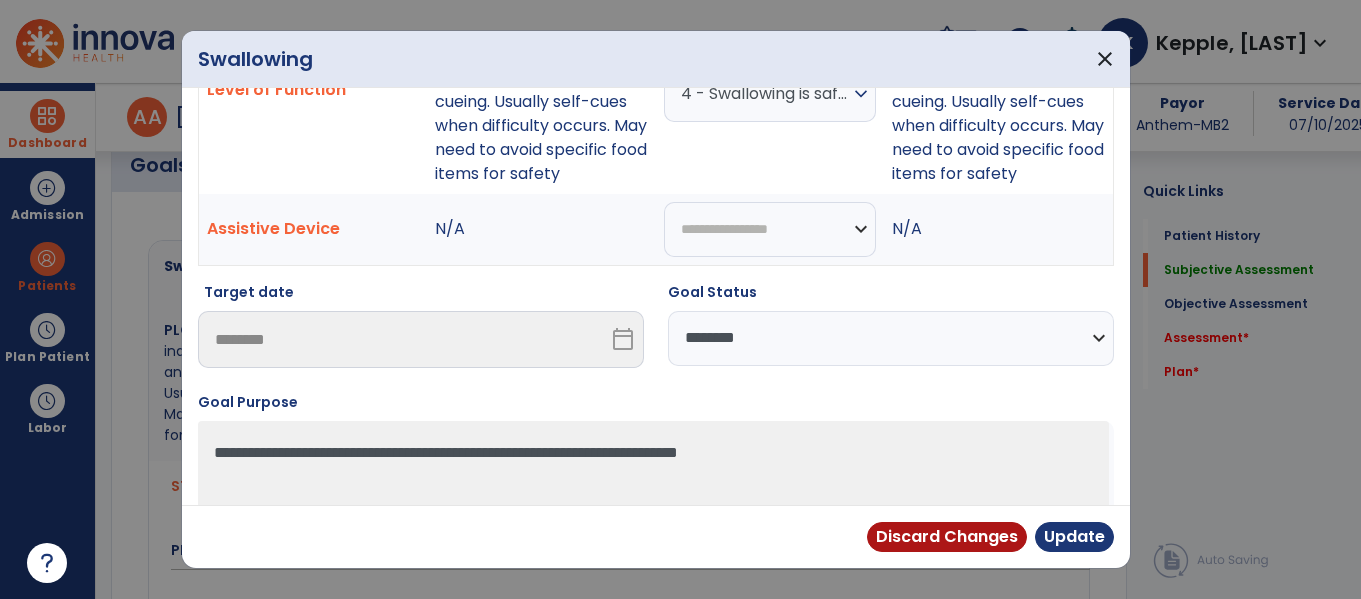 click on "**********" at bounding box center (891, 338) 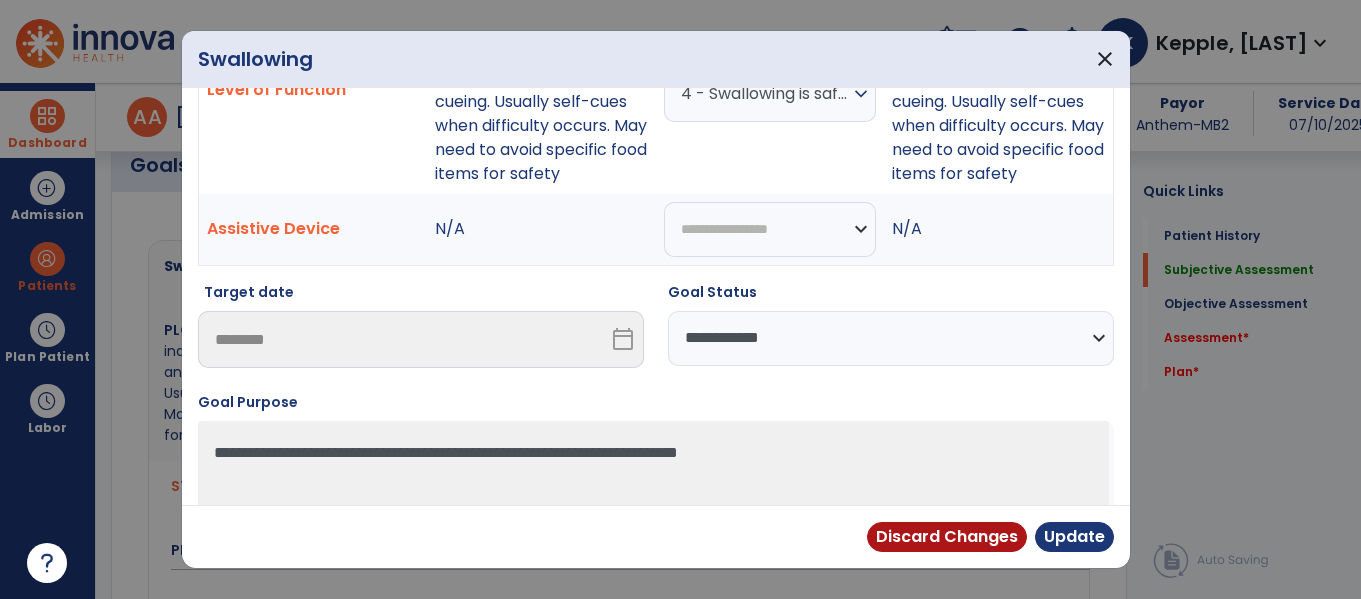 click on "**********" at bounding box center (891, 338) 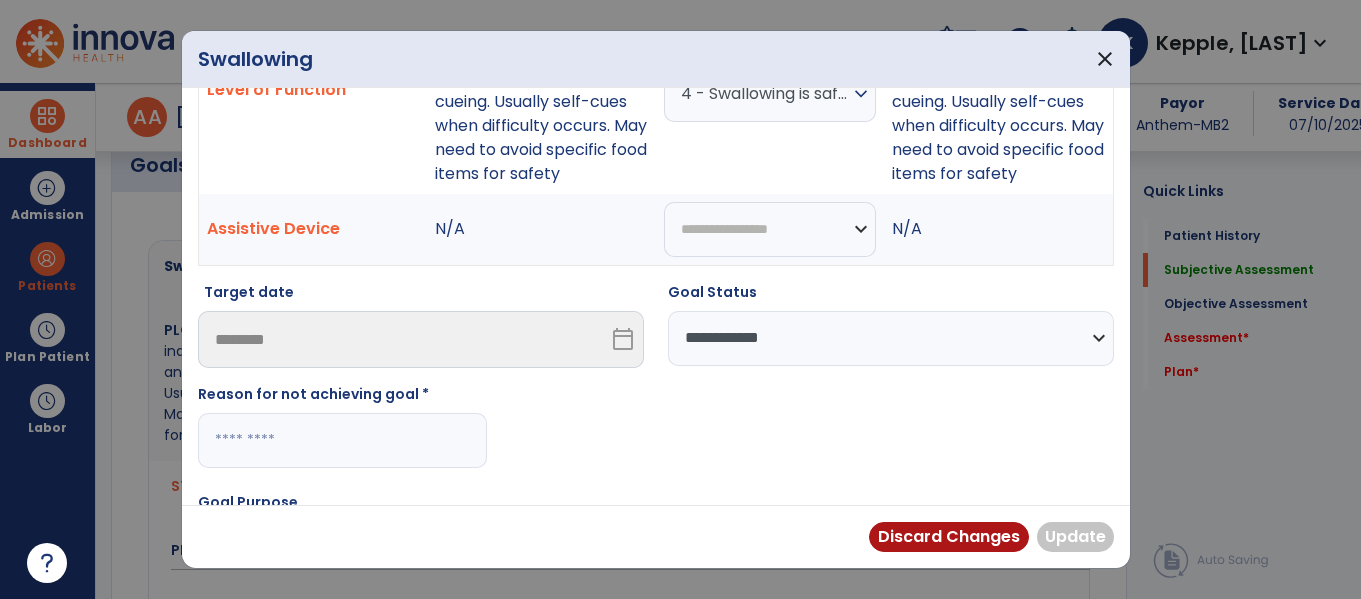 click at bounding box center (342, 440) 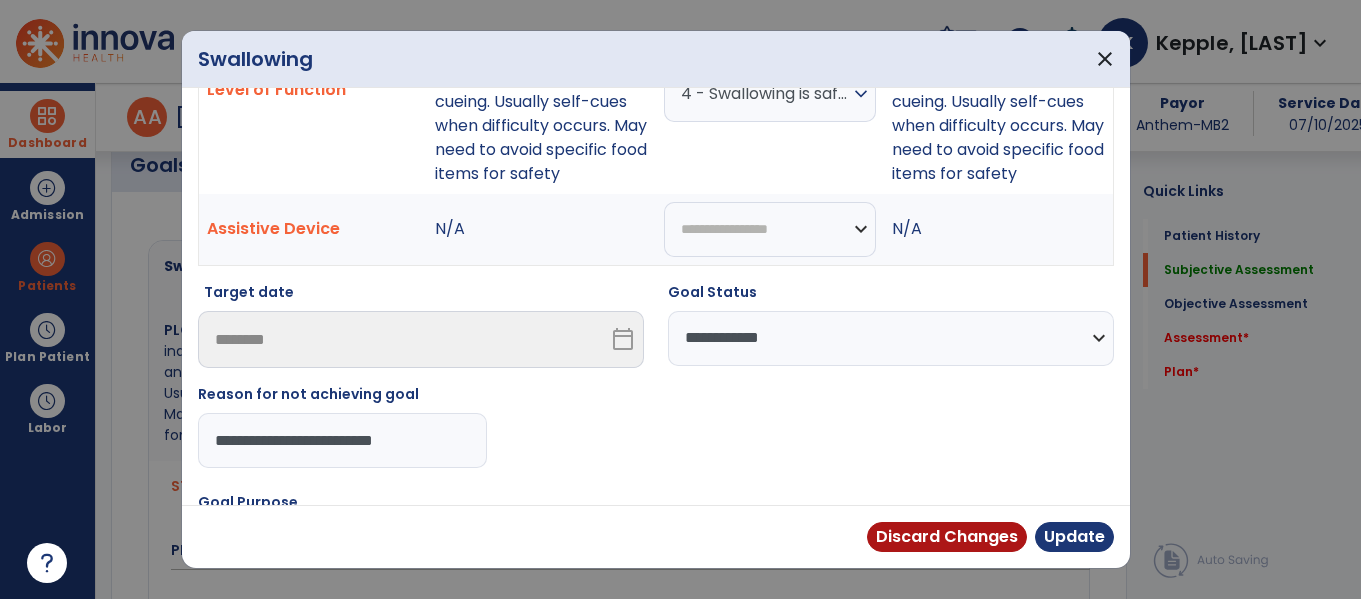 type on "**********" 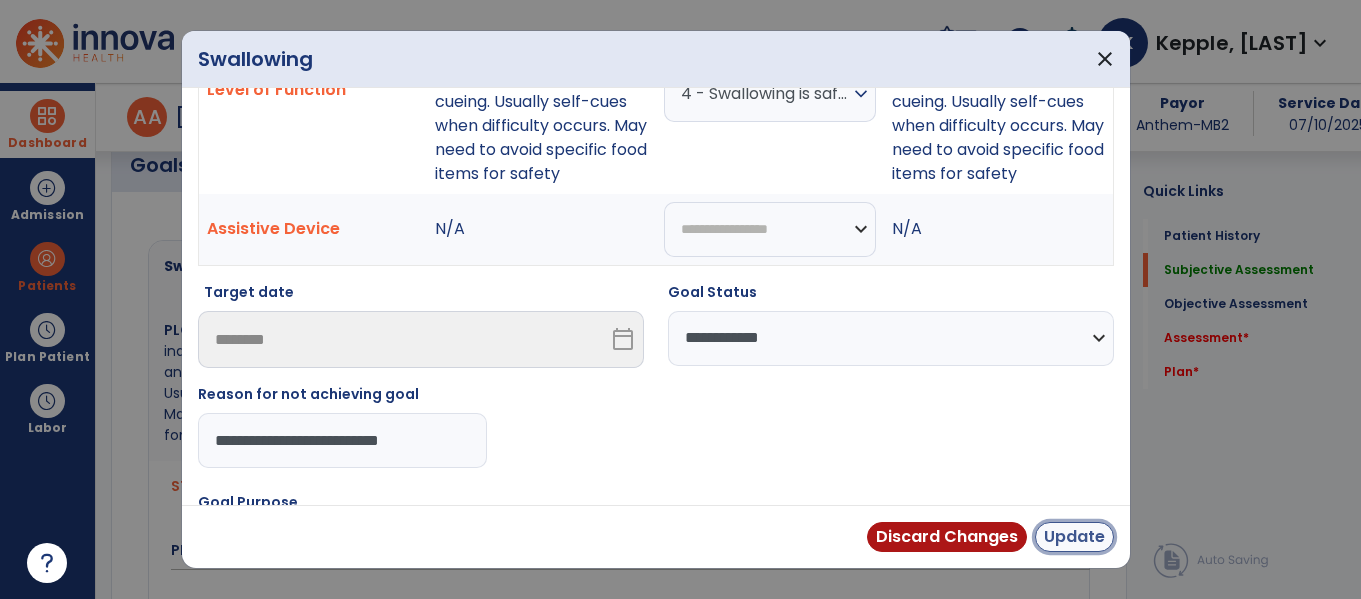 click on "Update" at bounding box center [1074, 537] 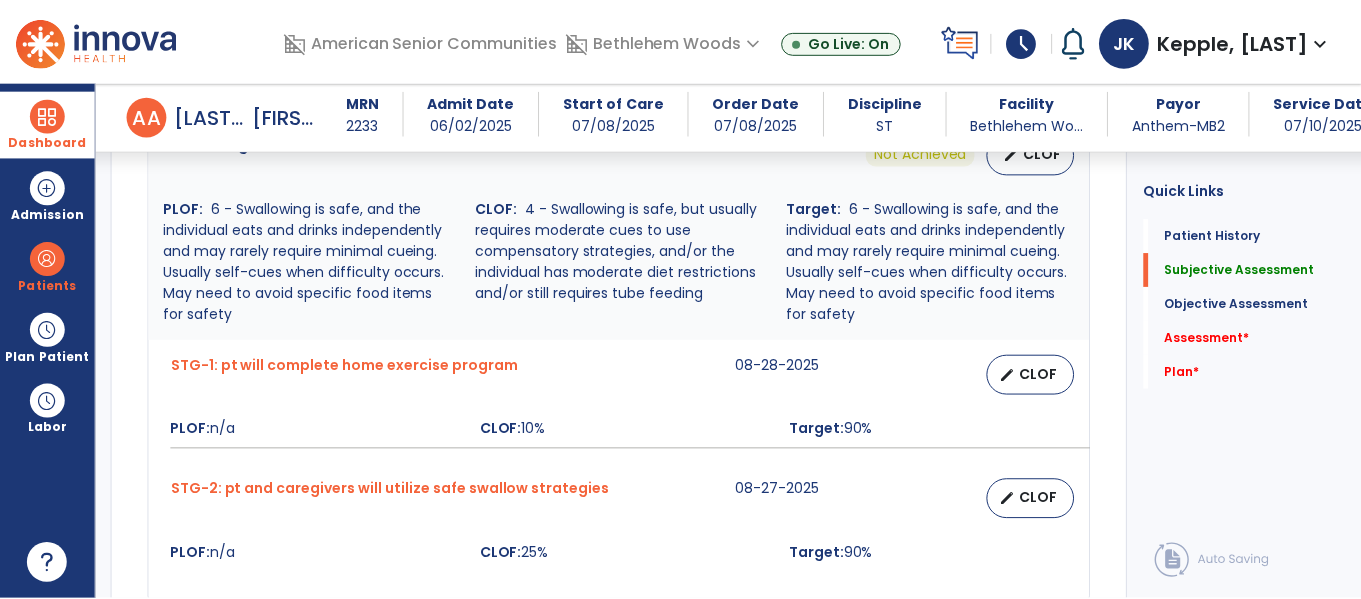 scroll, scrollTop: 907, scrollLeft: 0, axis: vertical 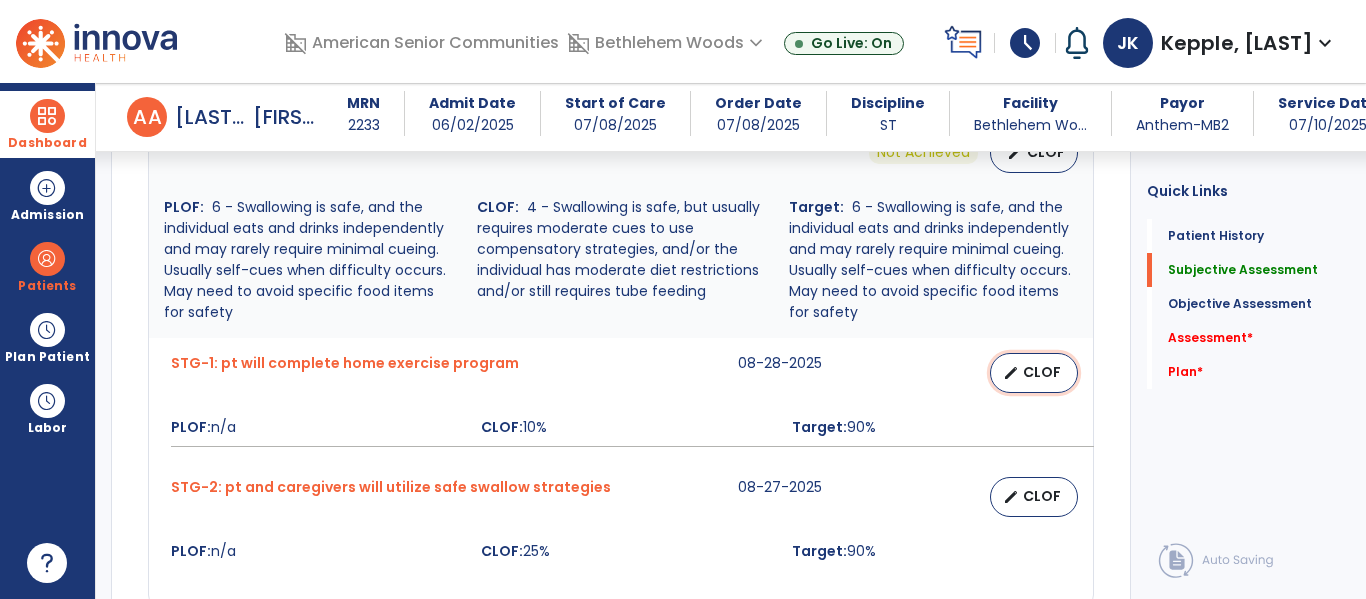 click on "CLOF" at bounding box center [1042, 372] 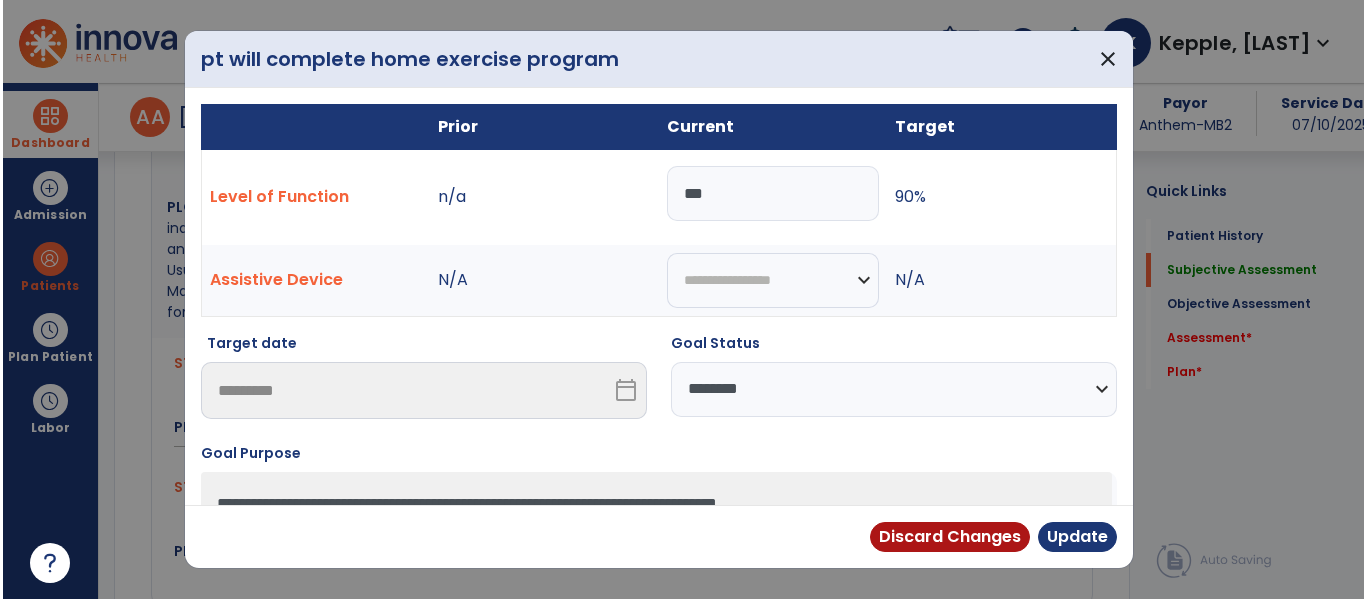 scroll, scrollTop: 907, scrollLeft: 0, axis: vertical 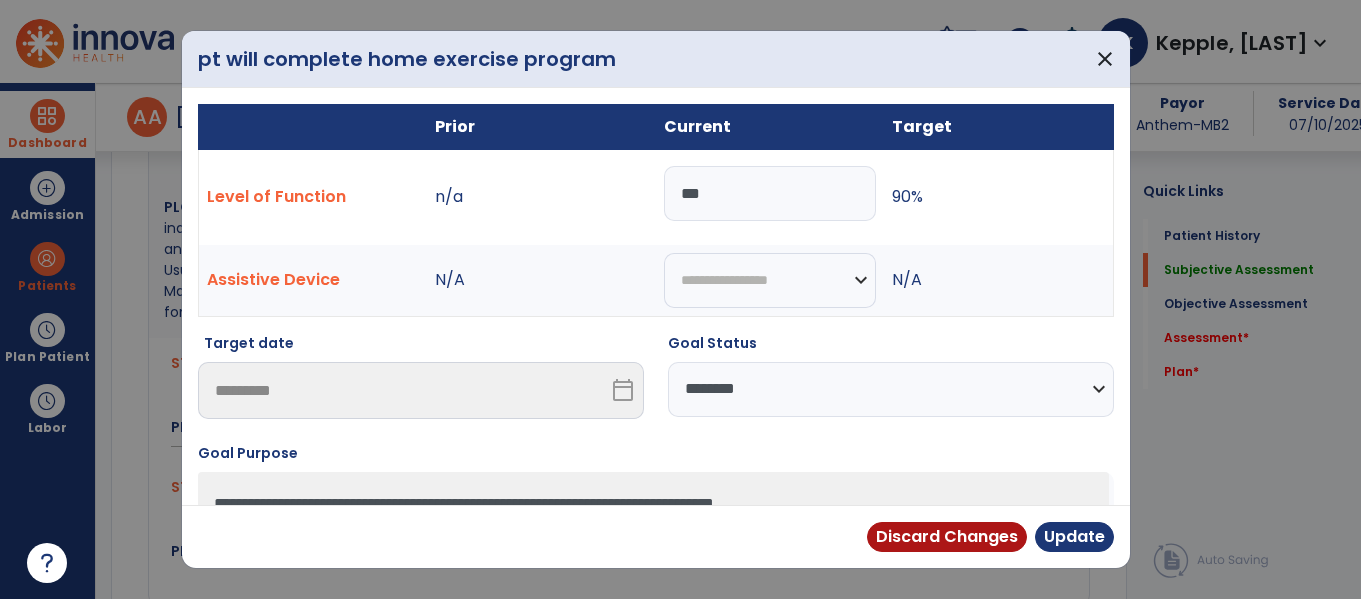 click on "***" at bounding box center (770, 193) 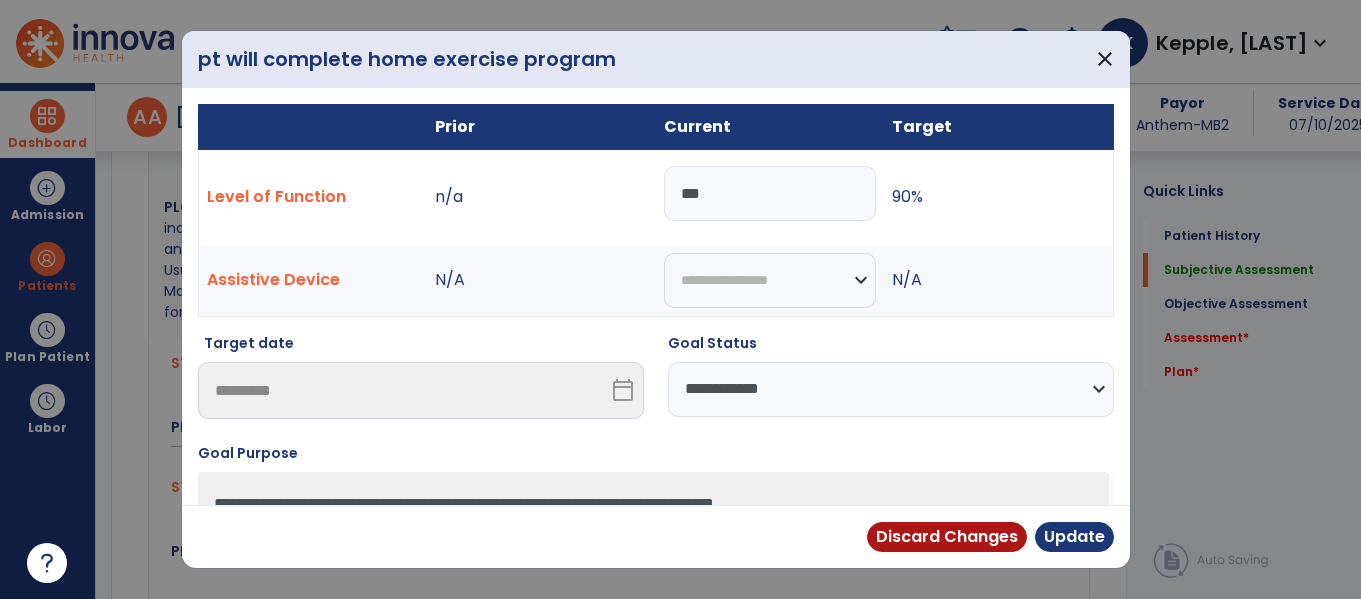 click on "**********" at bounding box center (891, 389) 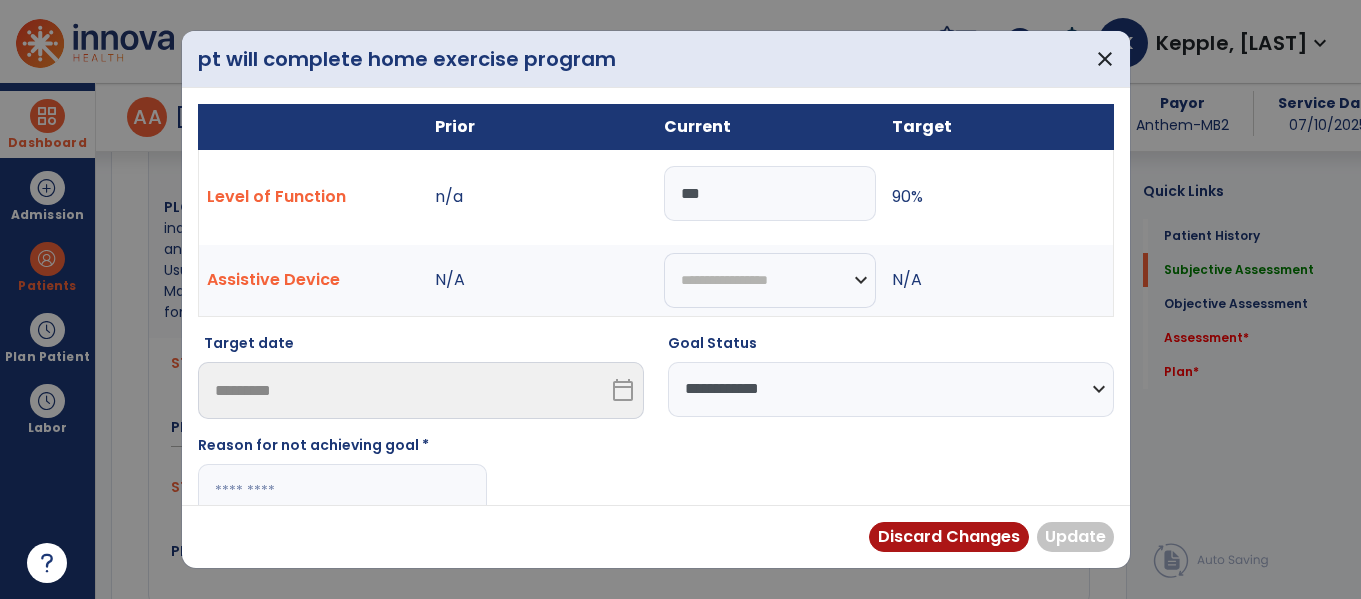 click at bounding box center [342, 491] 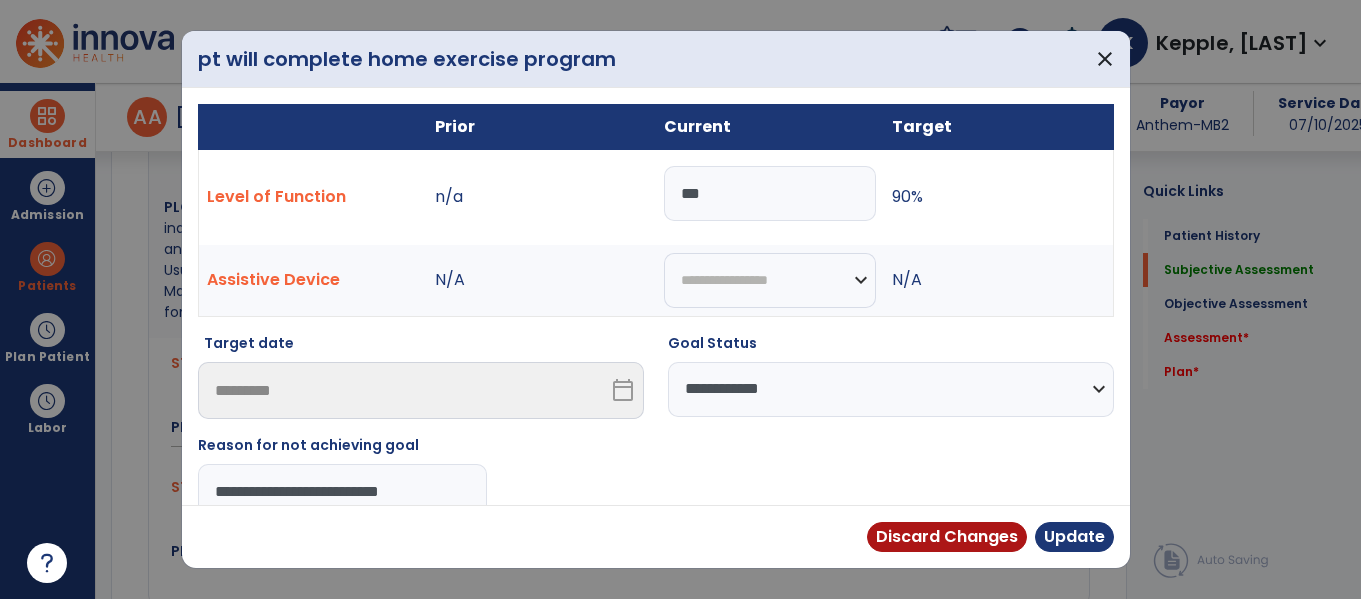 type on "**********" 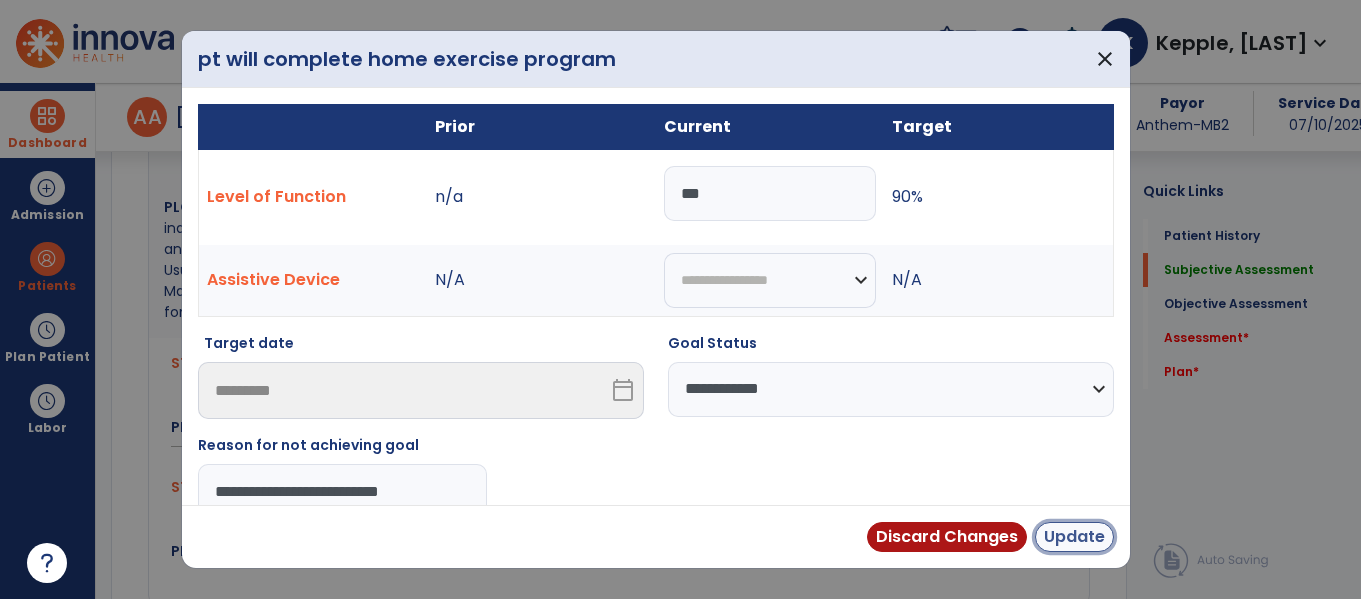 click on "Update" at bounding box center (1074, 537) 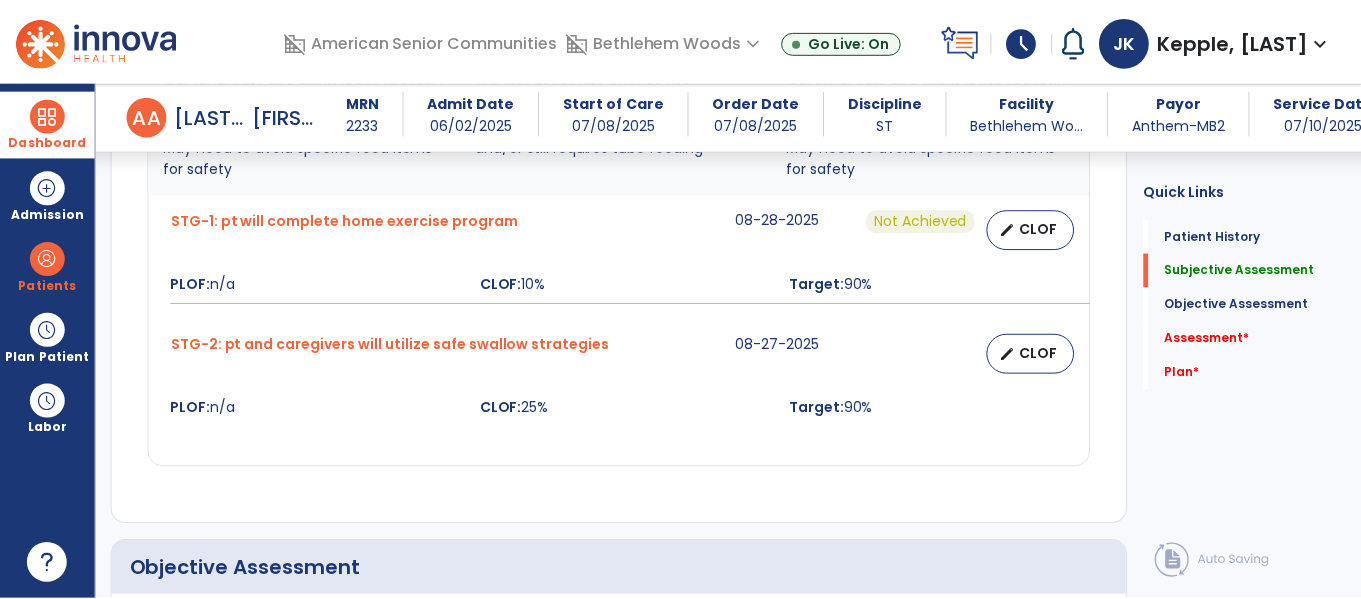 scroll, scrollTop: 1070, scrollLeft: 0, axis: vertical 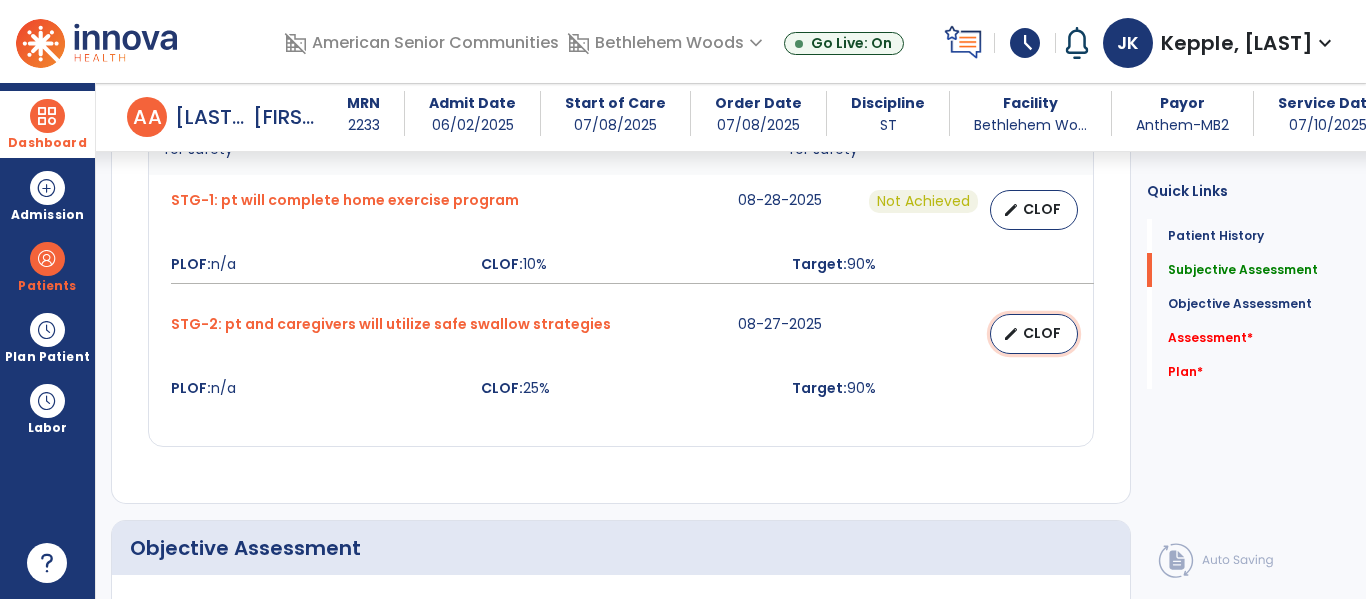 click on "CLOF" at bounding box center [1042, 333] 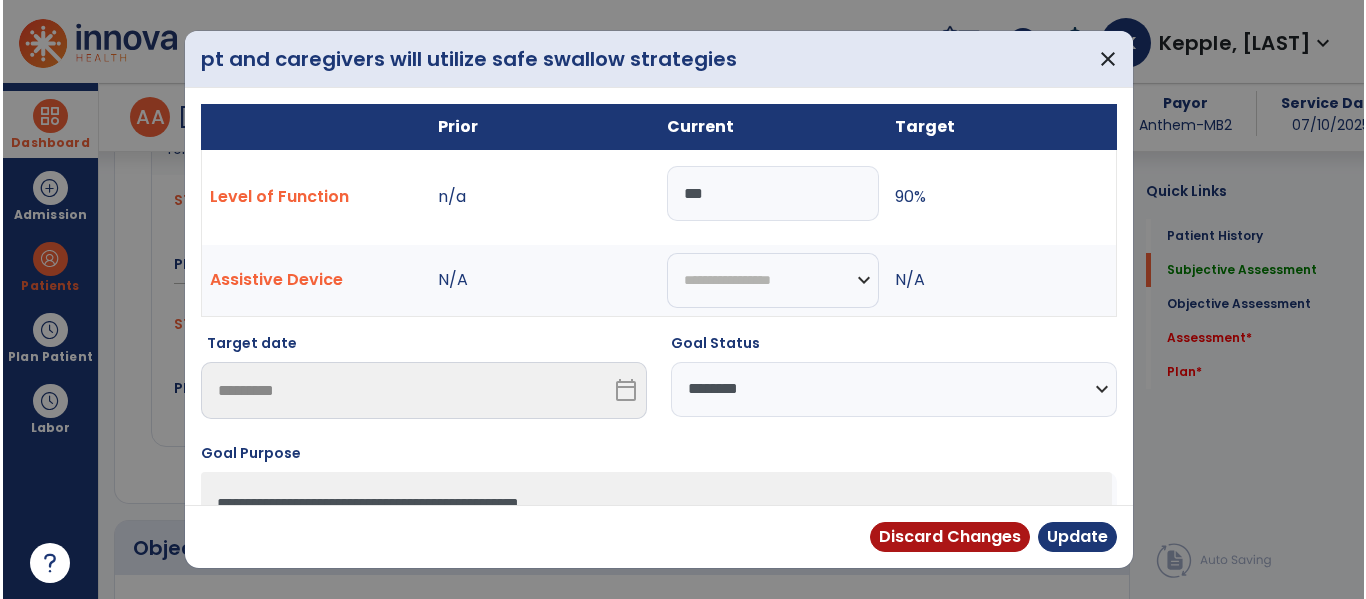 scroll, scrollTop: 1070, scrollLeft: 0, axis: vertical 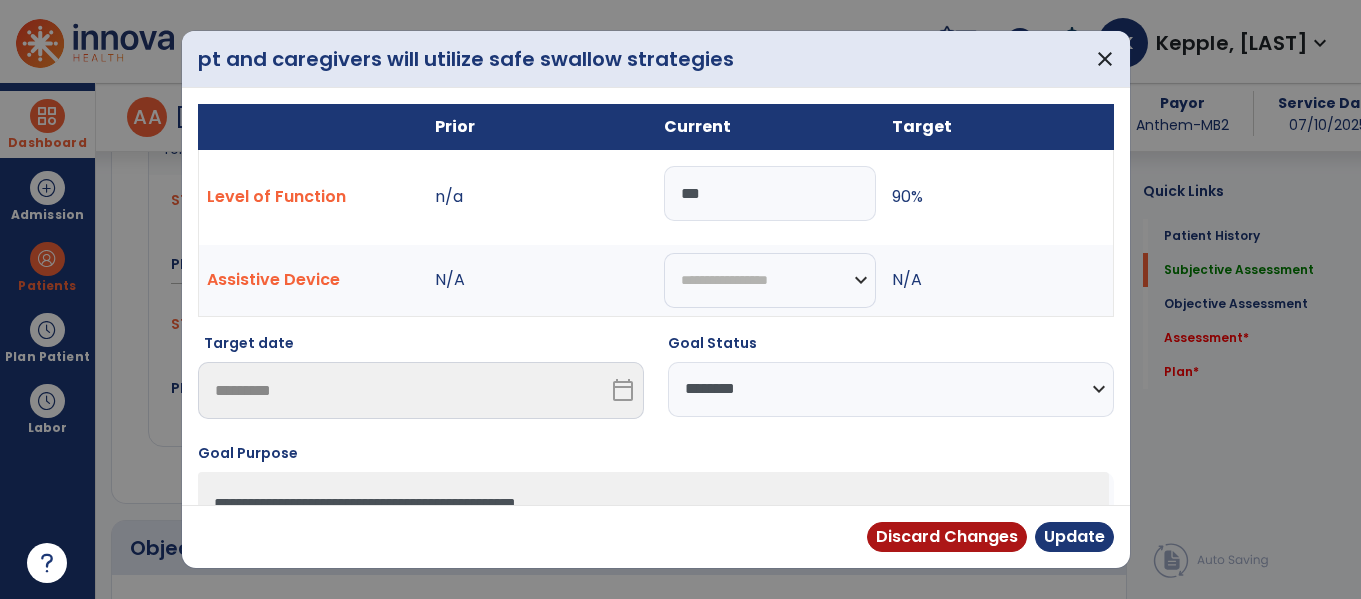 click on "**********" at bounding box center [891, 389] 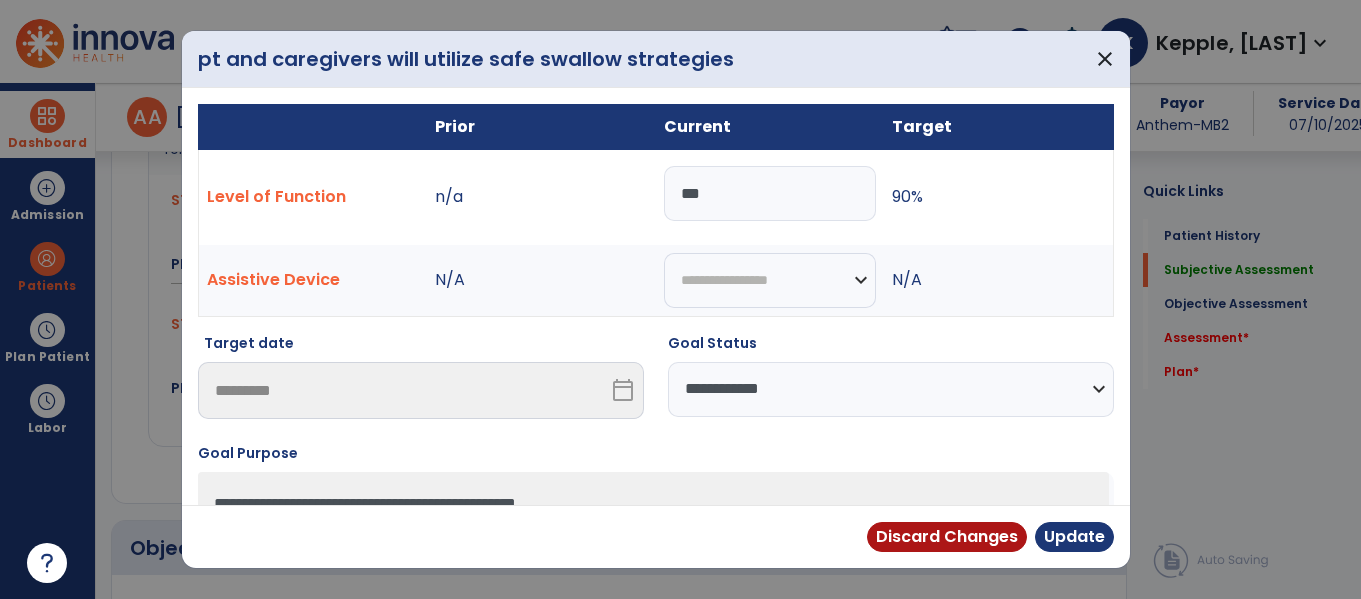 click on "**********" at bounding box center (891, 389) 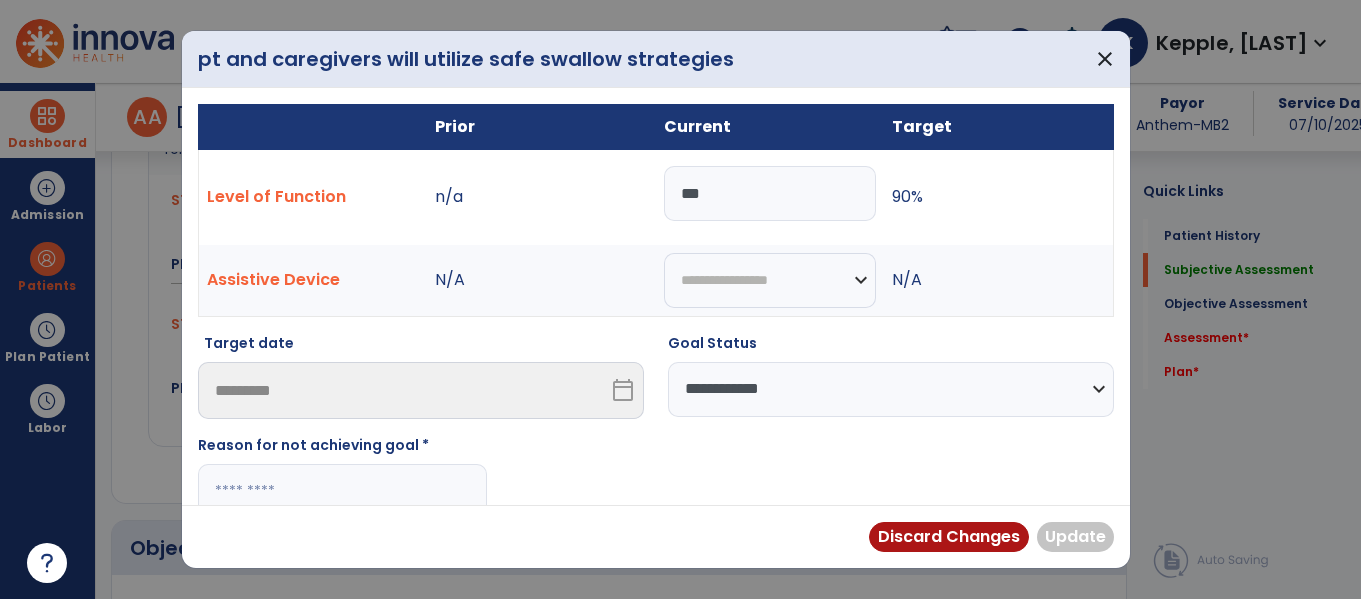 click at bounding box center (342, 491) 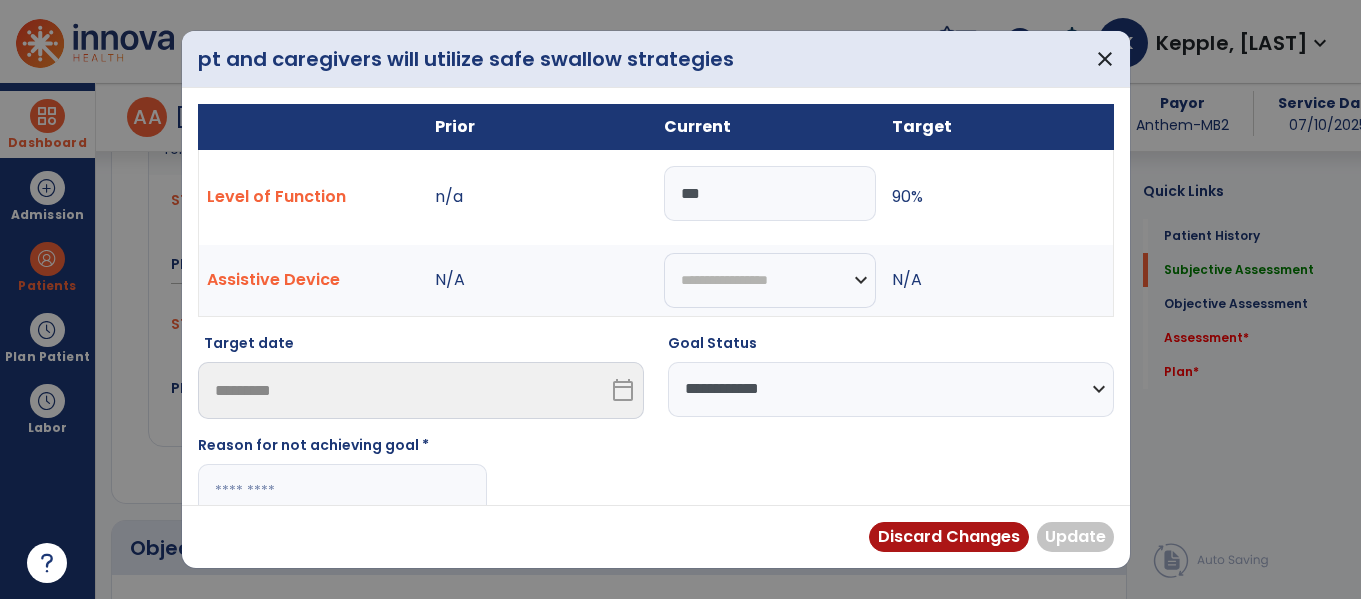 paste on "**********" 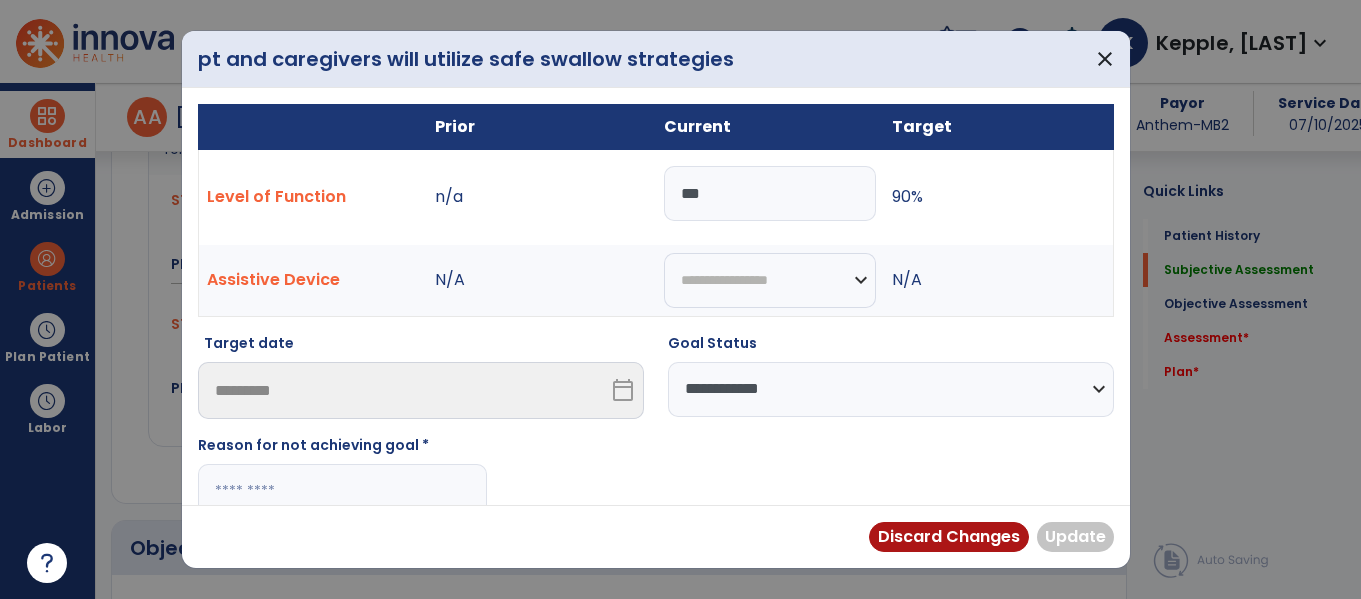 type on "**********" 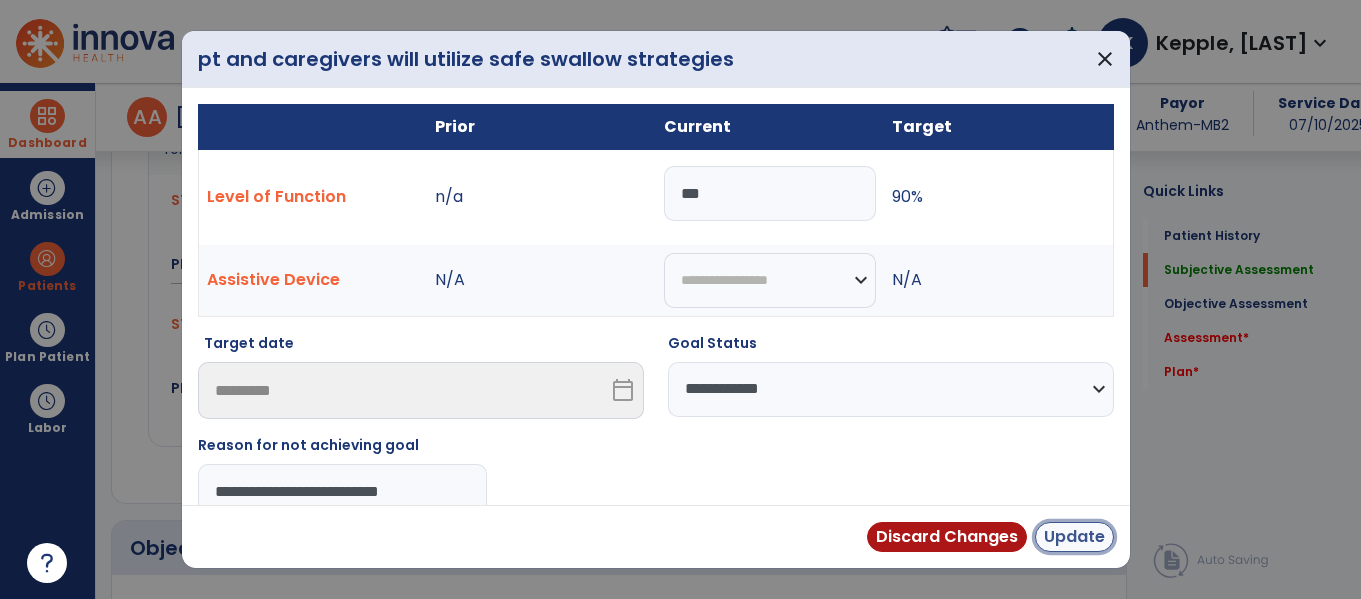click on "Update" at bounding box center [1074, 537] 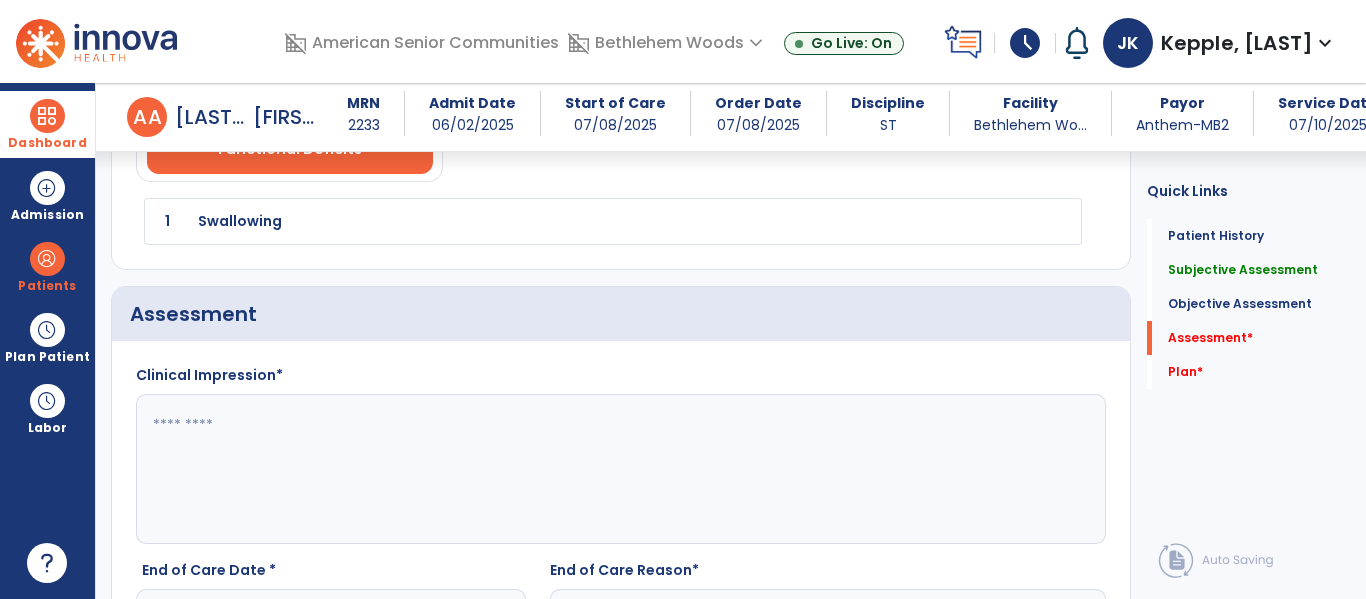 scroll, scrollTop: 1562, scrollLeft: 0, axis: vertical 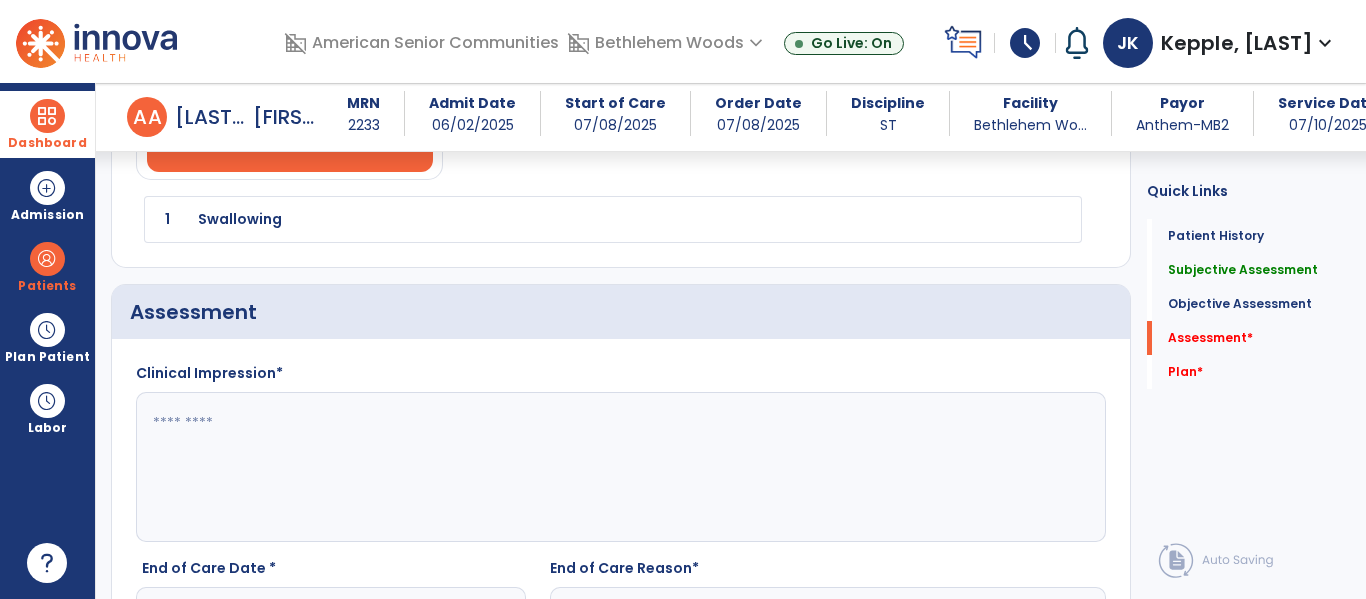 click 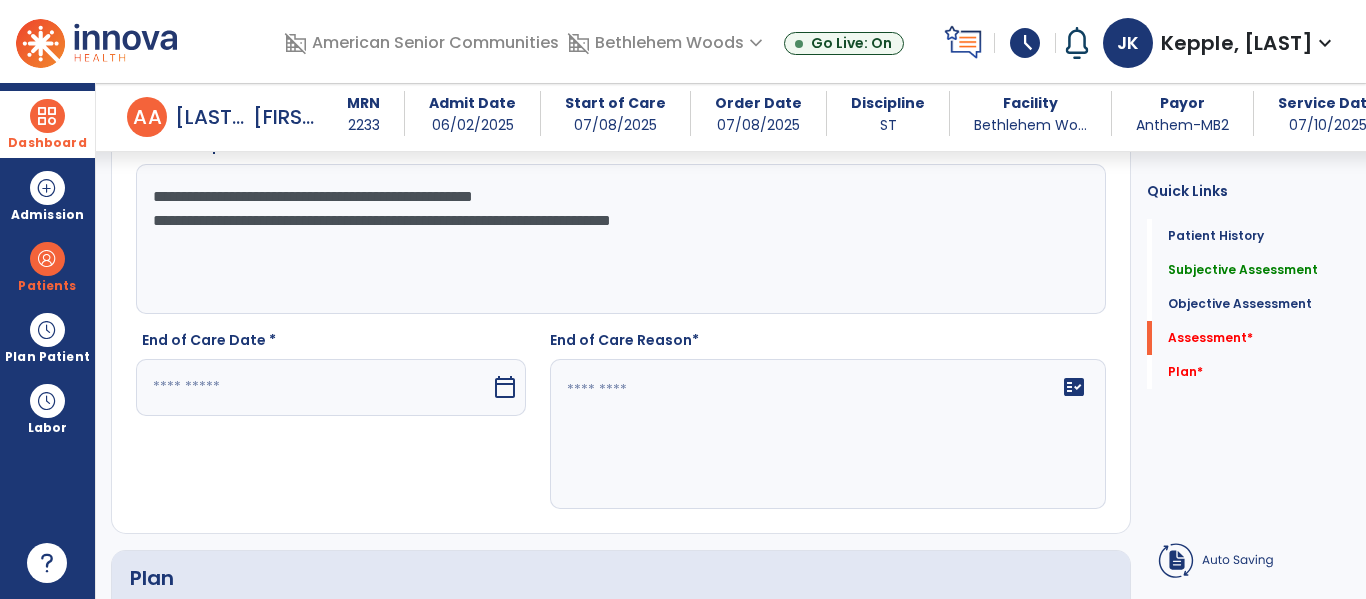 scroll, scrollTop: 1794, scrollLeft: 0, axis: vertical 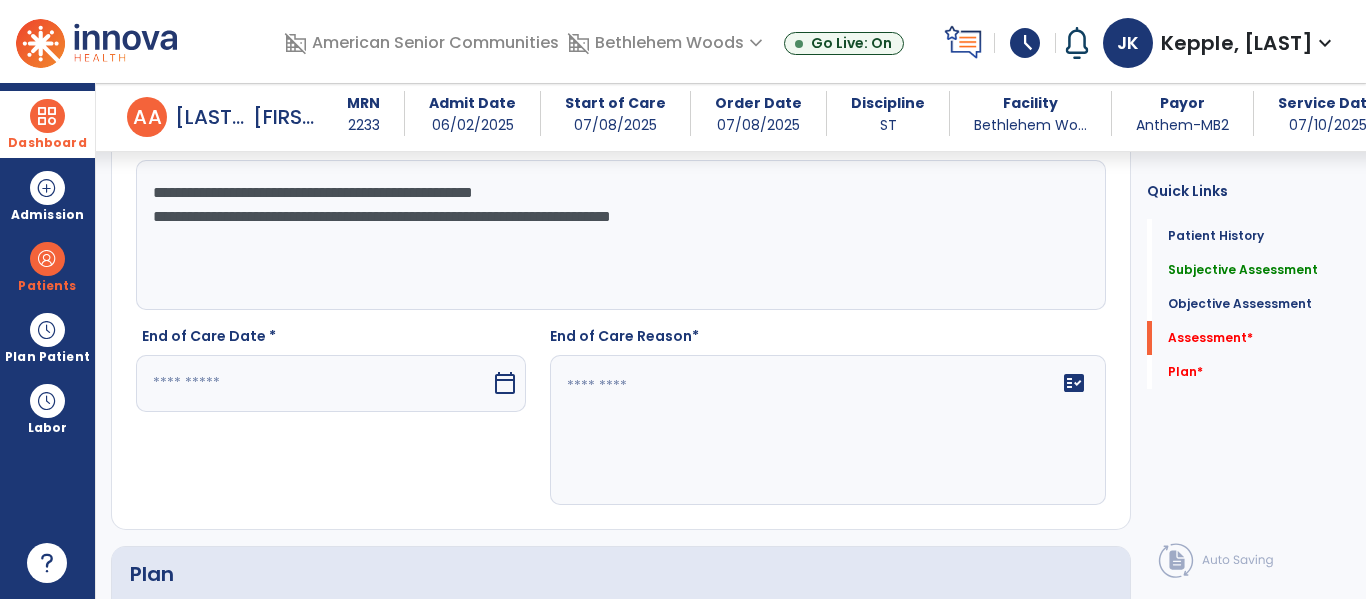 type on "**********" 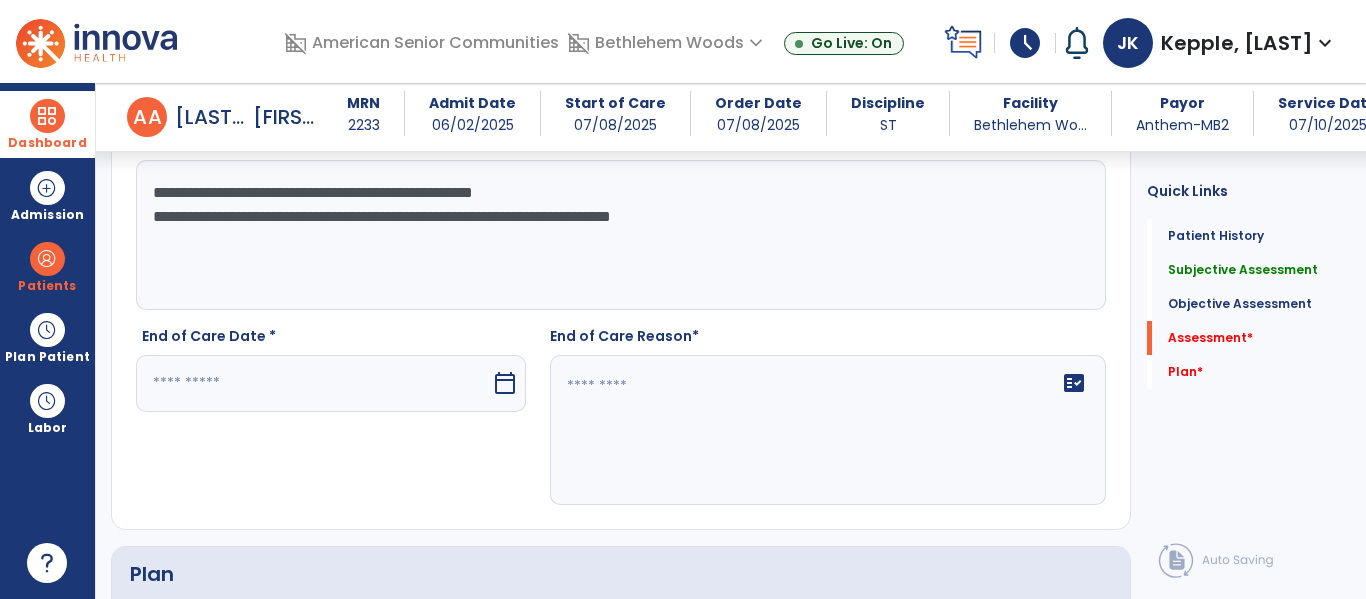 click at bounding box center [313, 383] 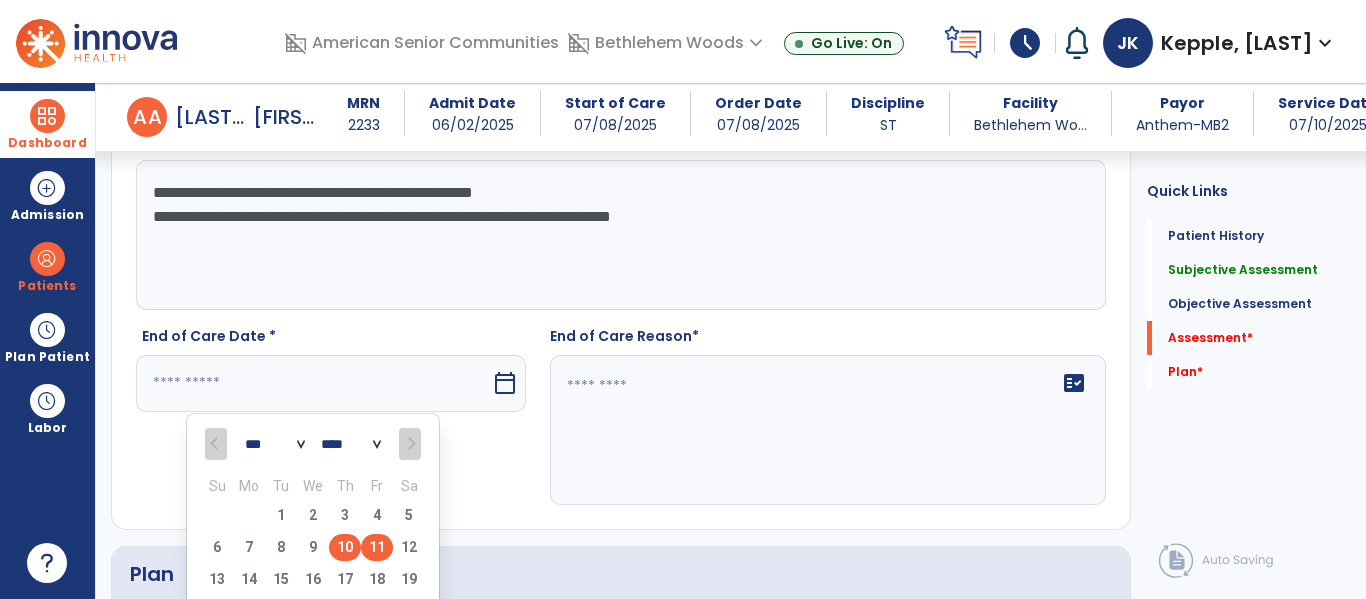click on "10" at bounding box center [345, 547] 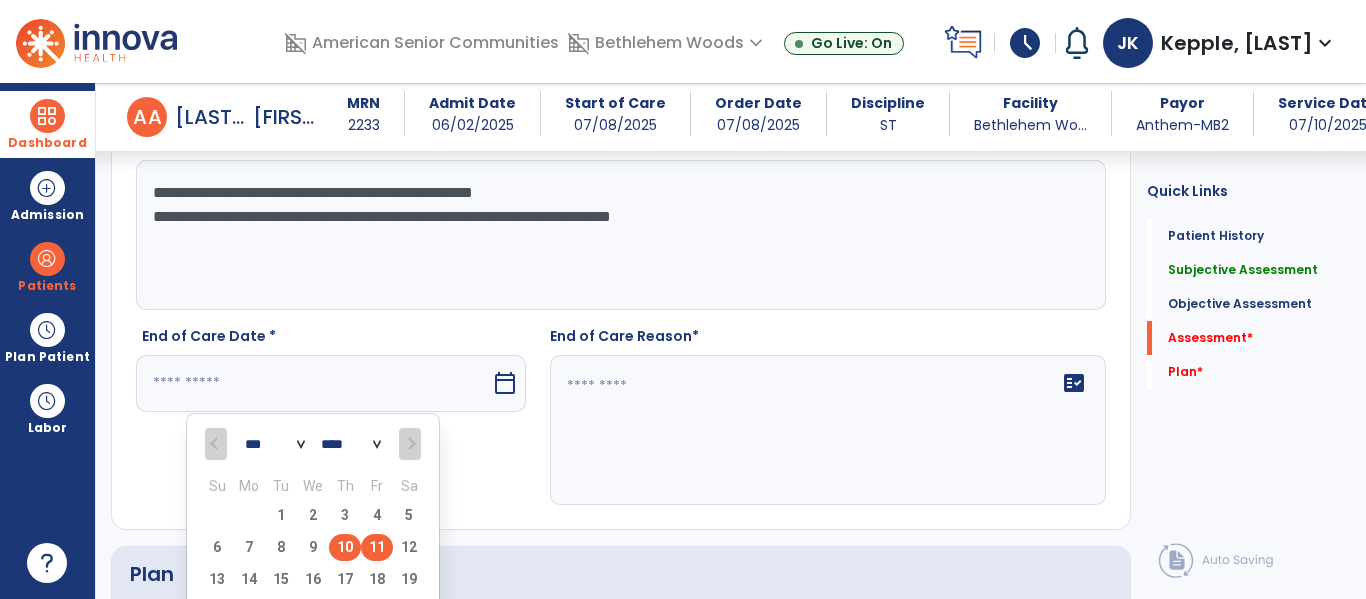 type on "*********" 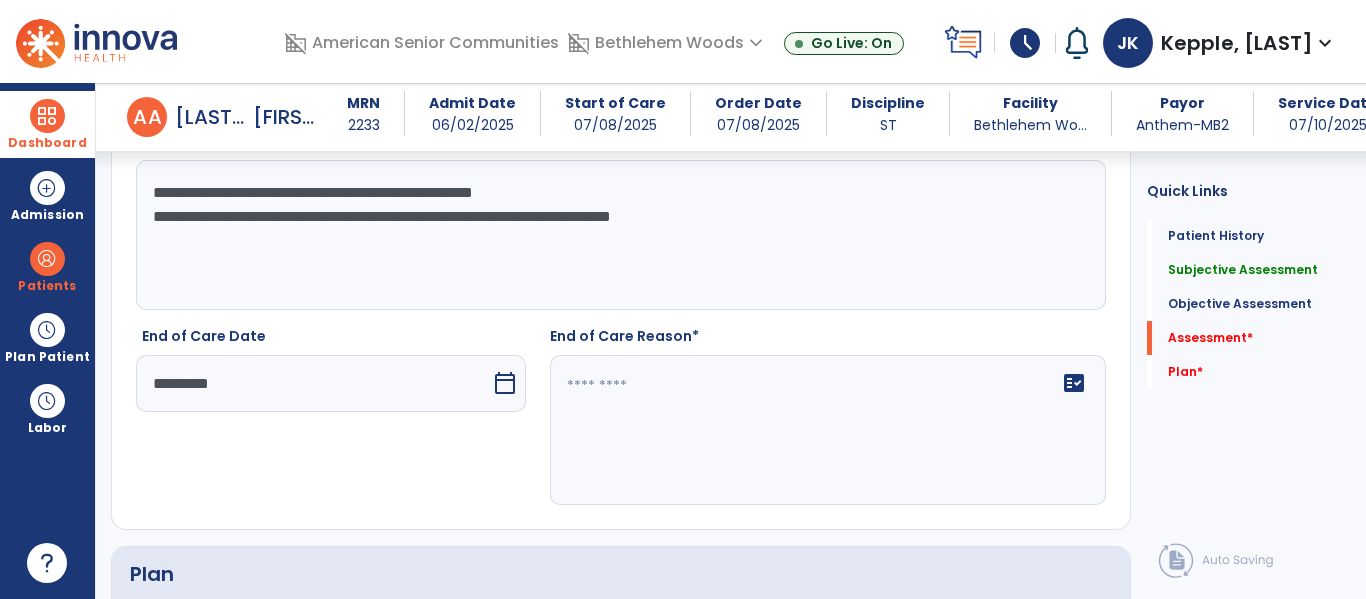 click 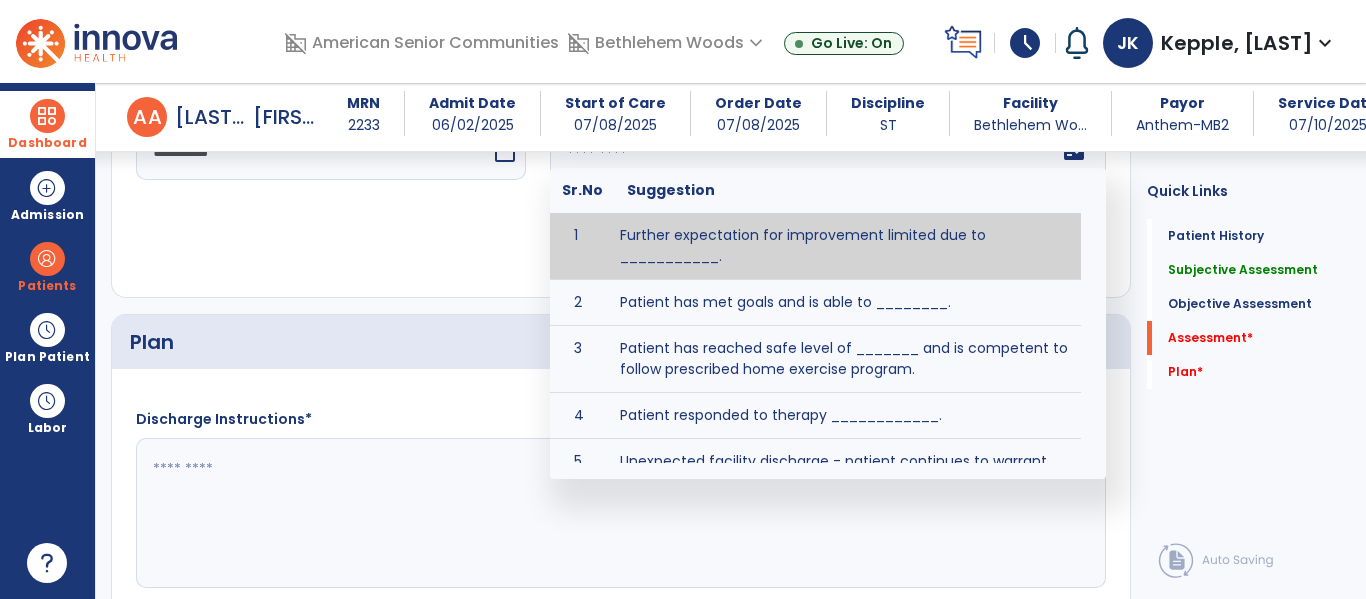 scroll, scrollTop: 2030, scrollLeft: 0, axis: vertical 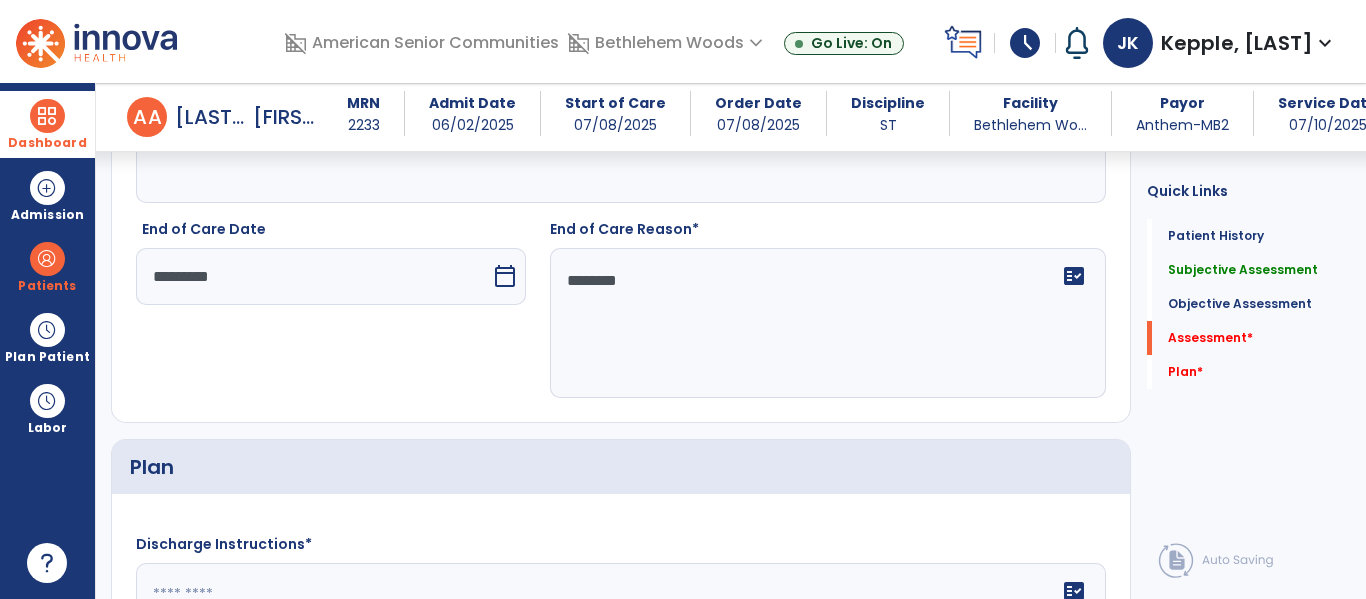 type on "*********" 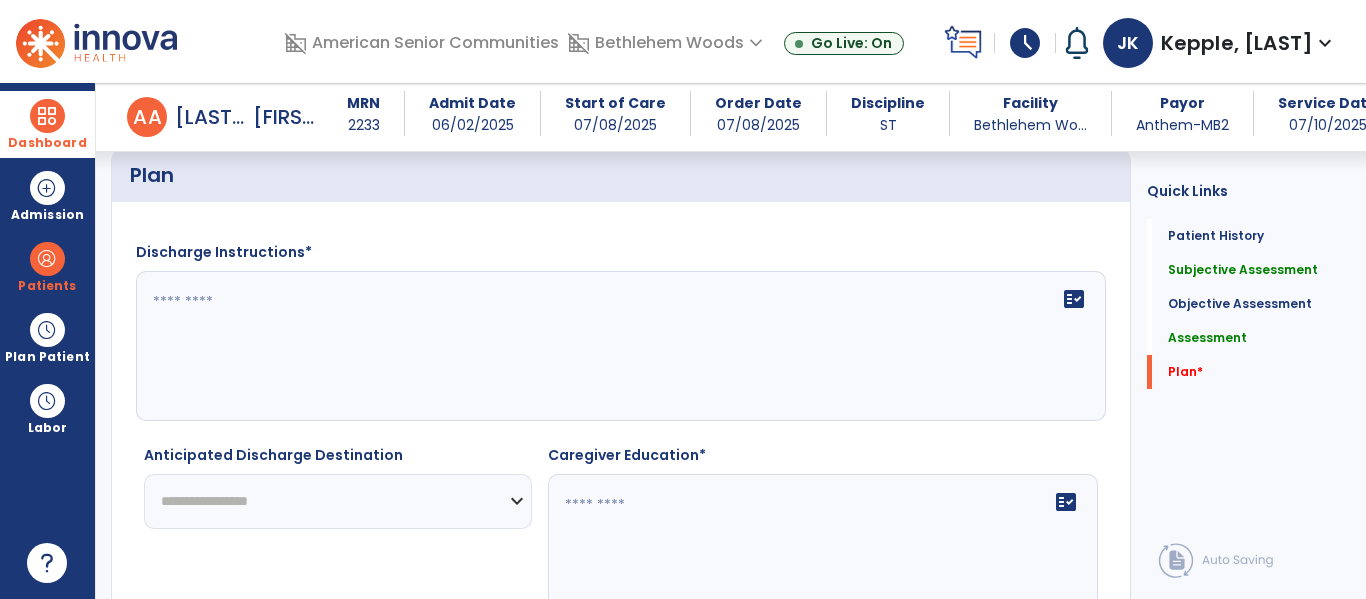scroll, scrollTop: 2198, scrollLeft: 0, axis: vertical 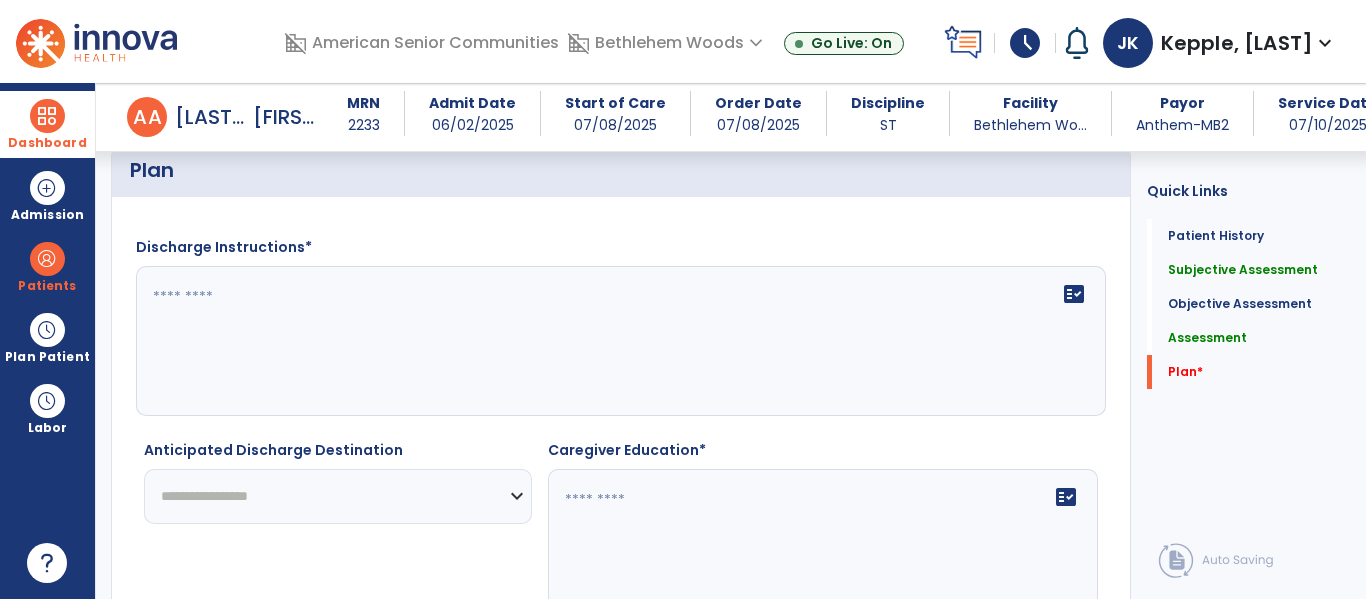 type on "**********" 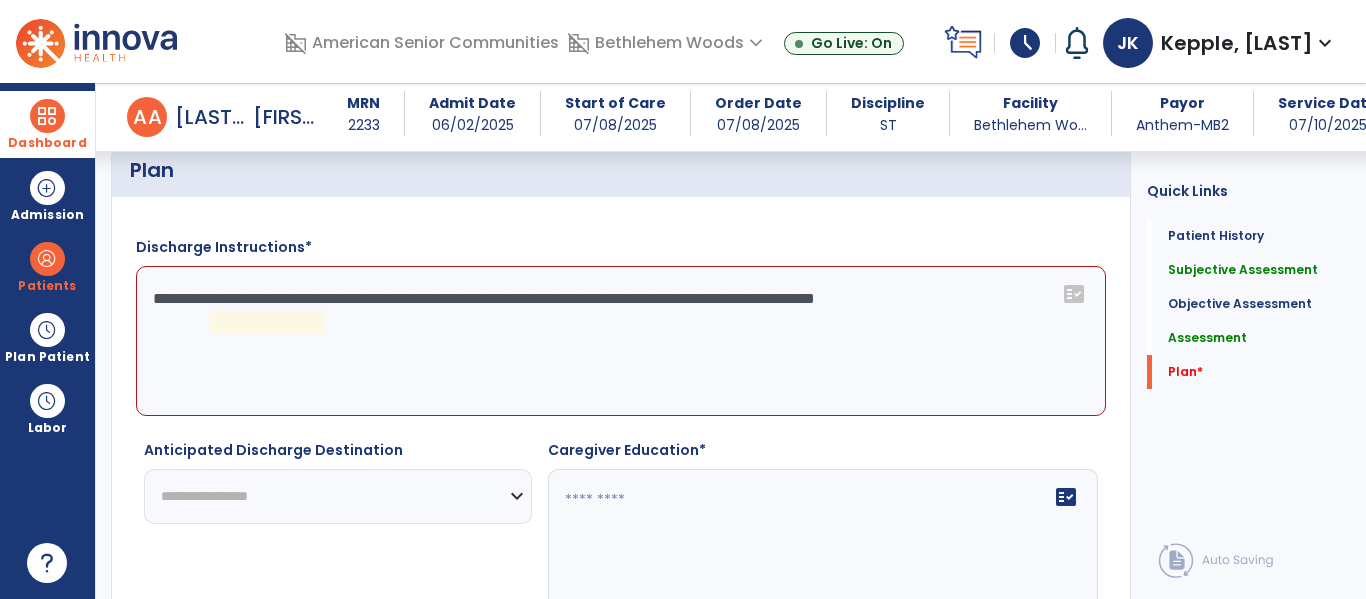 click on "**********" 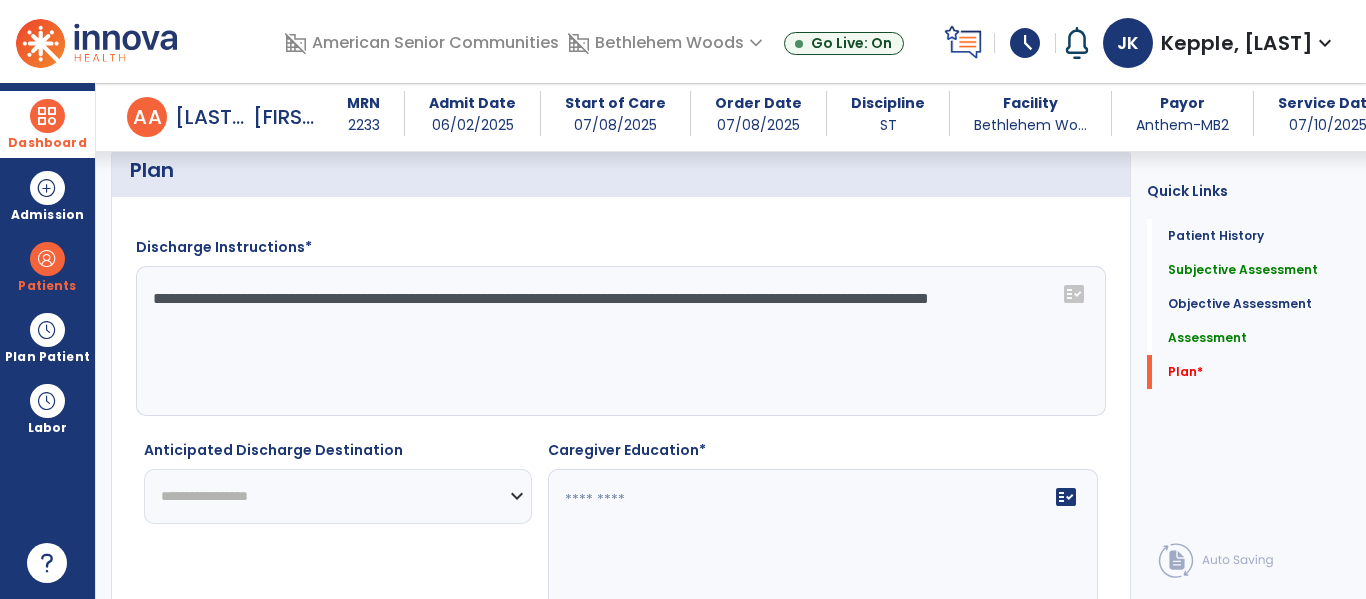 type on "**********" 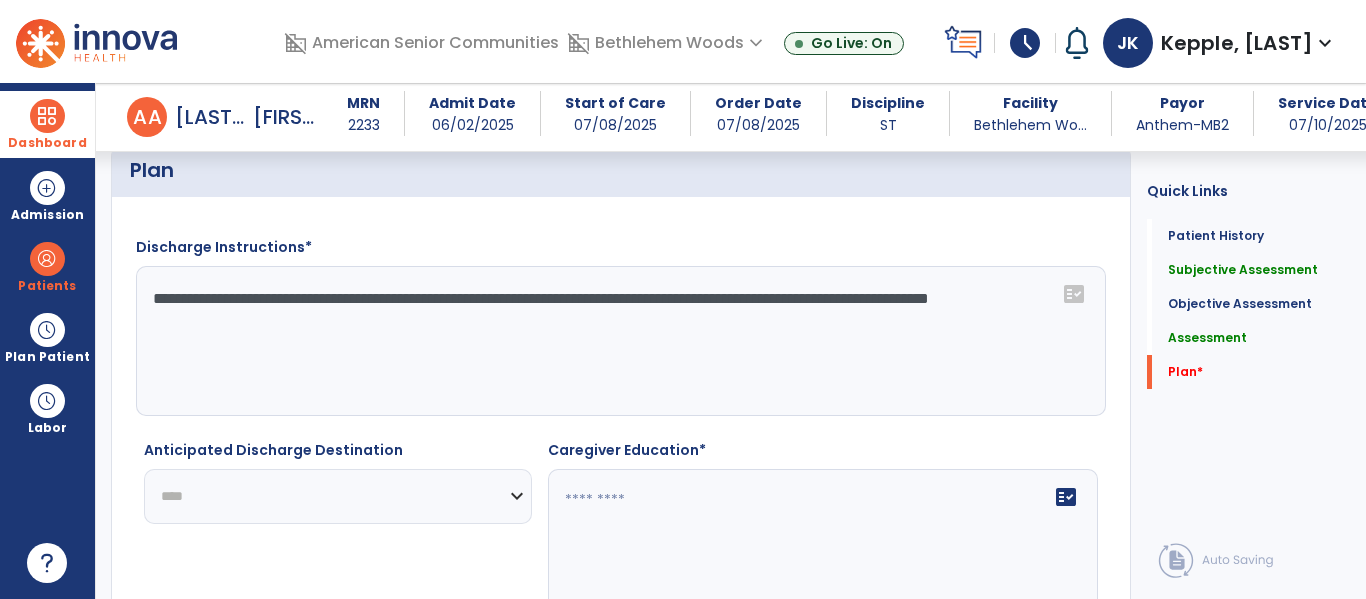 click on "**********" 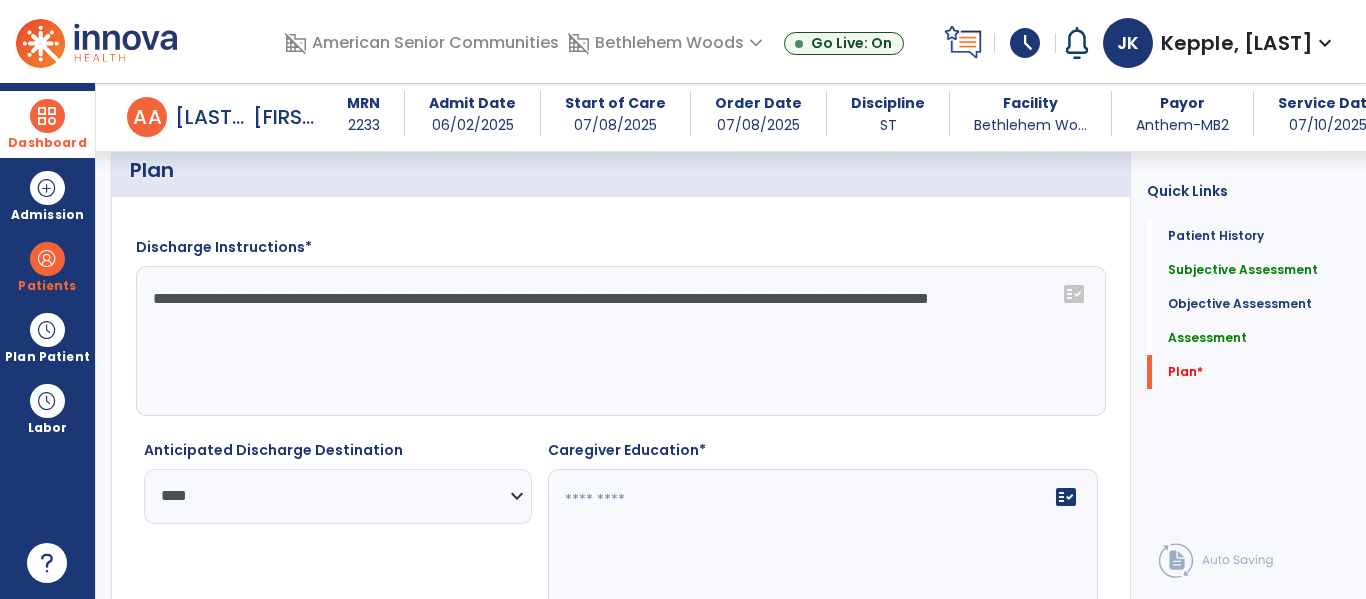 click 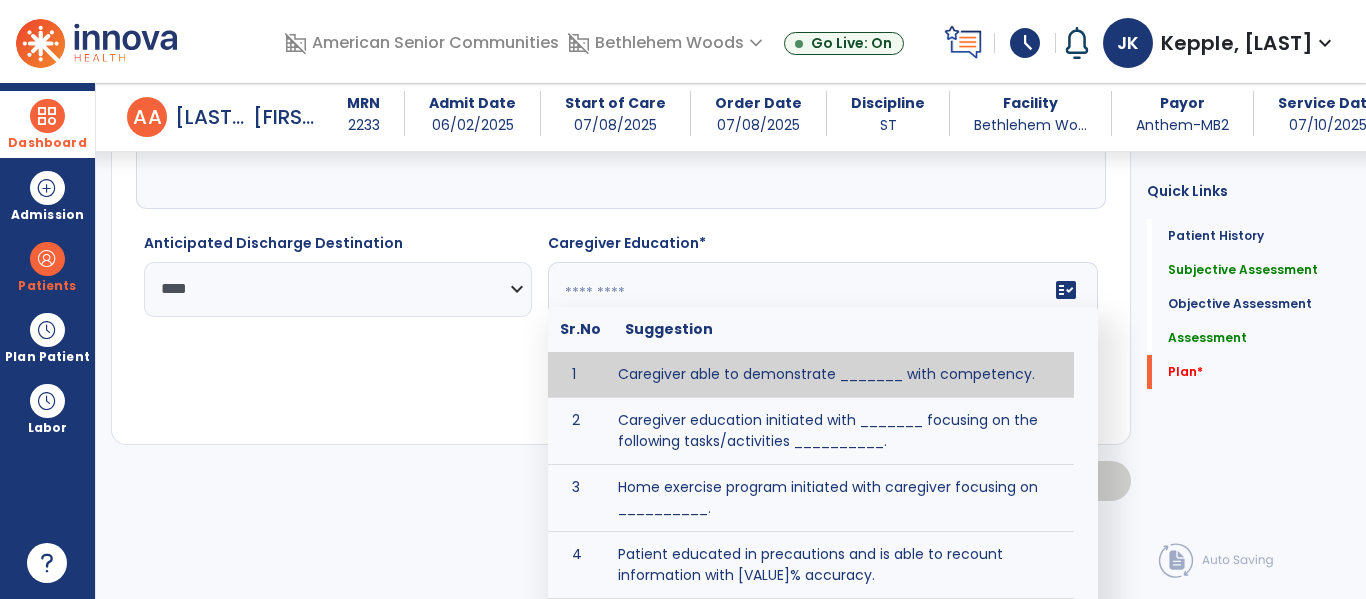 scroll, scrollTop: 2421, scrollLeft: 0, axis: vertical 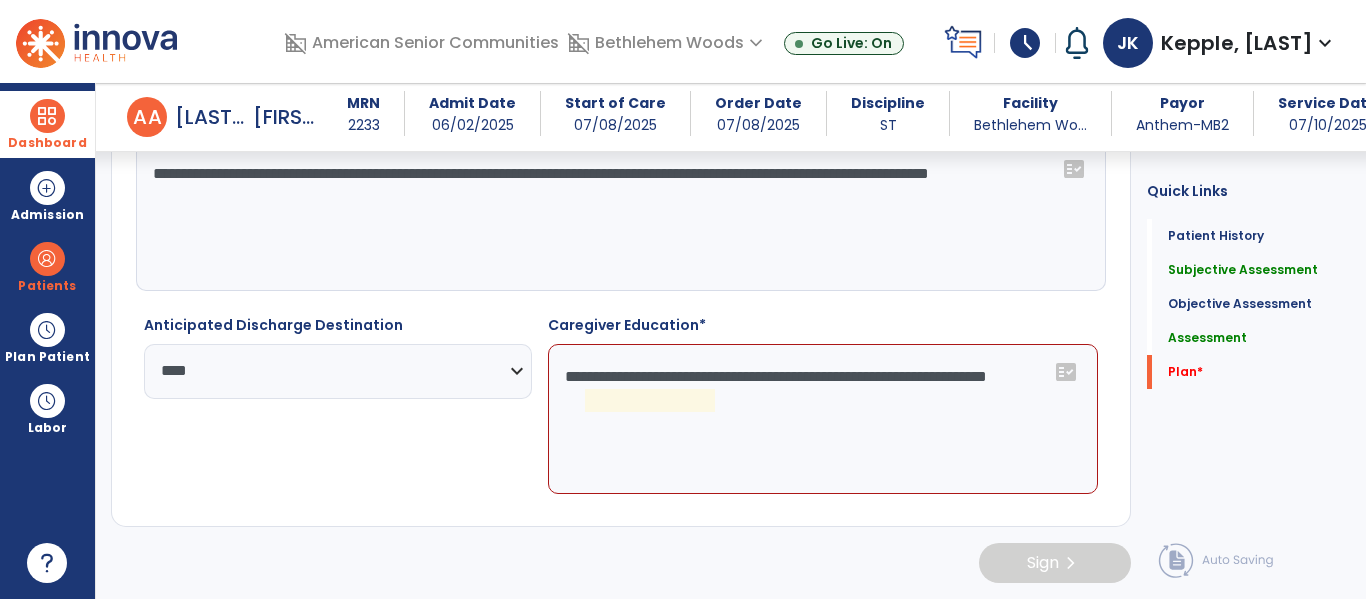 click on "**********" 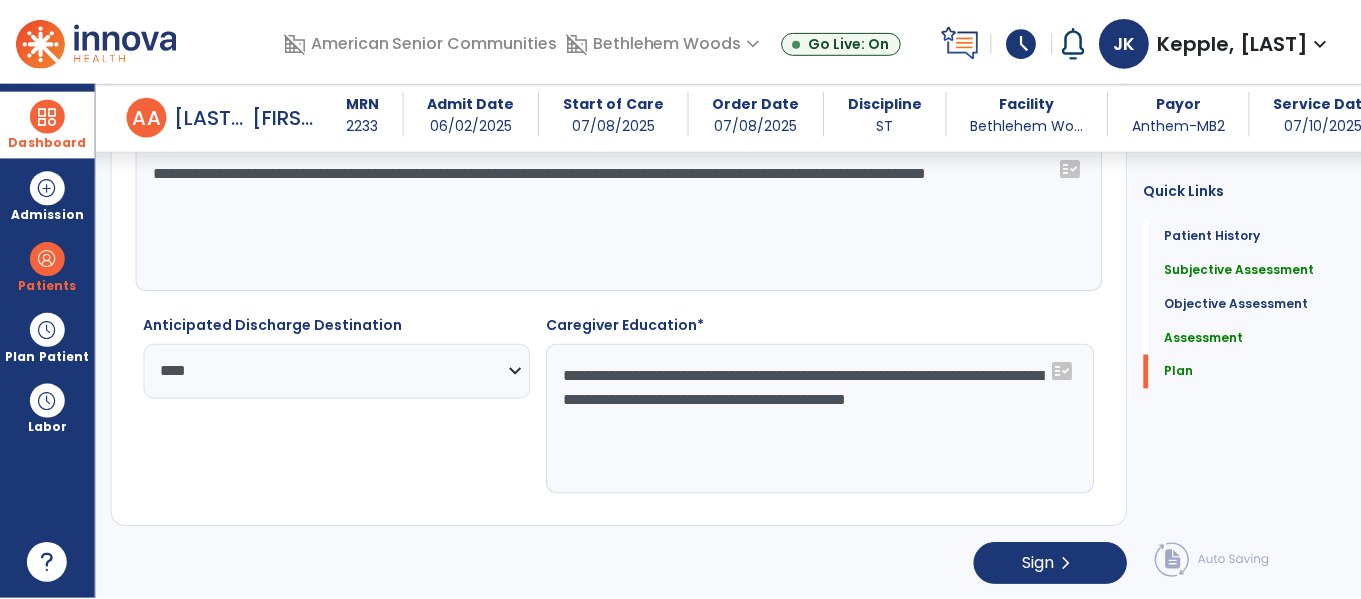 scroll, scrollTop: 2325, scrollLeft: 0, axis: vertical 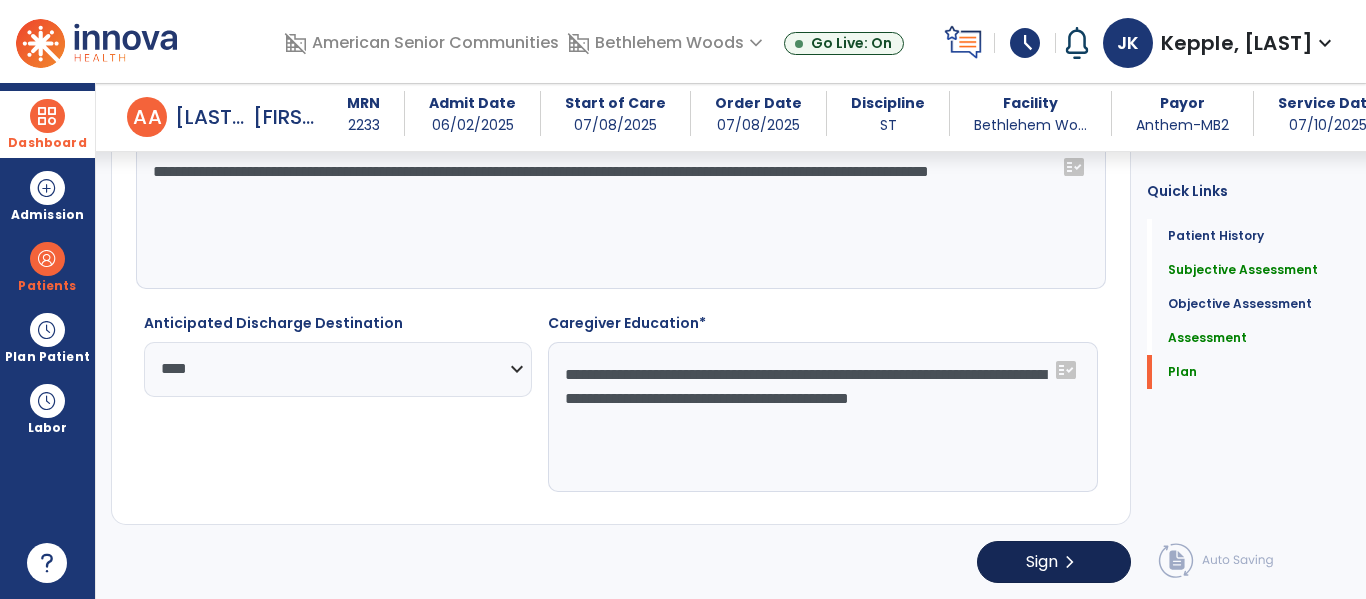type on "**********" 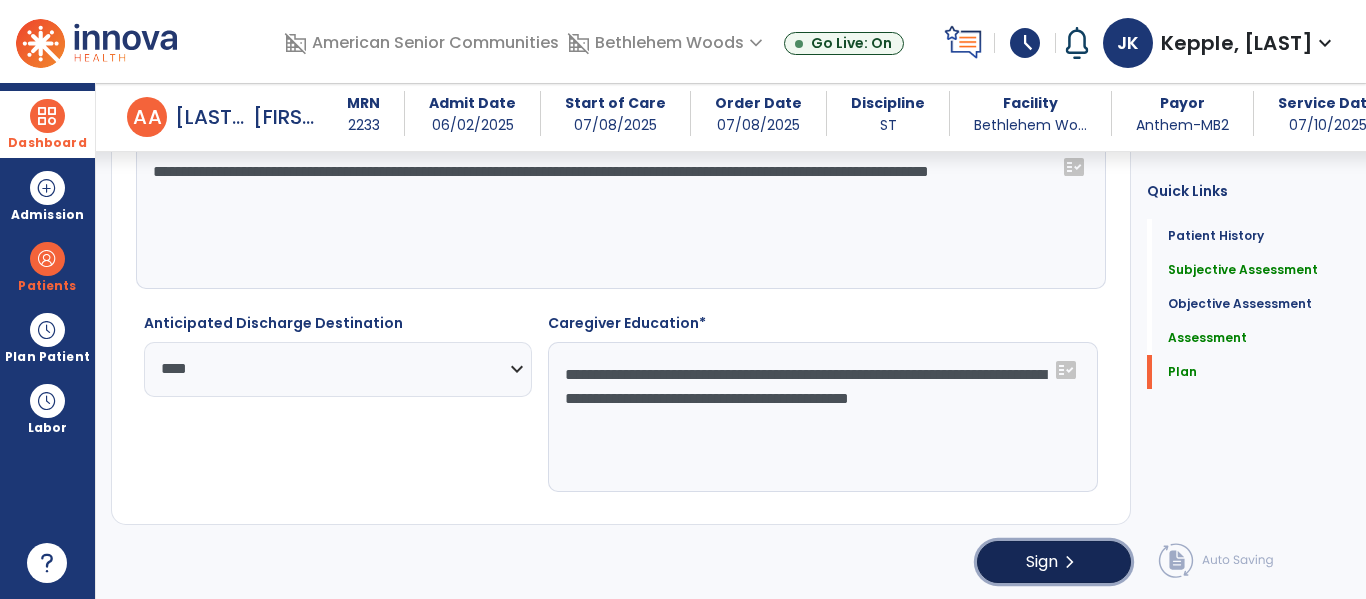 click on "chevron_right" 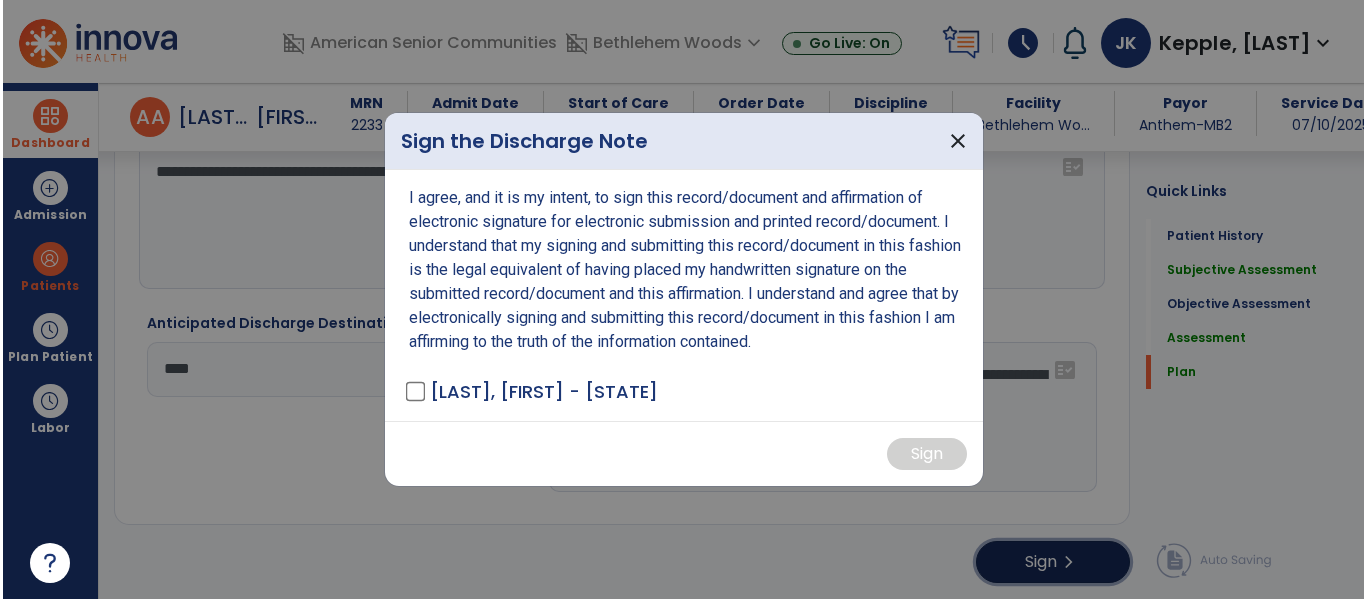 scroll, scrollTop: 2325, scrollLeft: 0, axis: vertical 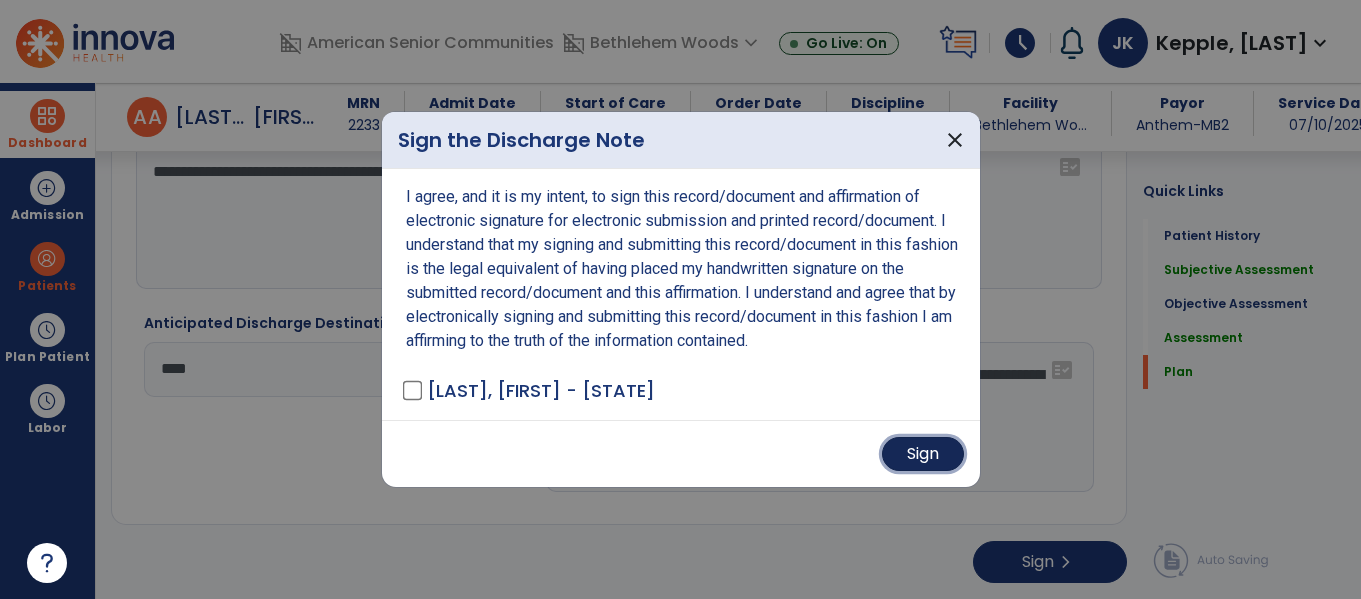 click on "Sign" at bounding box center (923, 454) 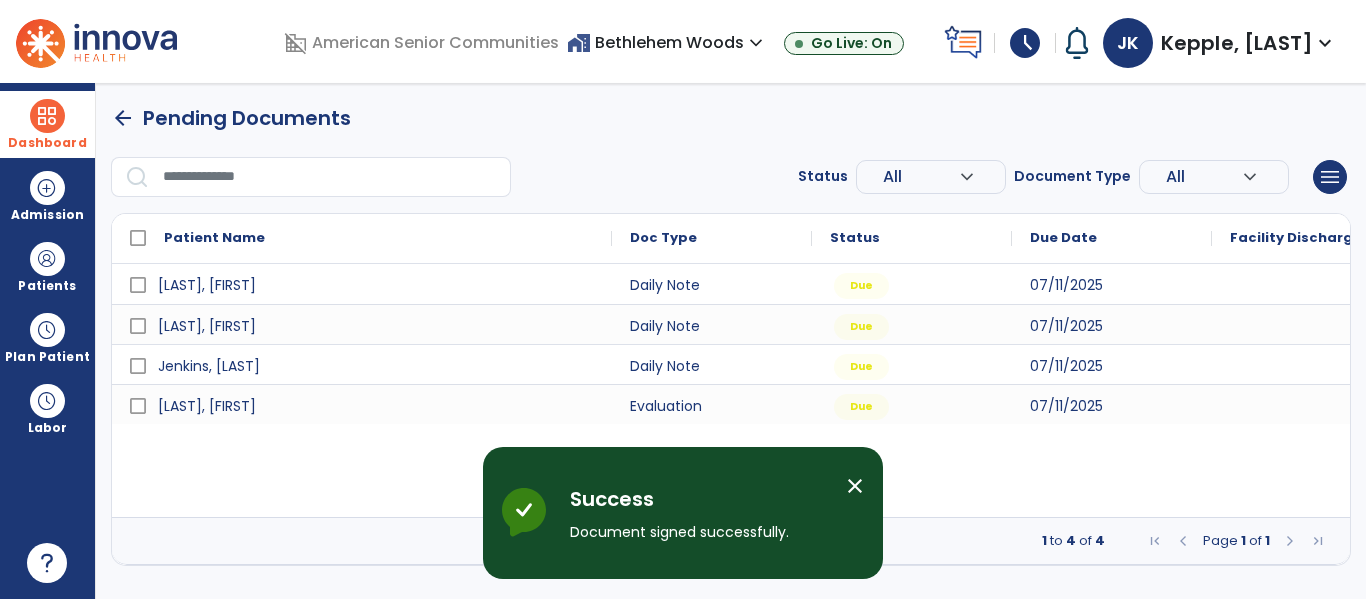 scroll, scrollTop: 0, scrollLeft: 0, axis: both 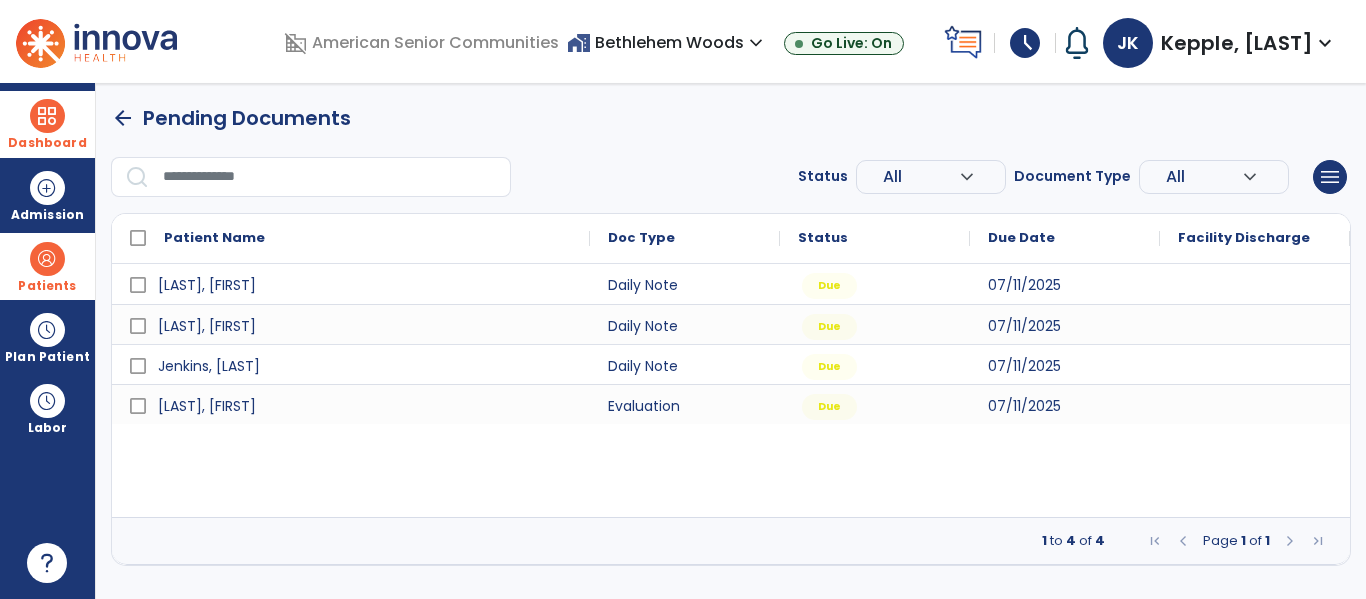 click at bounding box center (47, 259) 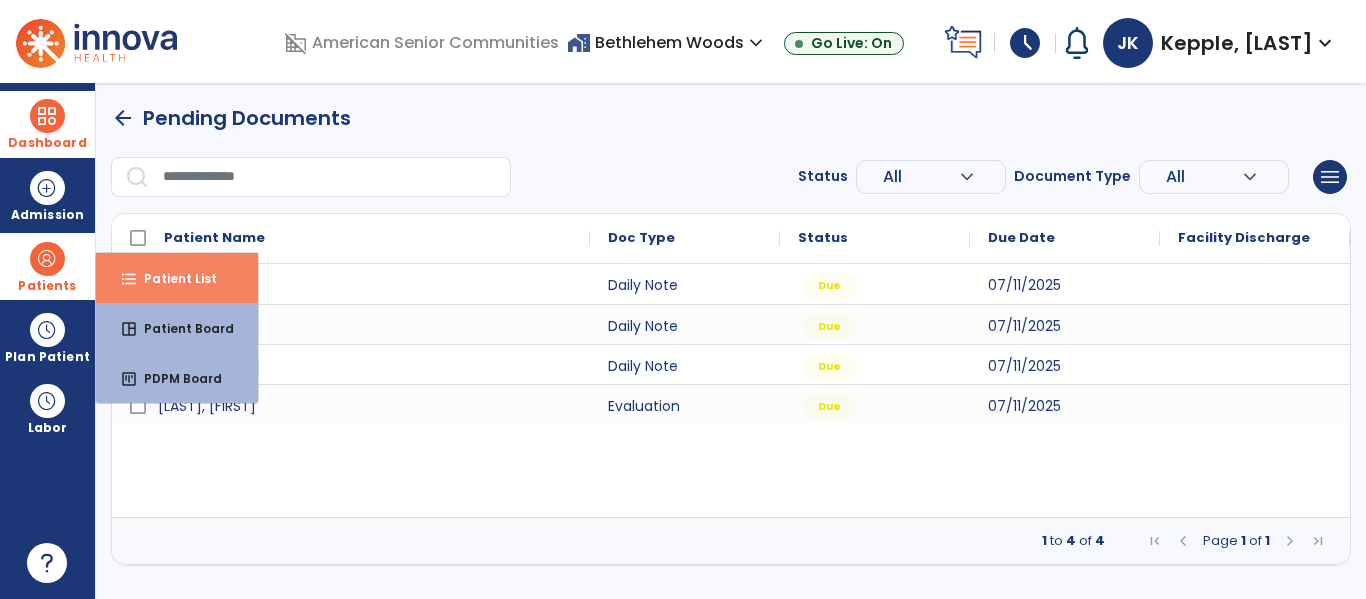 click on "Patient List" at bounding box center (172, 278) 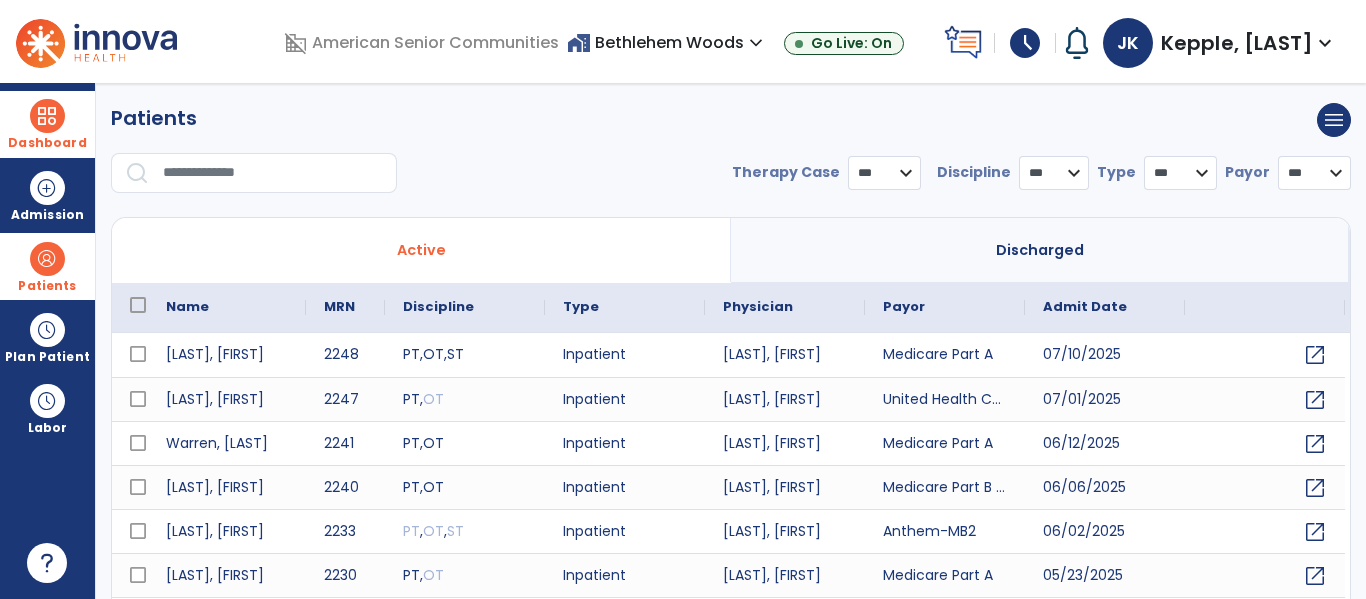 select on "***" 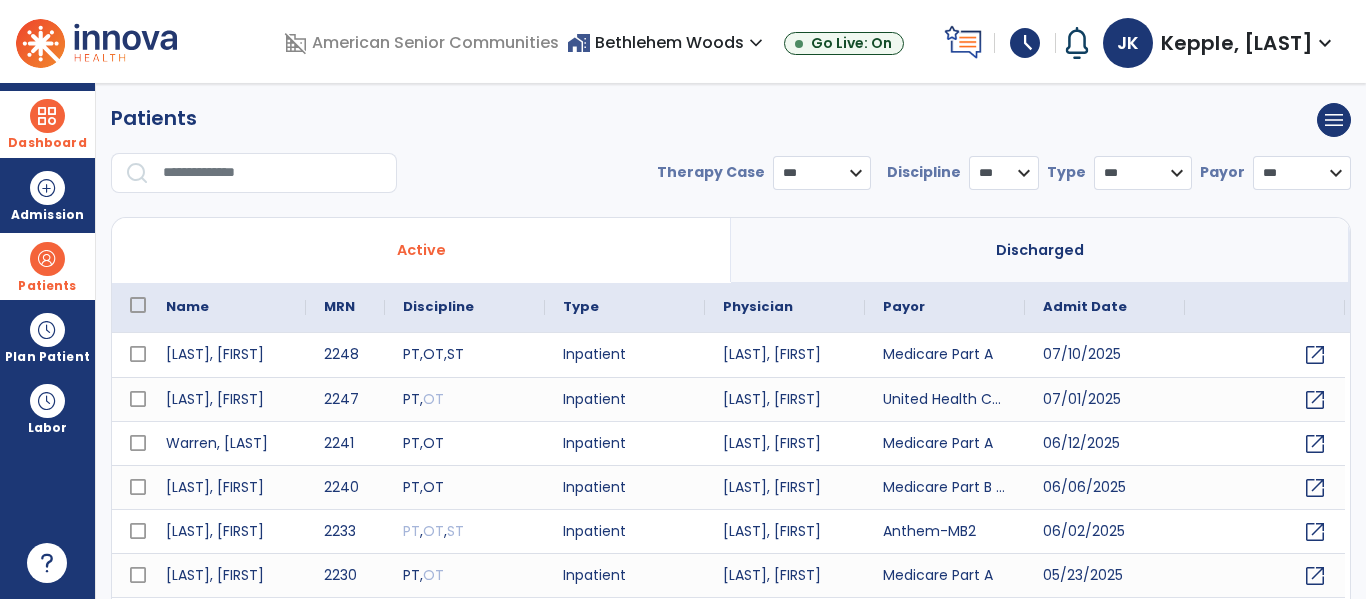 click at bounding box center [273, 173] 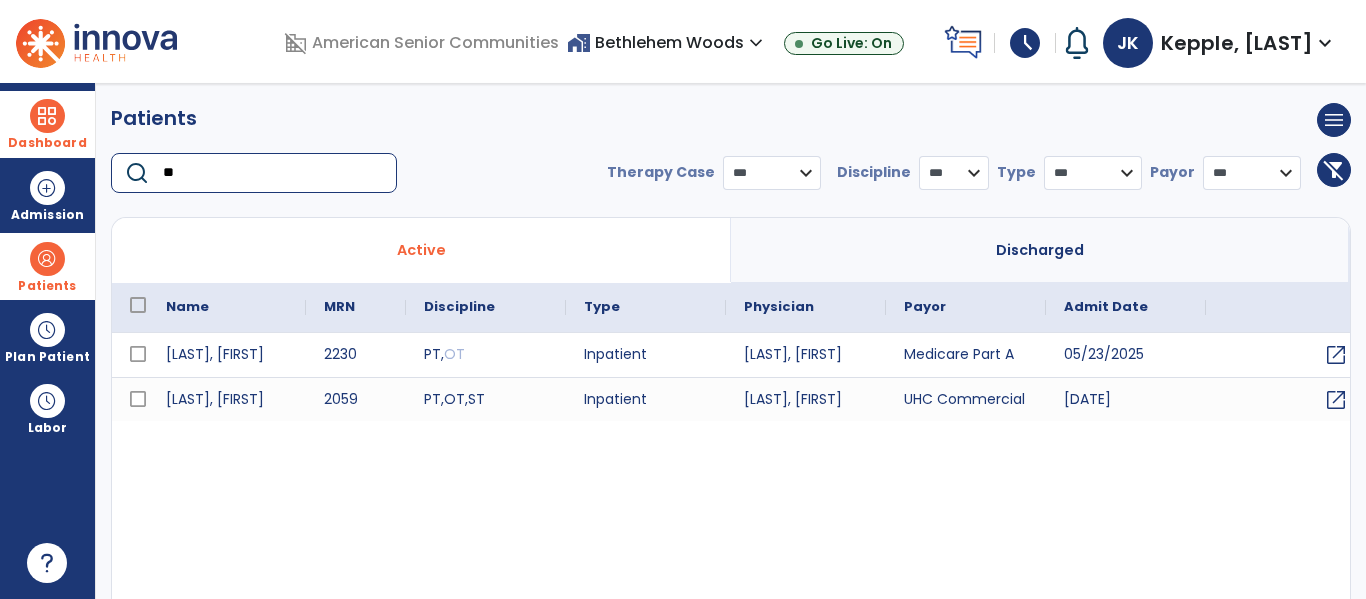 type on "**" 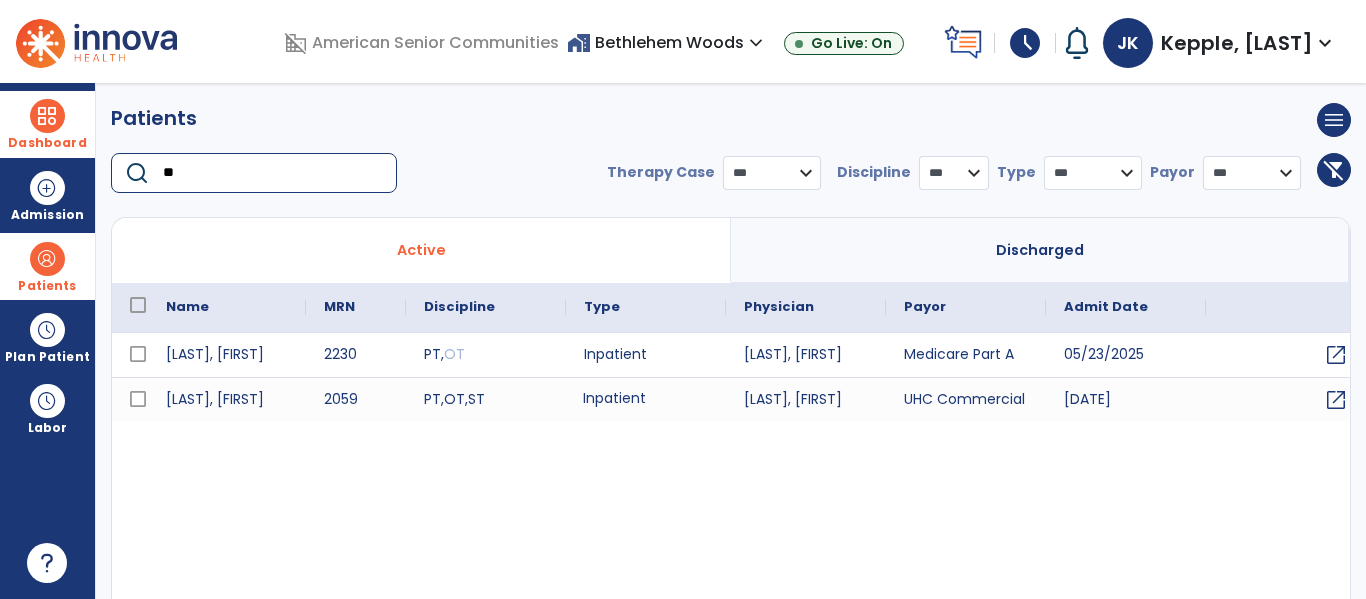 click on "Inpatient" at bounding box center [646, 399] 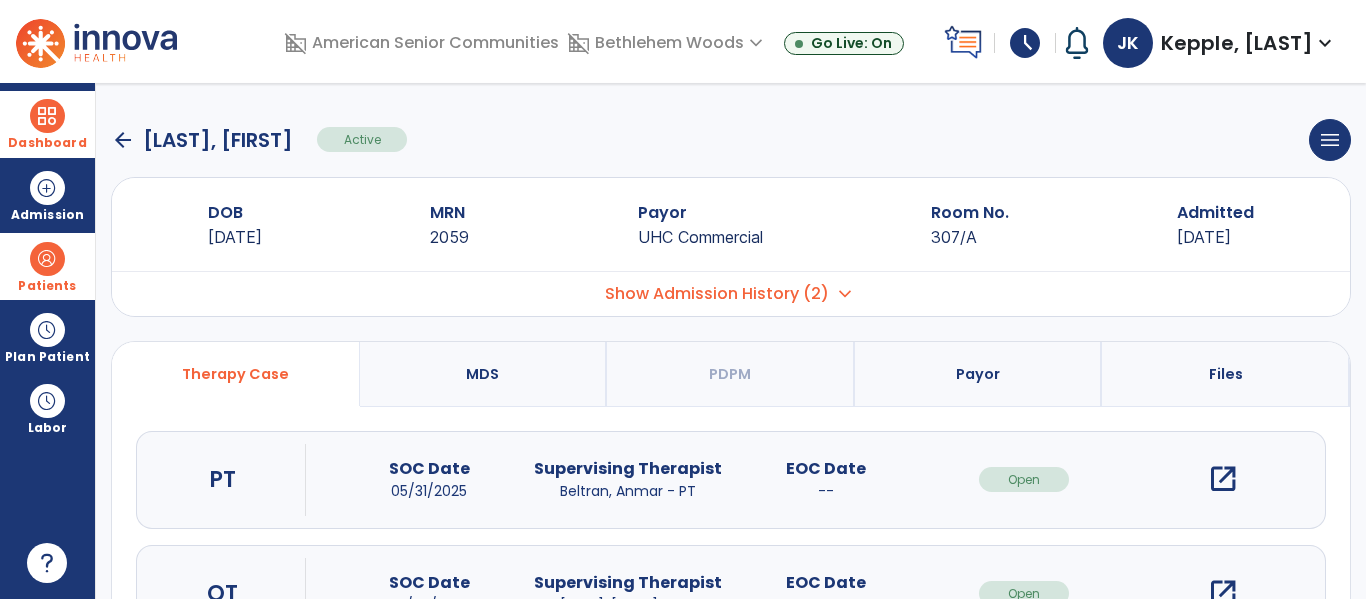 scroll, scrollTop: 207, scrollLeft: 0, axis: vertical 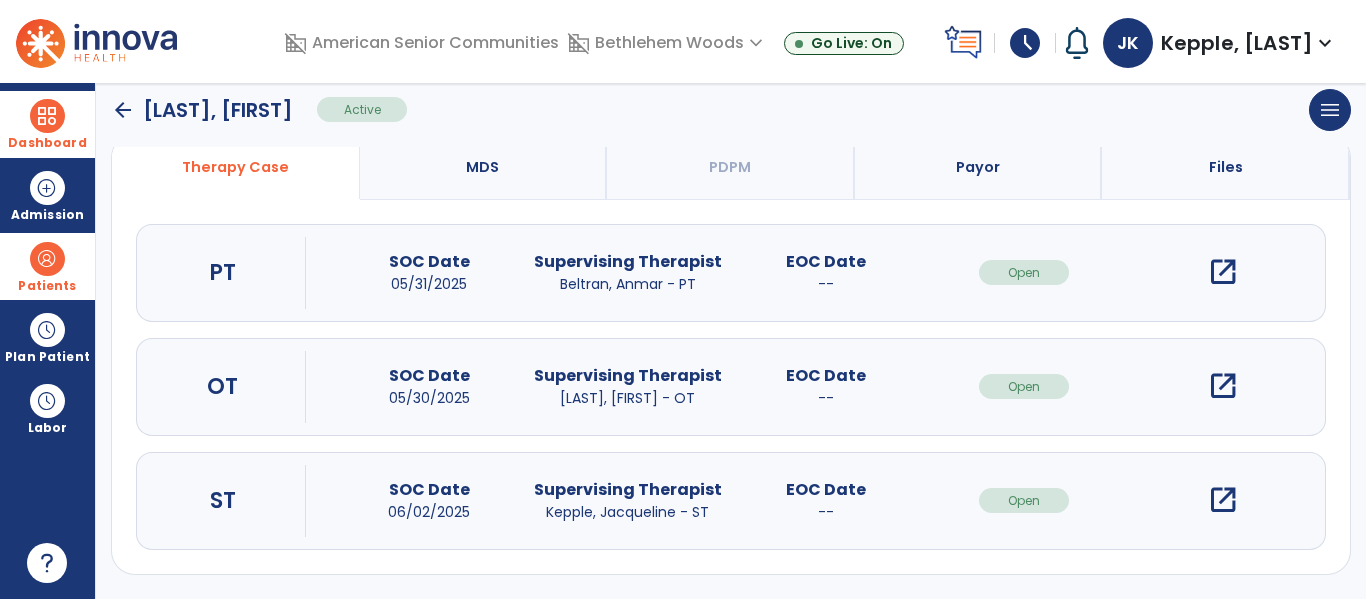 click on "open_in_new" at bounding box center (1223, 500) 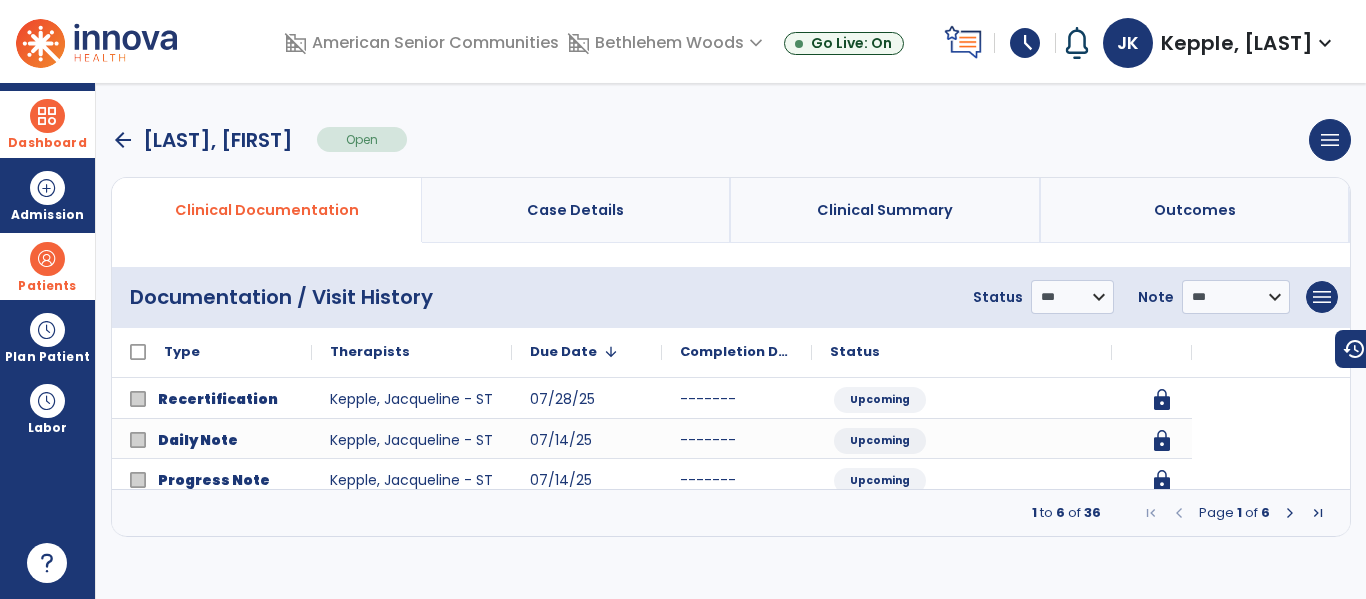 scroll, scrollTop: 0, scrollLeft: 0, axis: both 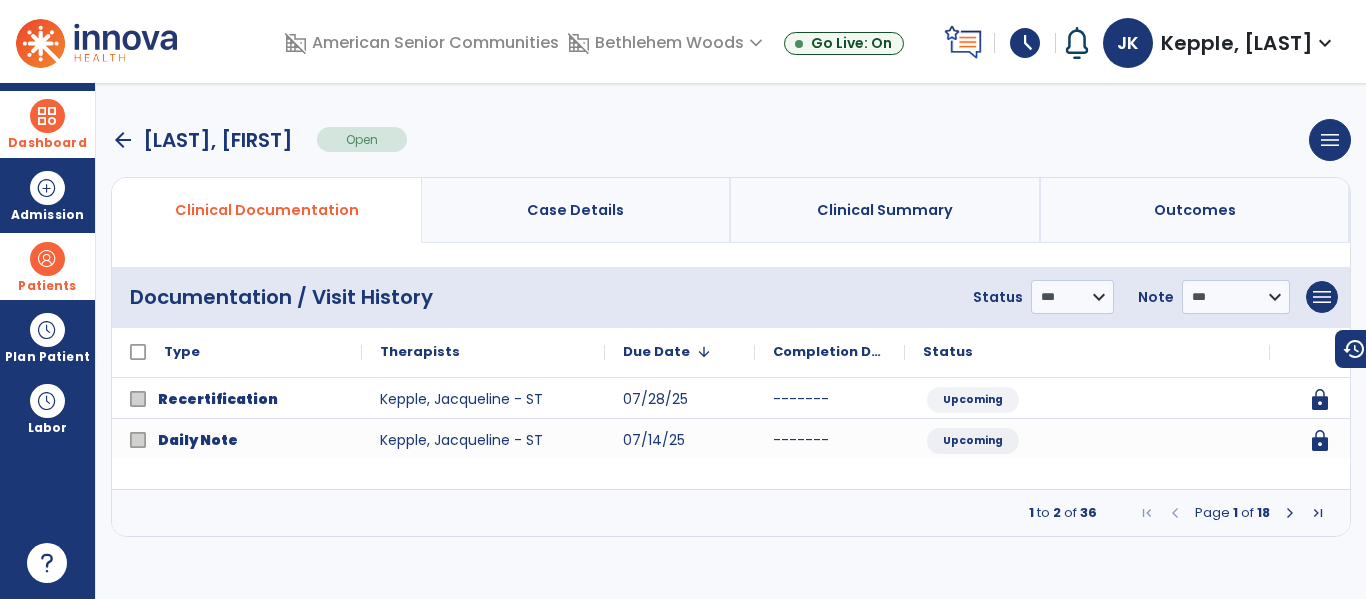 click at bounding box center (1290, 513) 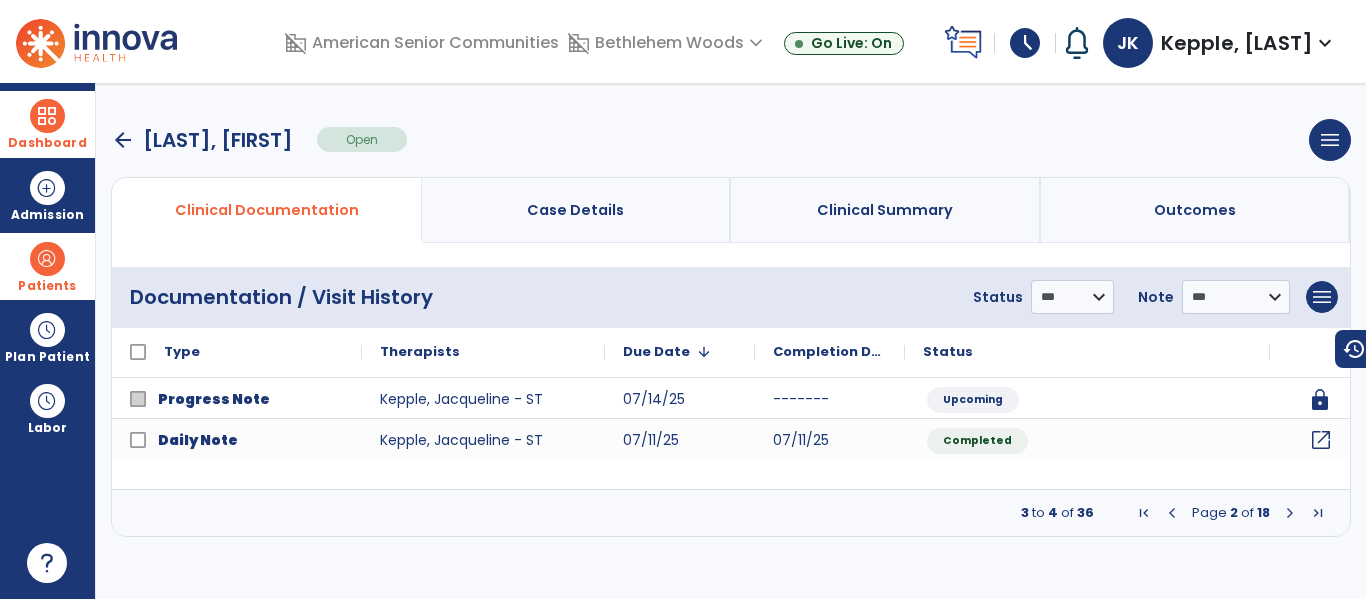 click on "open_in_new" 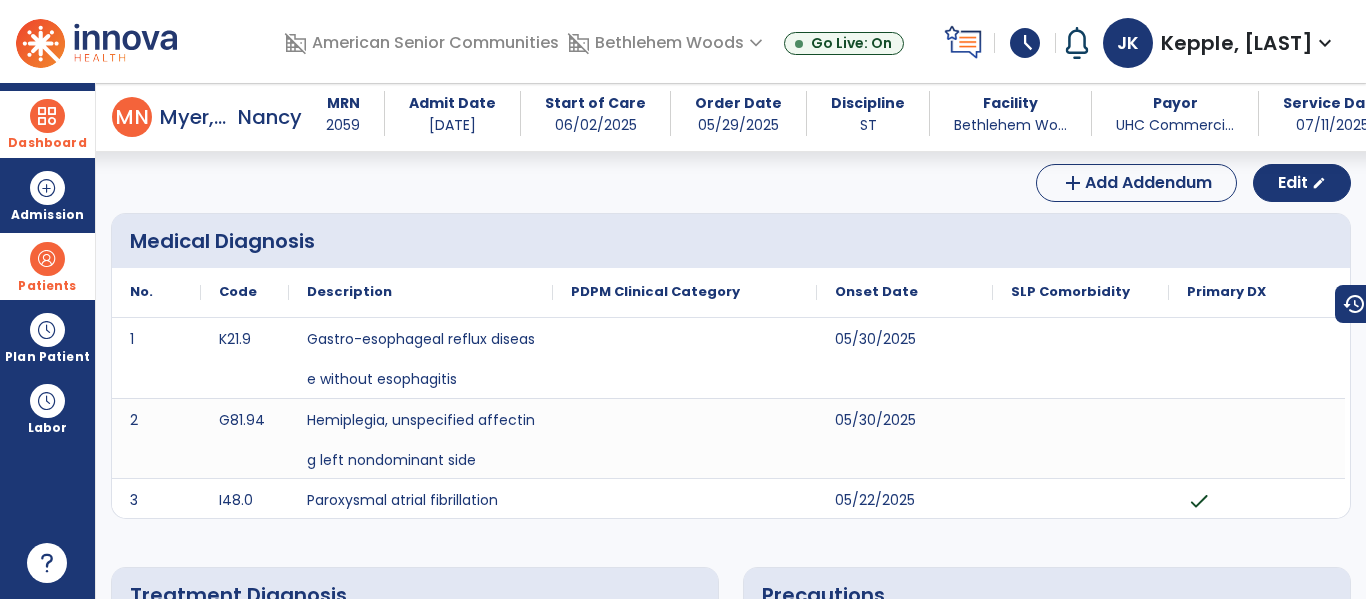 scroll, scrollTop: 0, scrollLeft: 0, axis: both 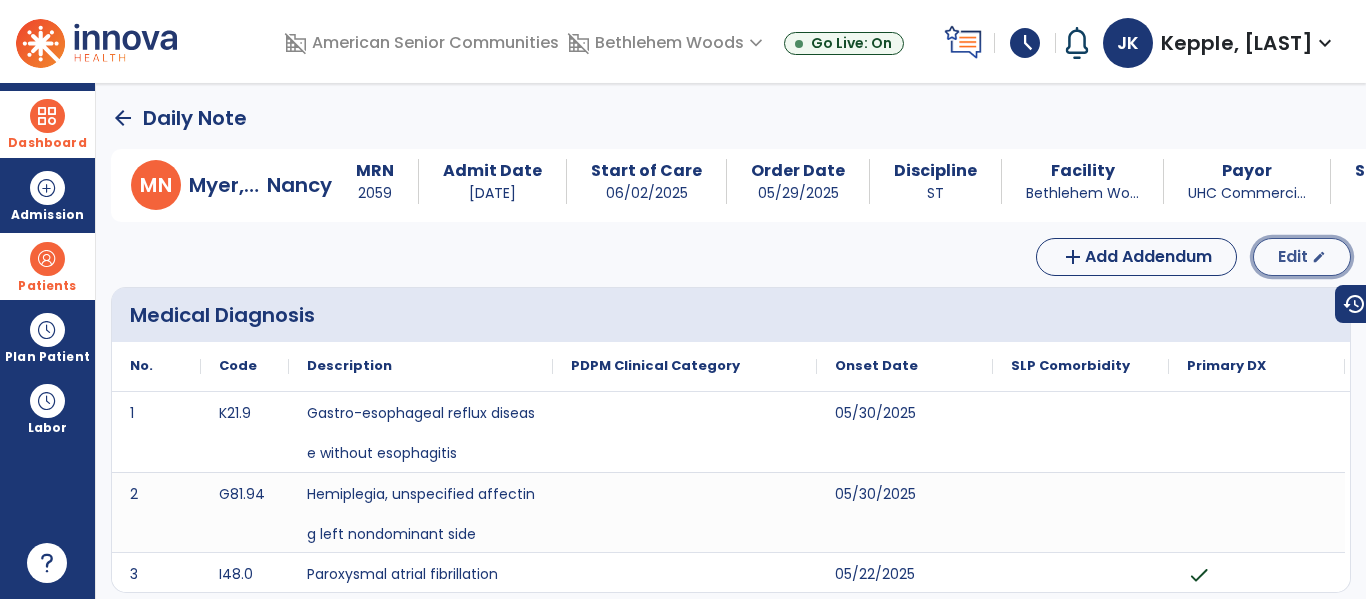 click on "Edit  edit" 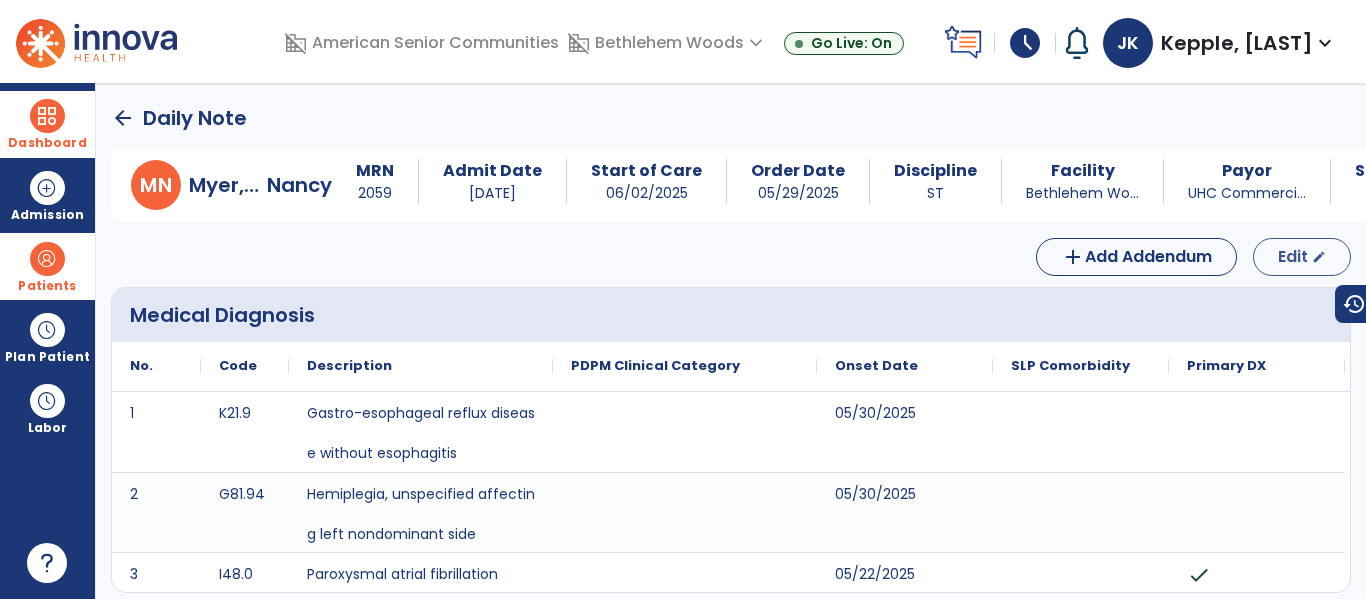 select on "*" 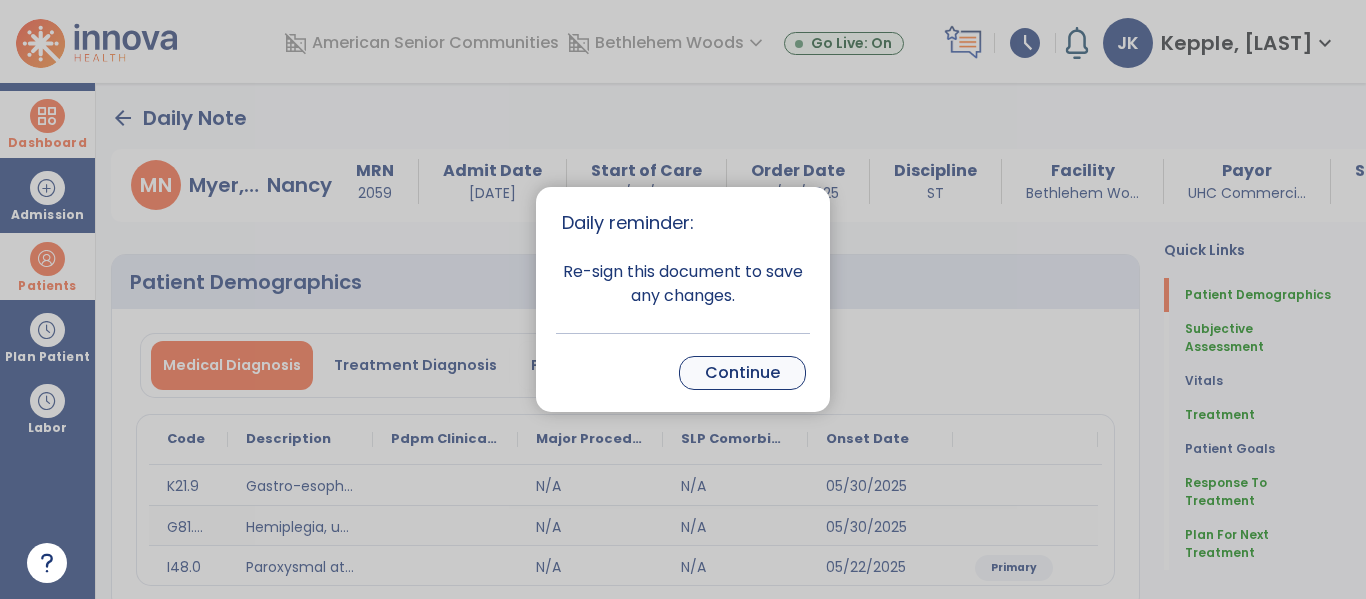 click on "Continue" at bounding box center (742, 373) 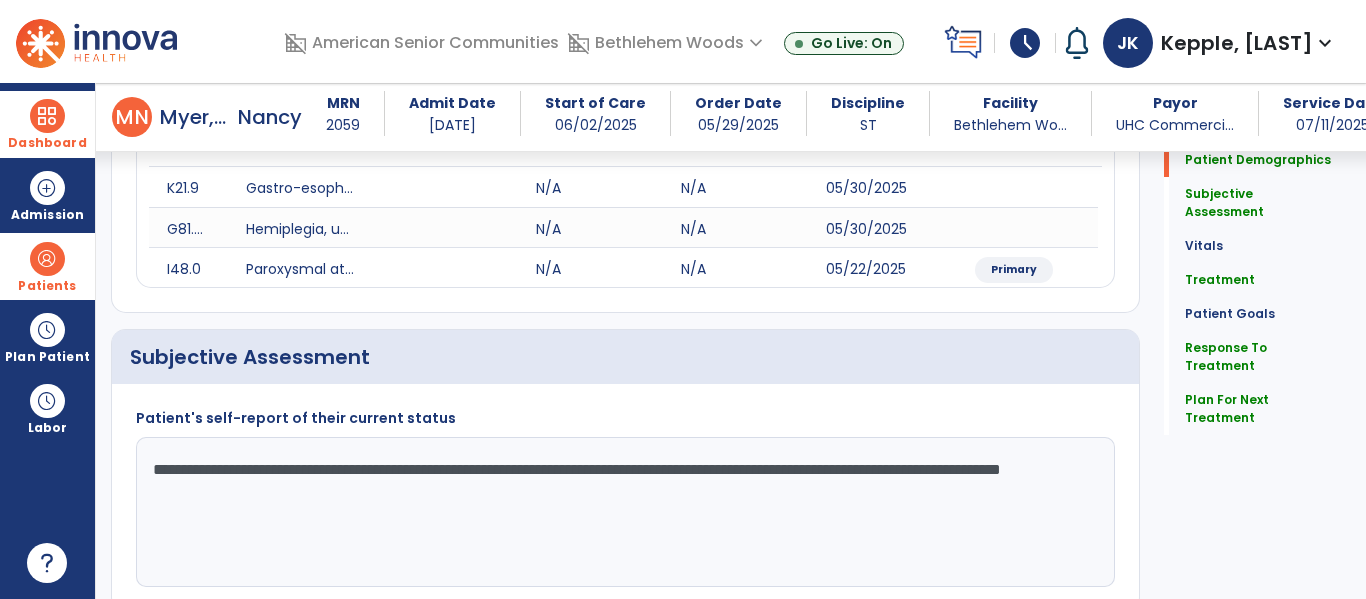scroll, scrollTop: 289, scrollLeft: 0, axis: vertical 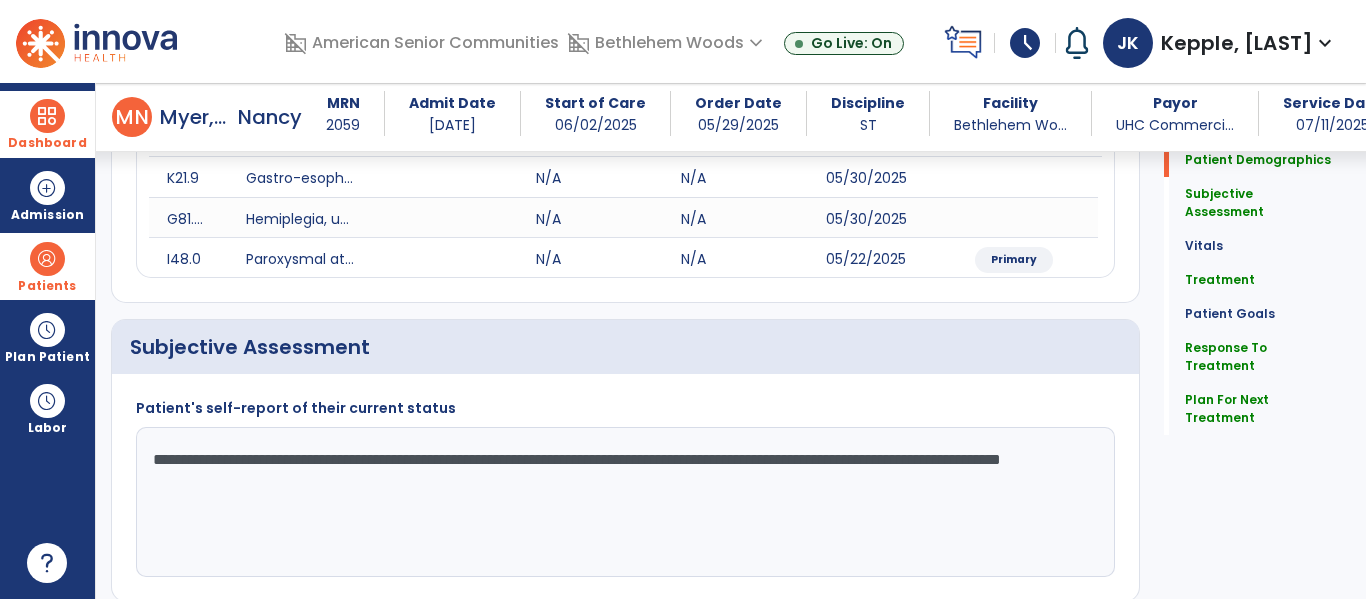 click on "**********" 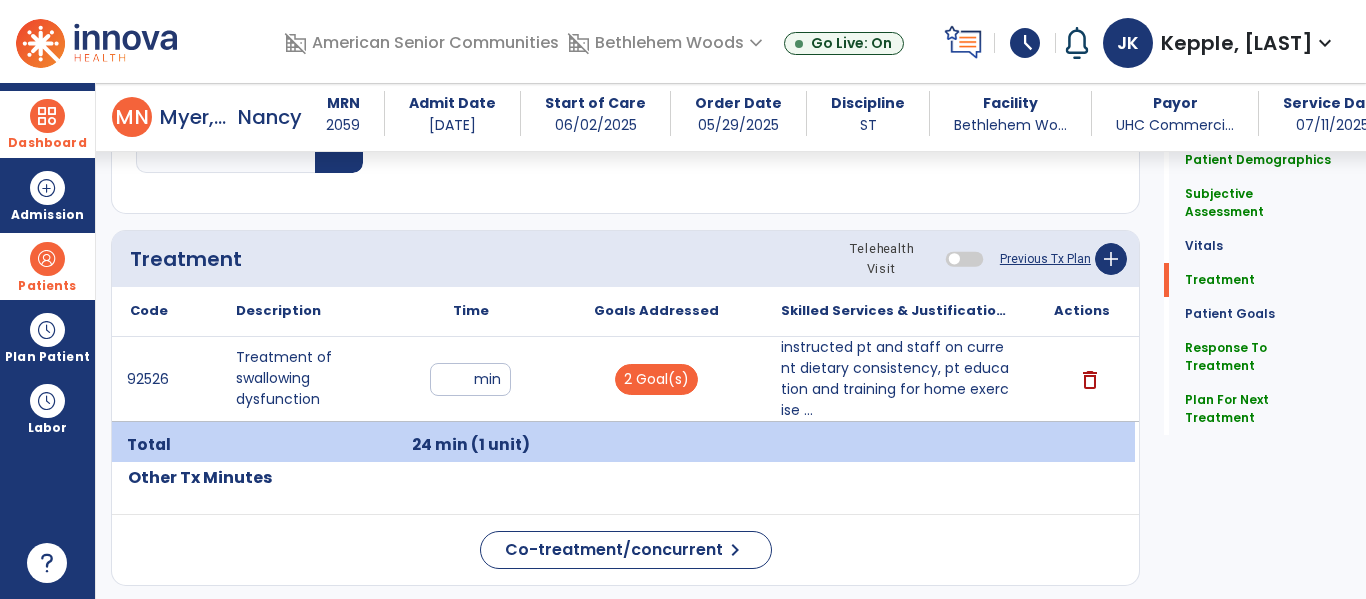 scroll, scrollTop: 1105, scrollLeft: 0, axis: vertical 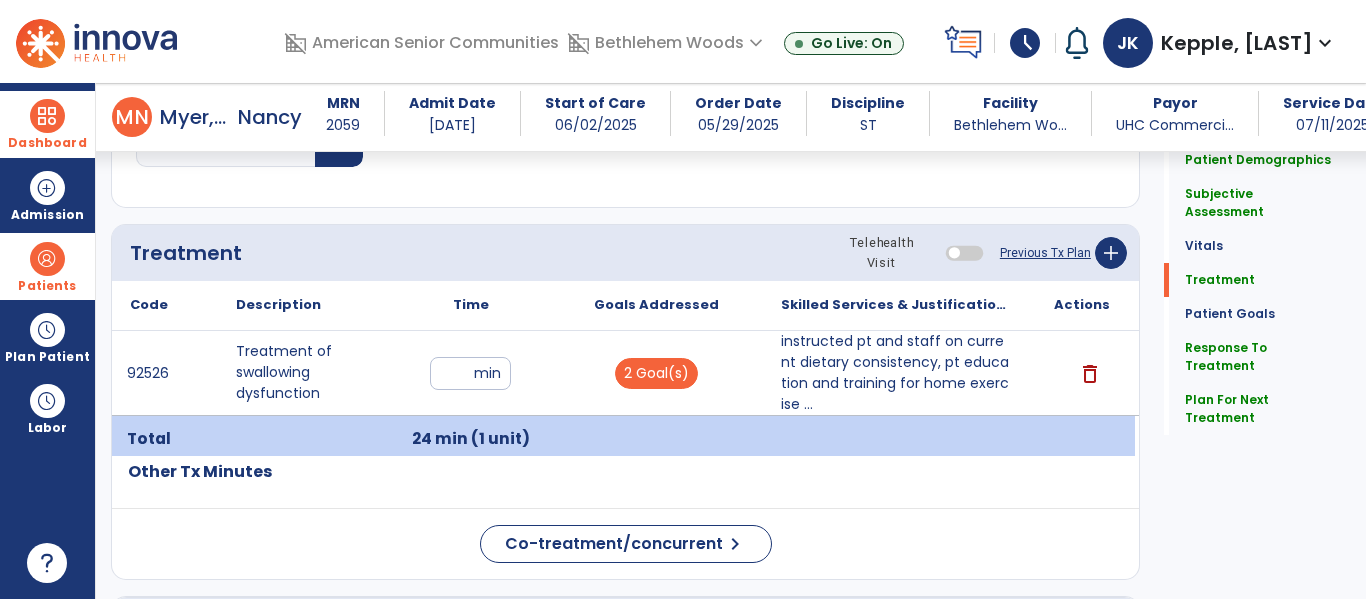 type on "**********" 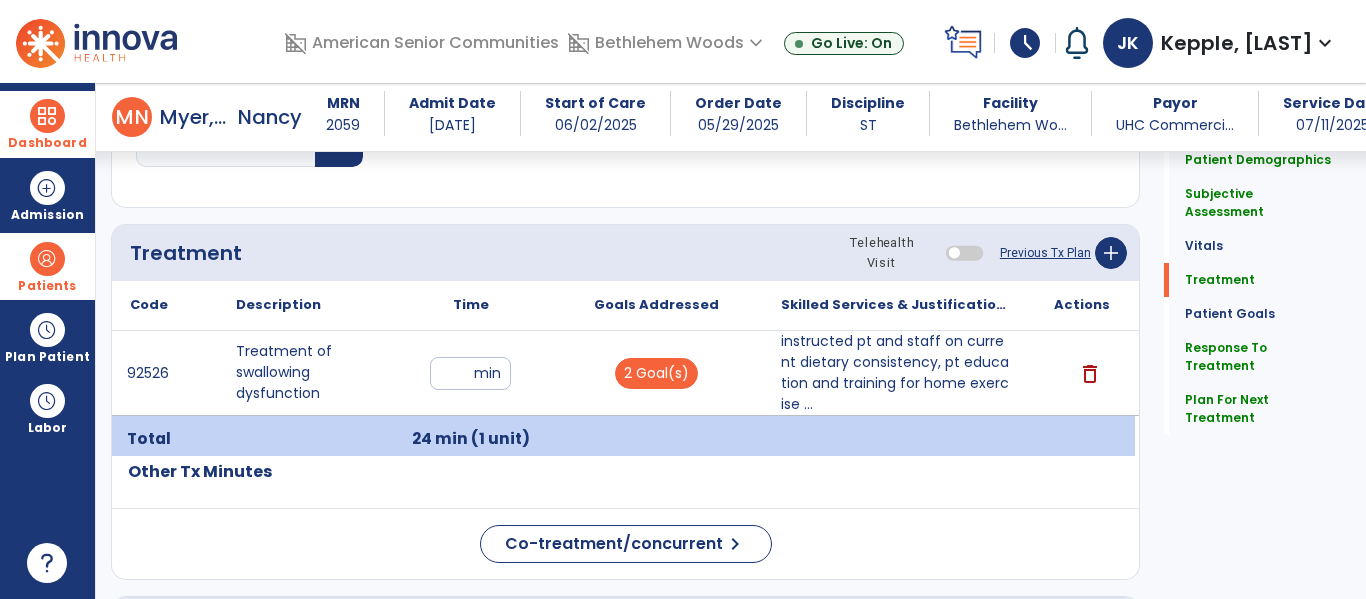 click on "**" at bounding box center [470, 373] 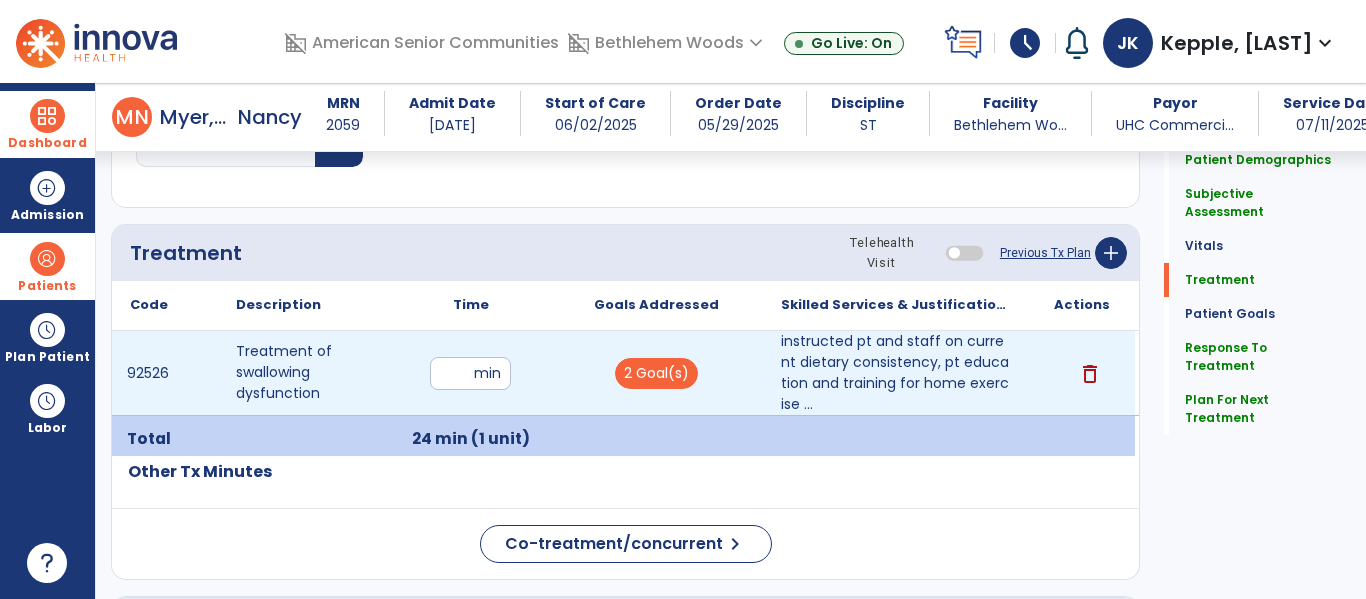type on "*" 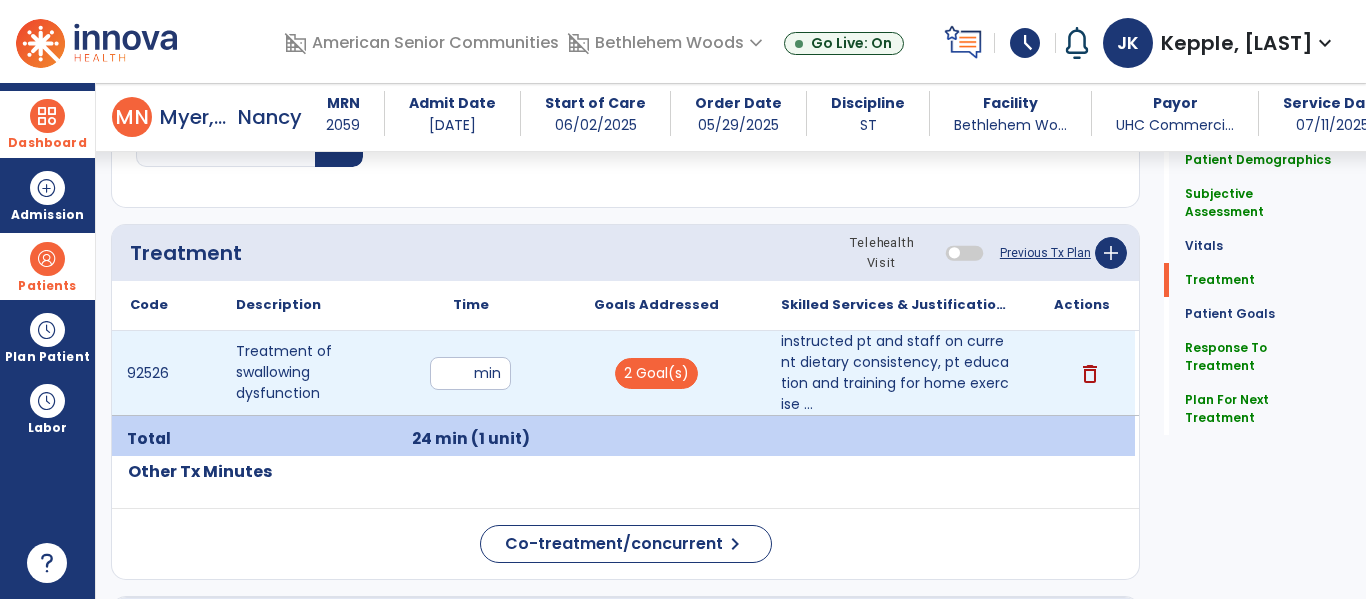 type on "**" 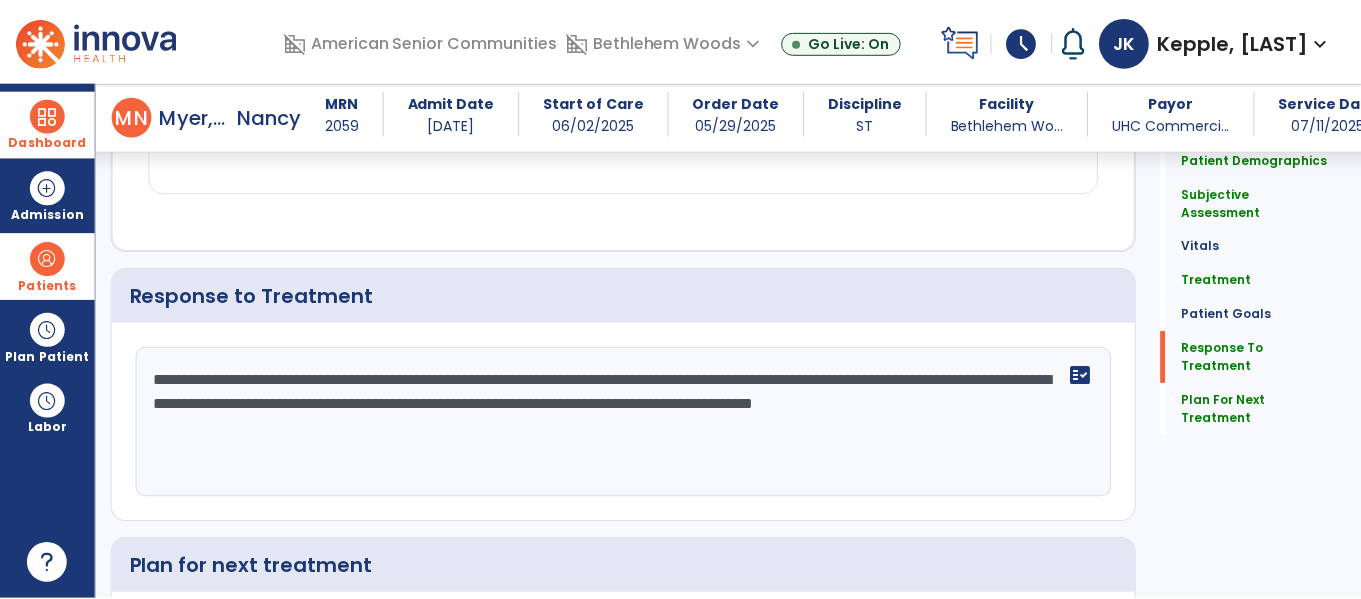 scroll, scrollTop: 2719, scrollLeft: 0, axis: vertical 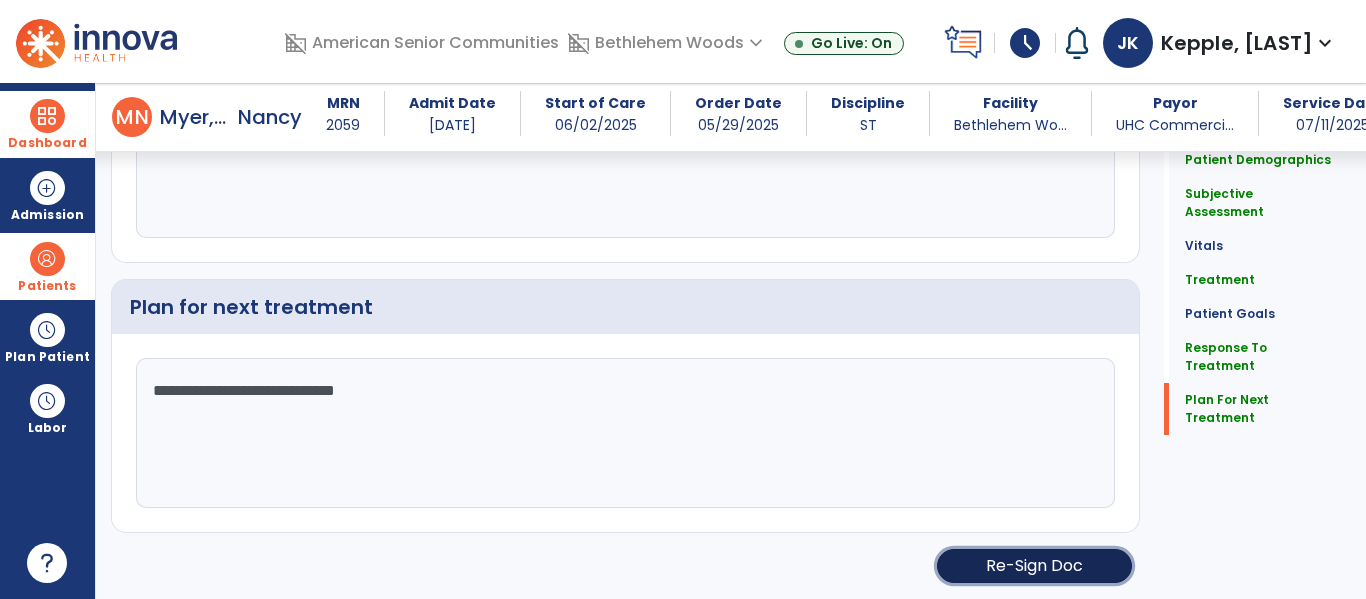 click on "Re-Sign Doc" 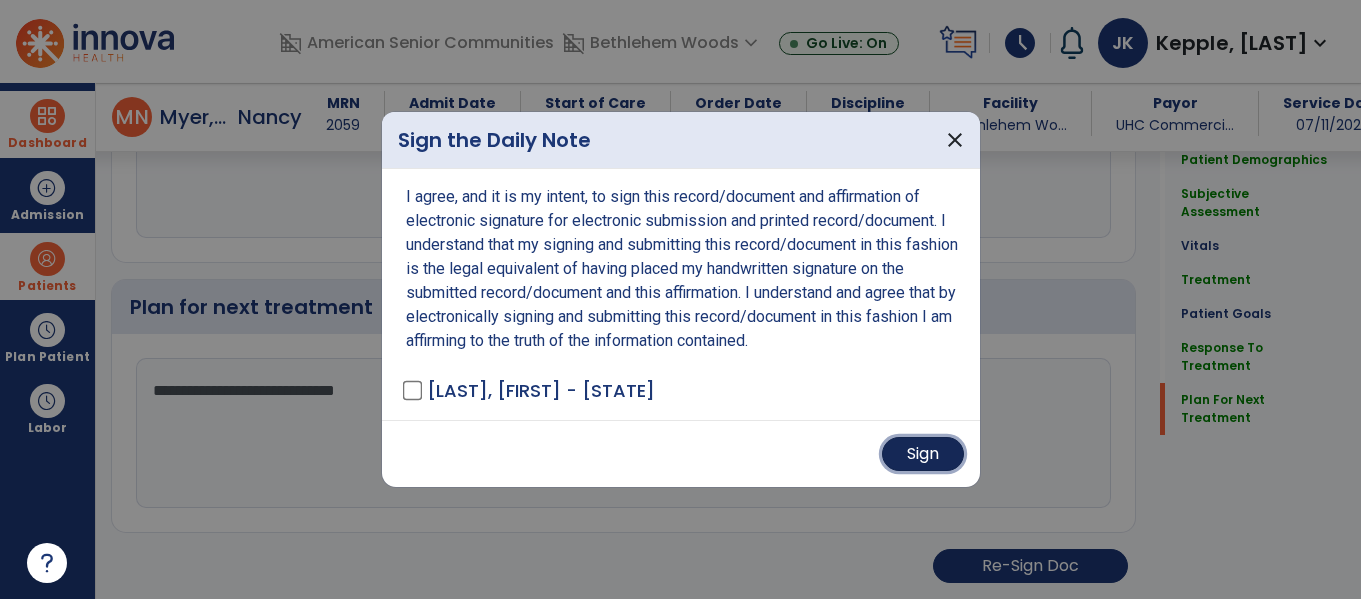 click on "Sign" at bounding box center [923, 454] 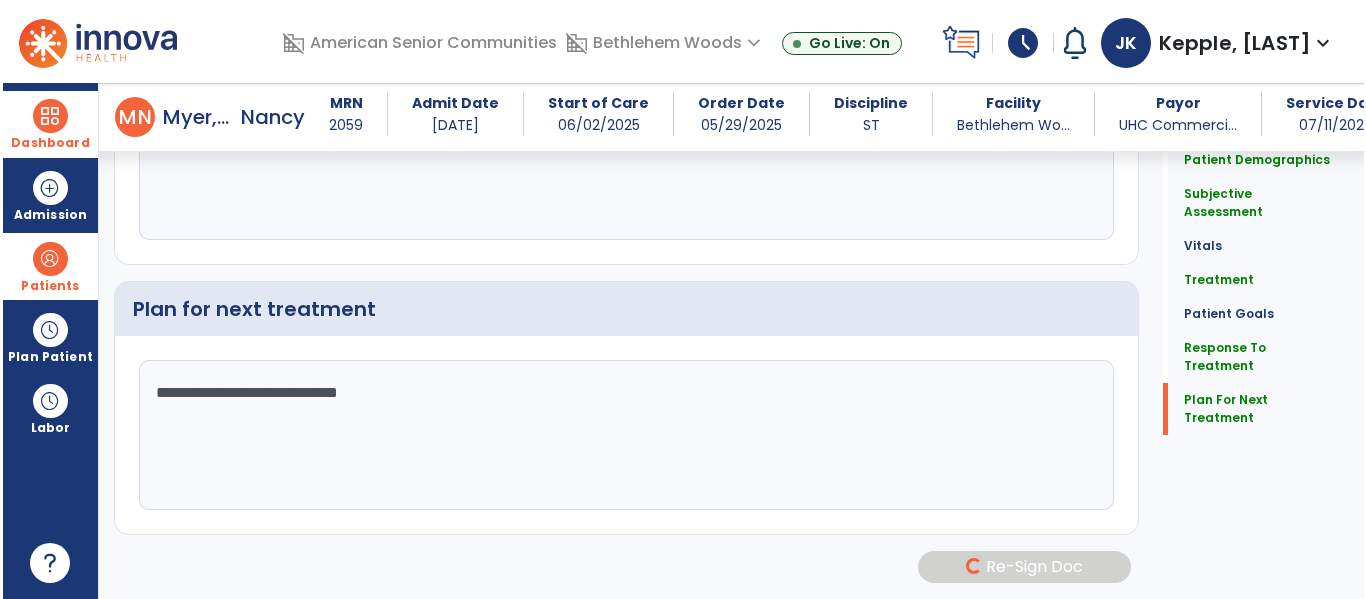 scroll, scrollTop: 2717, scrollLeft: 0, axis: vertical 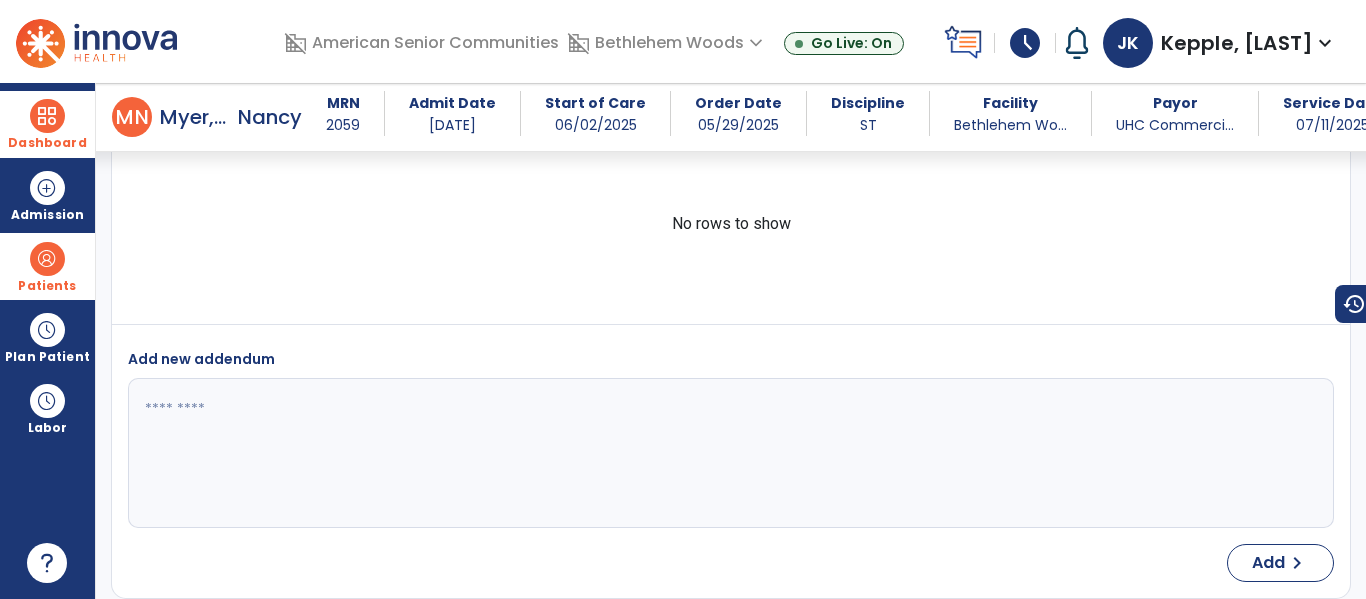 click at bounding box center [47, 116] 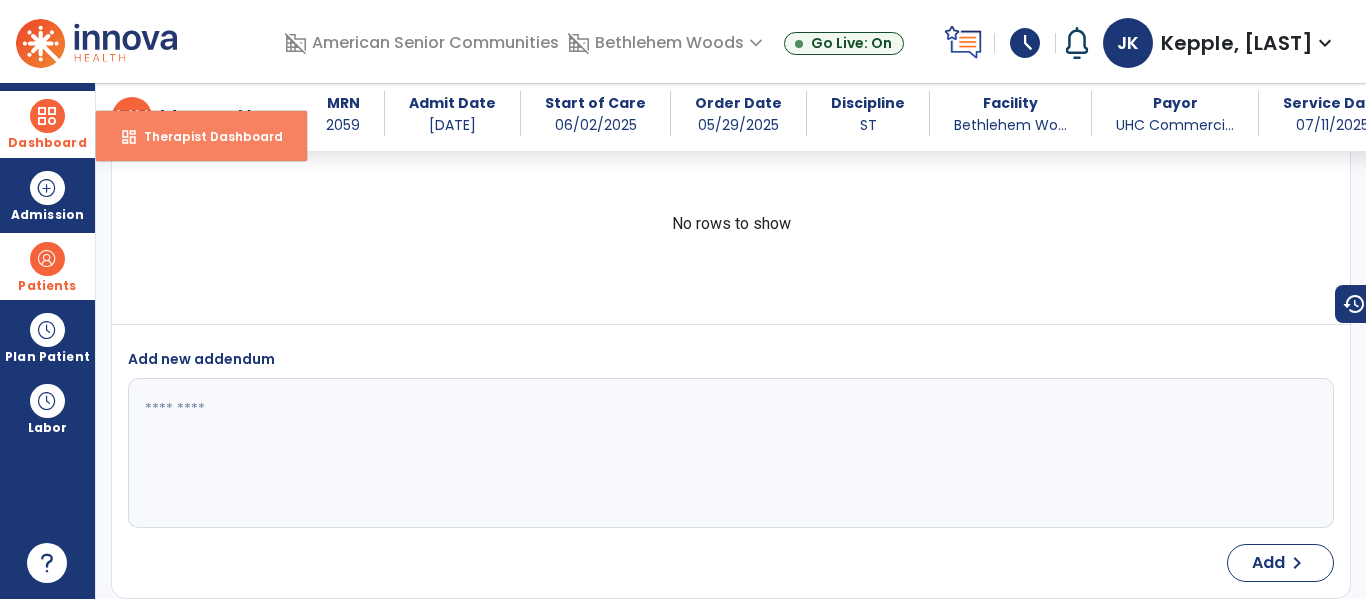 click on "Therapist Dashboard" at bounding box center [205, 136] 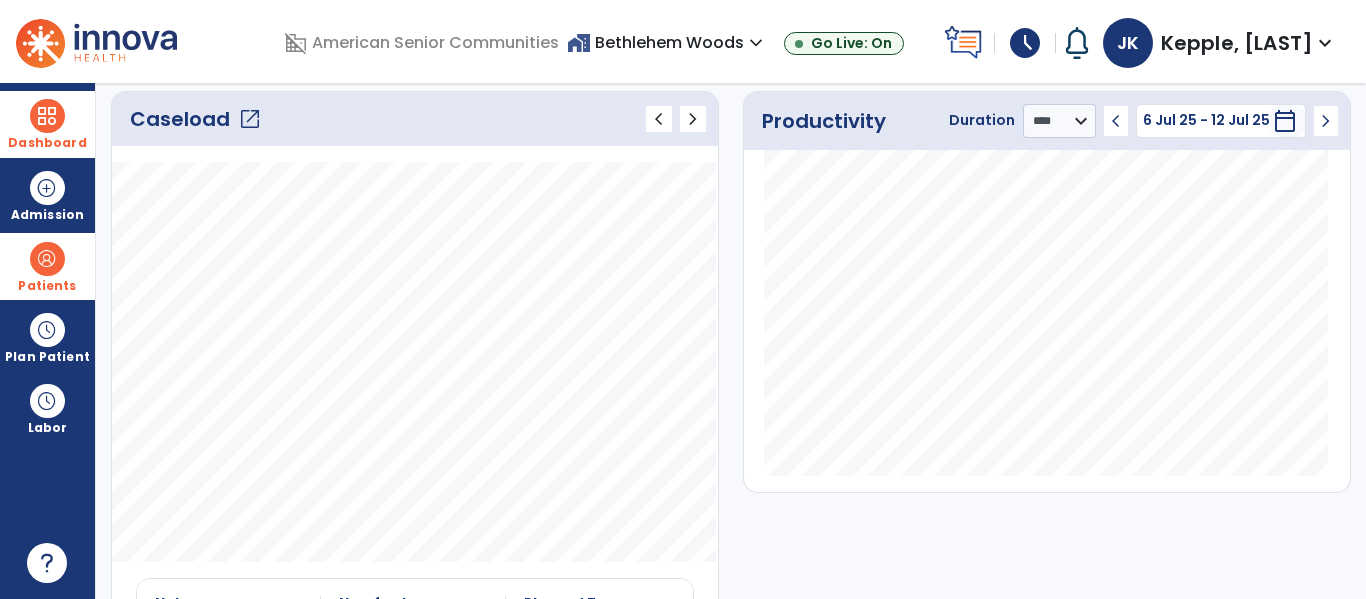 scroll, scrollTop: 0, scrollLeft: 0, axis: both 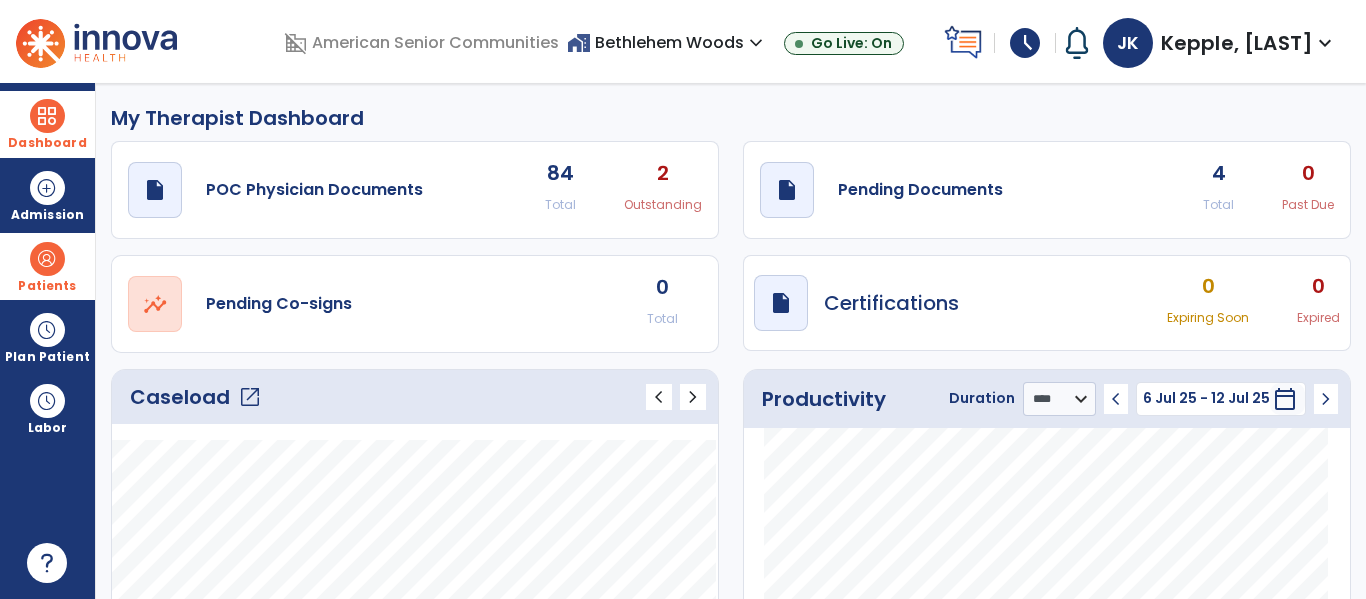 click on "draft   open_in_new  Pending Documents 4 Total 0 Past Due" 